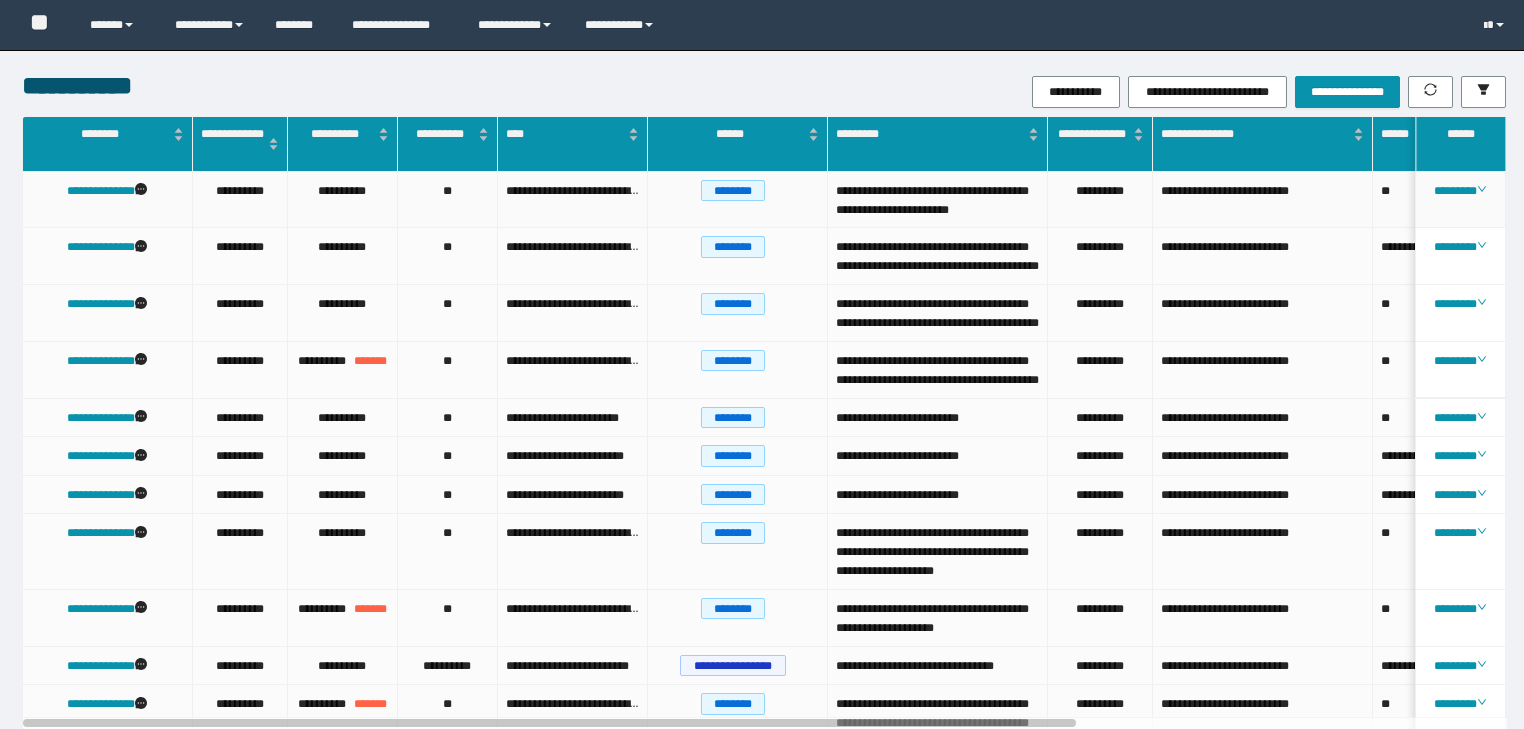 scroll, scrollTop: 0, scrollLeft: 0, axis: both 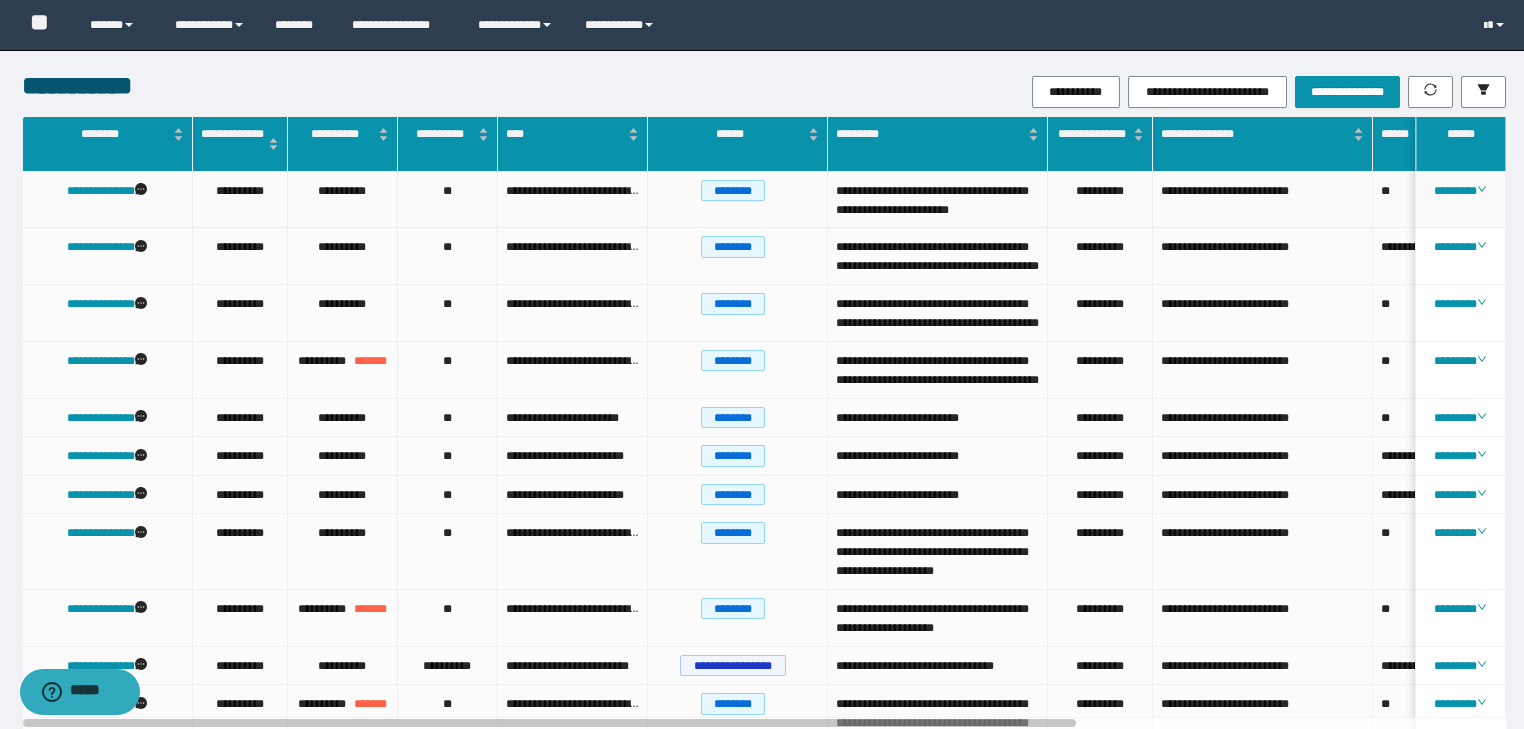 click on "**" at bounding box center (448, 200) 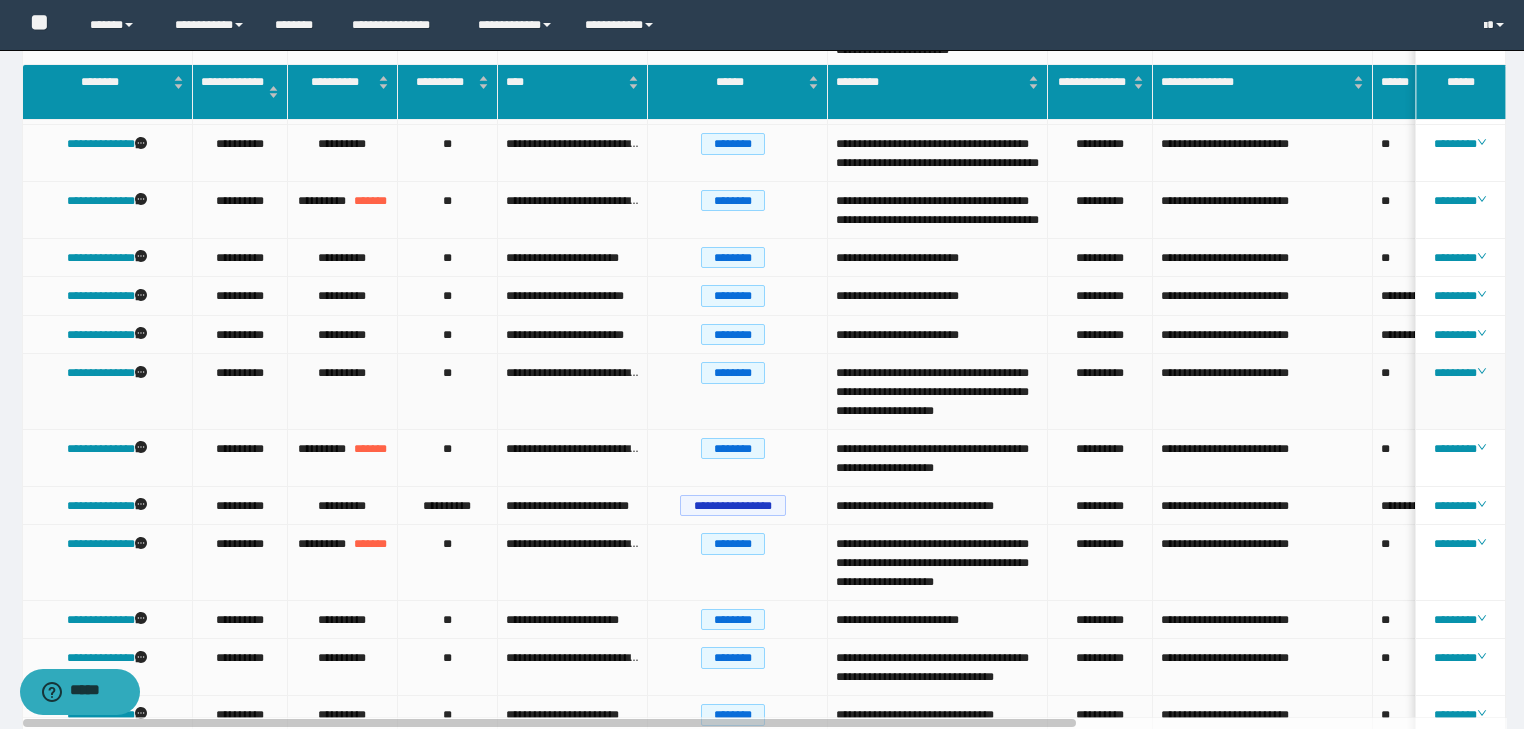 scroll, scrollTop: 240, scrollLeft: 0, axis: vertical 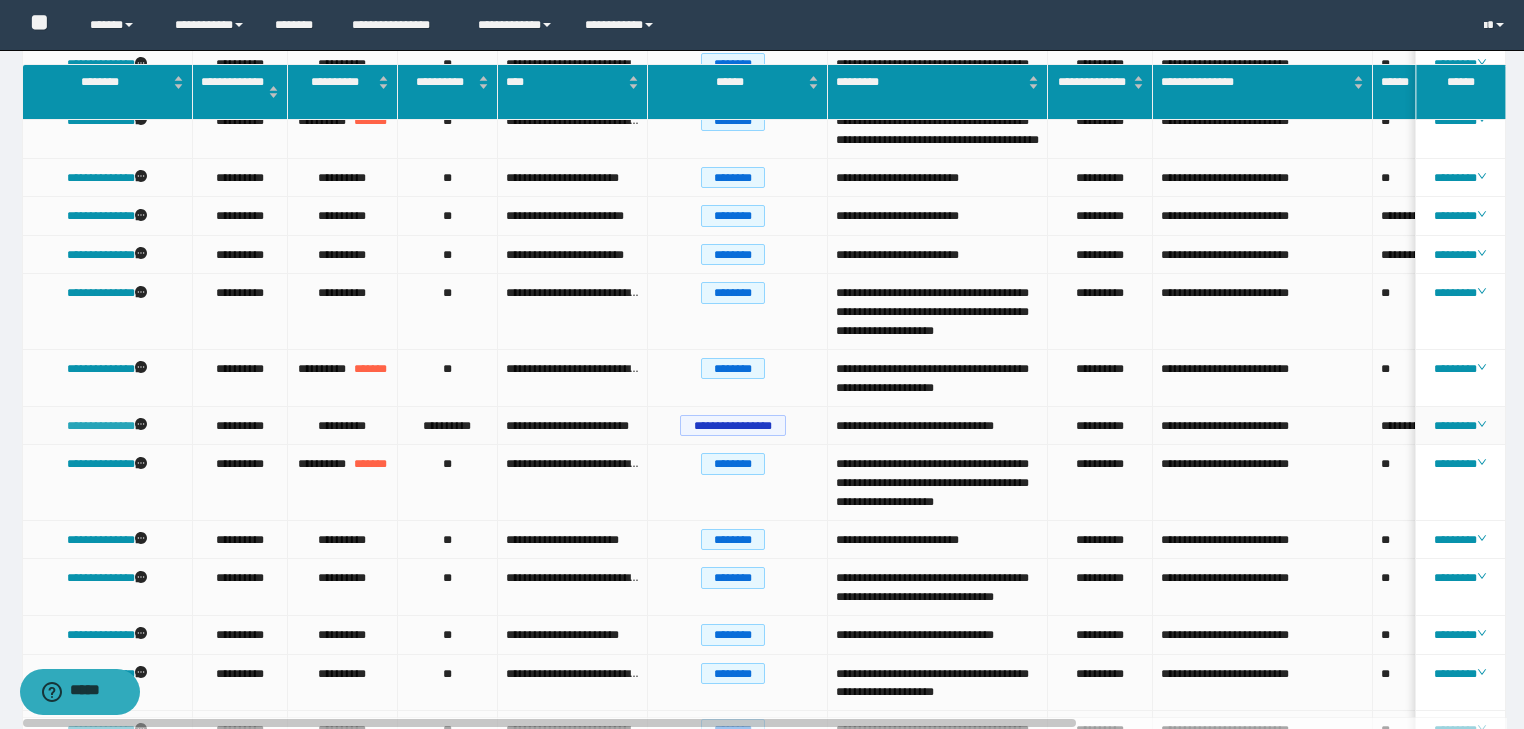 click on "**********" at bounding box center [101, 426] 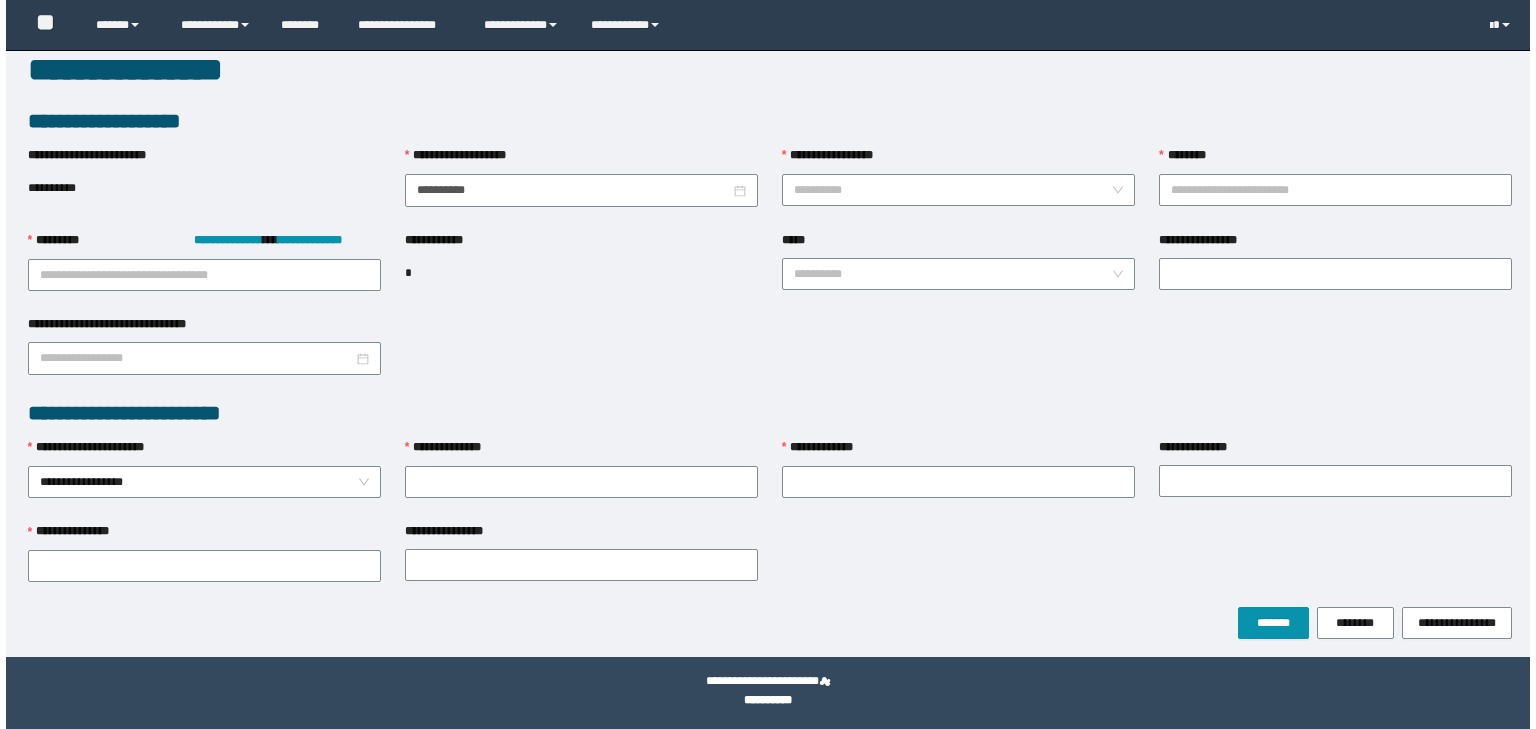 scroll, scrollTop: 0, scrollLeft: 0, axis: both 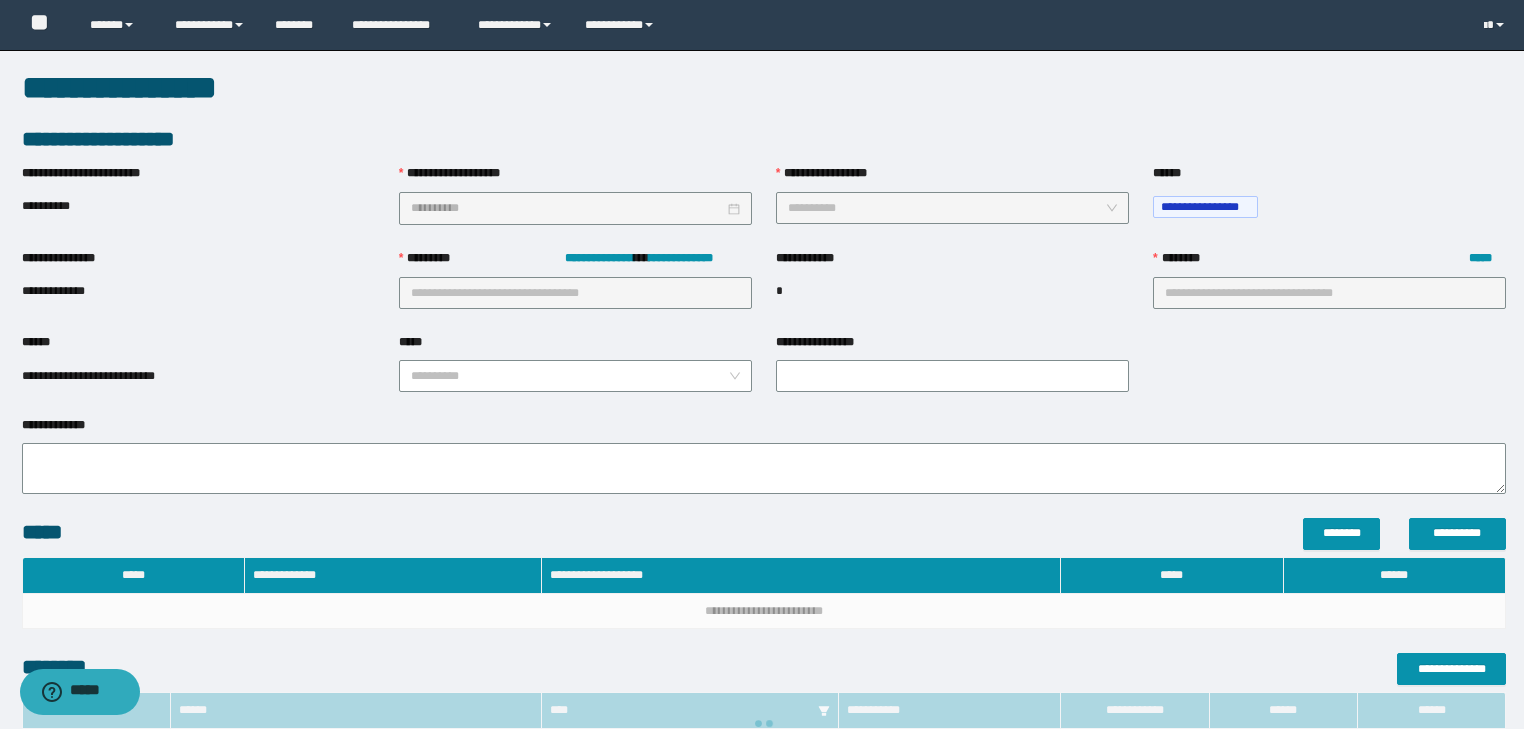 type on "**********" 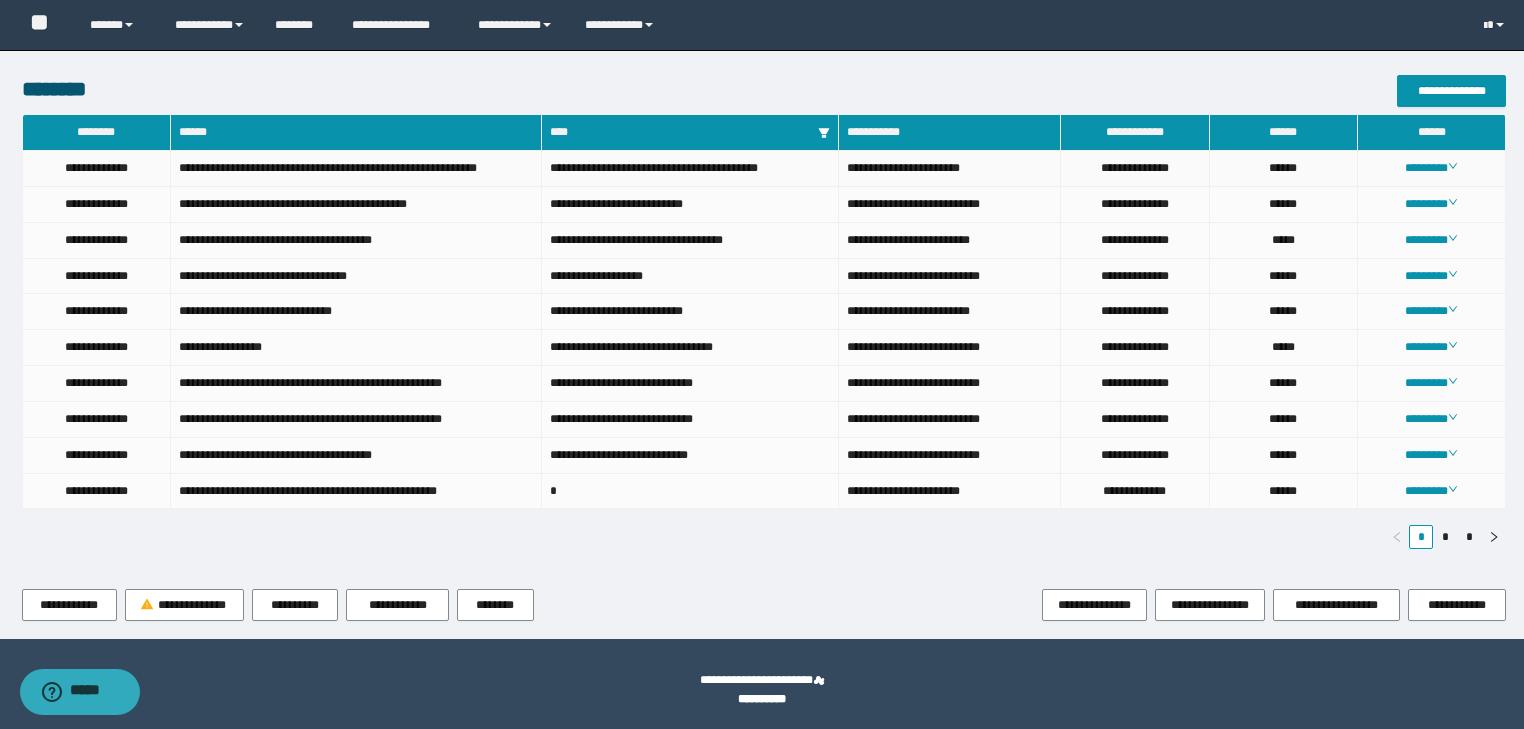 scroll, scrollTop: 985, scrollLeft: 0, axis: vertical 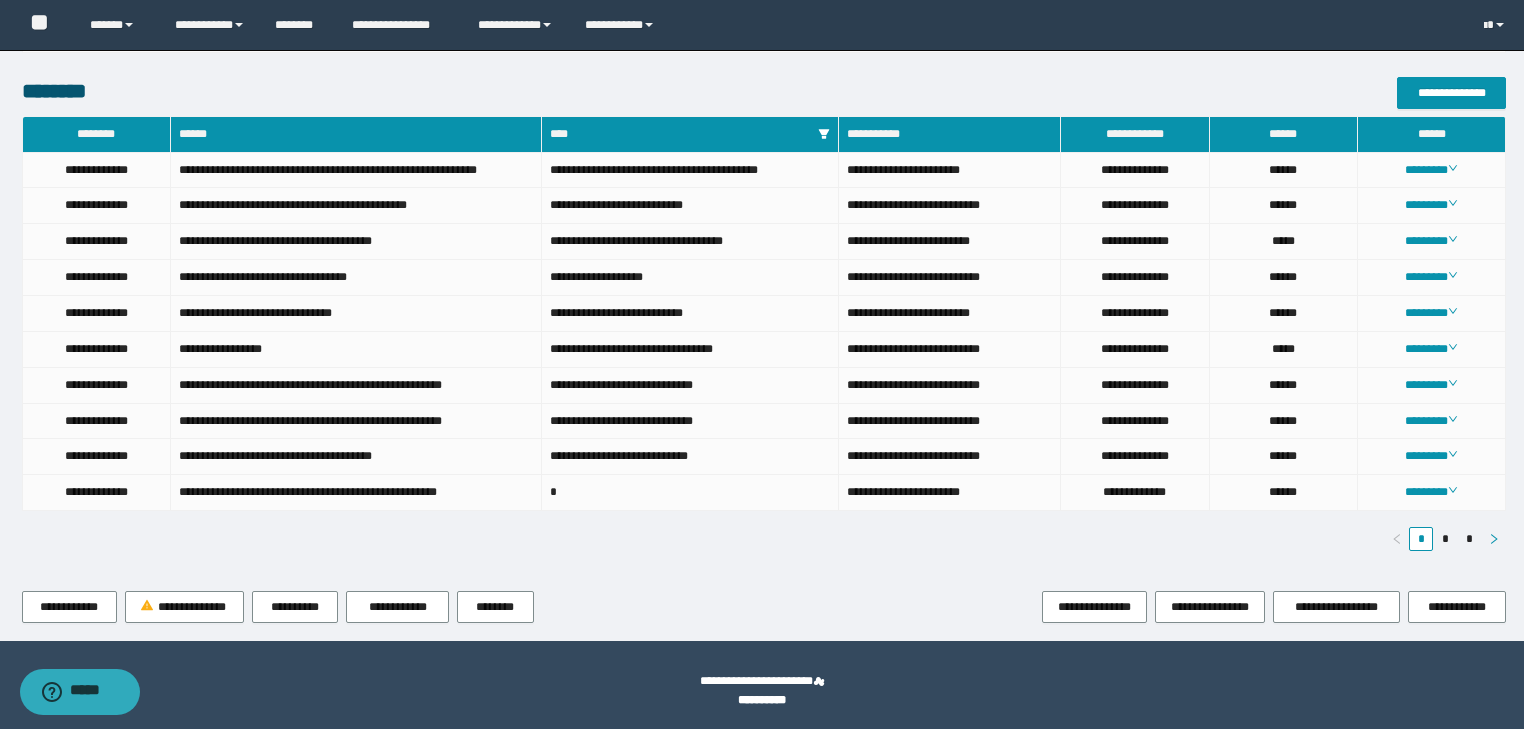 click 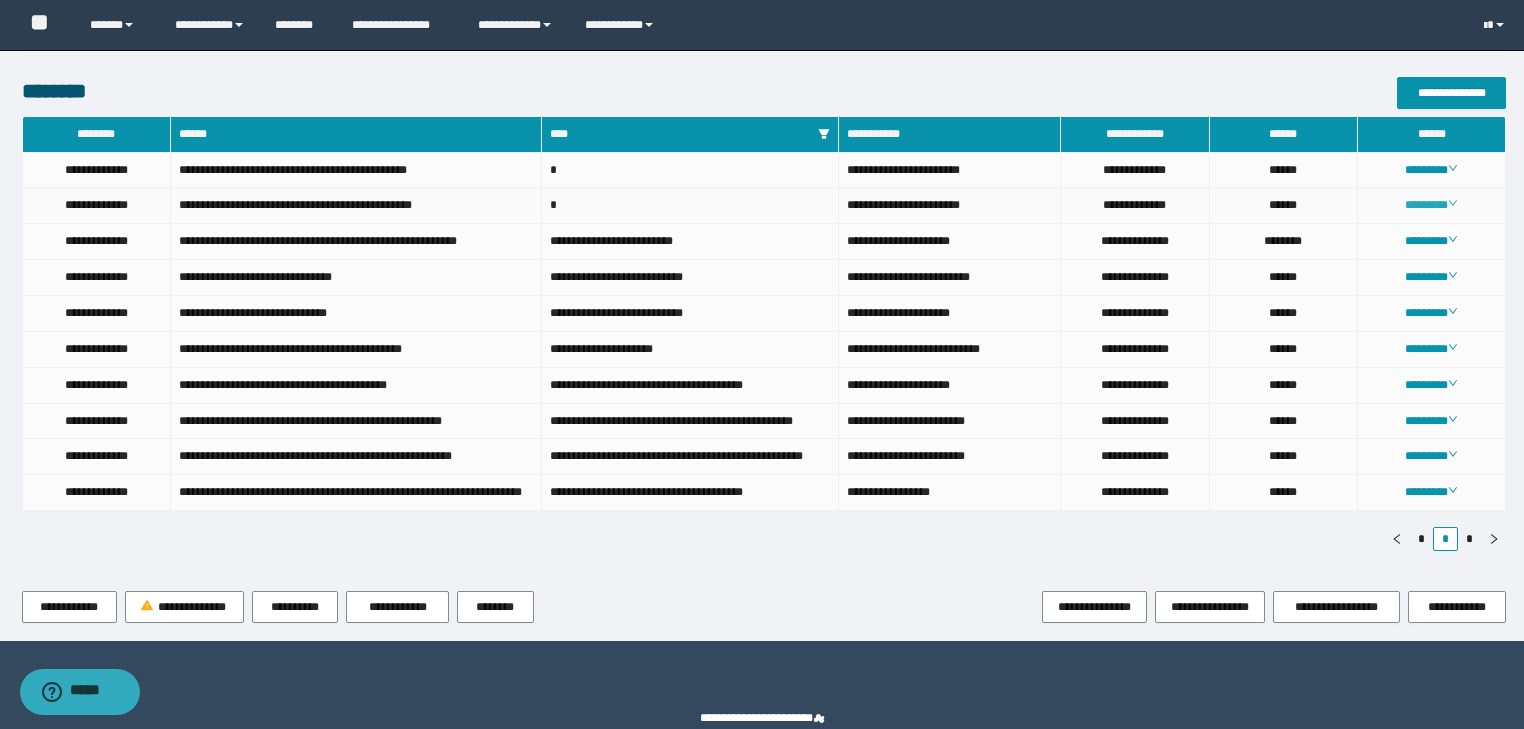 click on "********" at bounding box center [1431, 205] 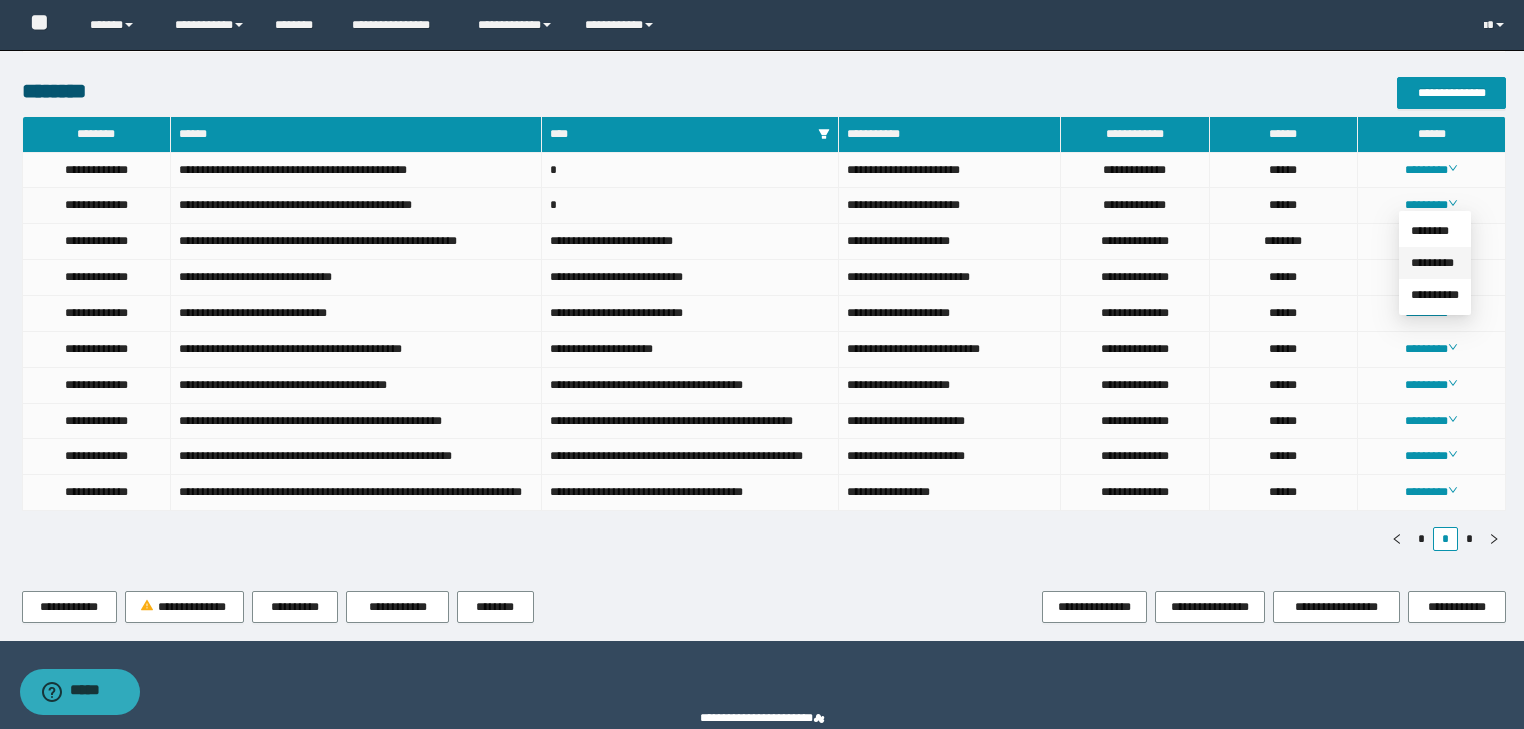 click on "*********" at bounding box center [1432, 263] 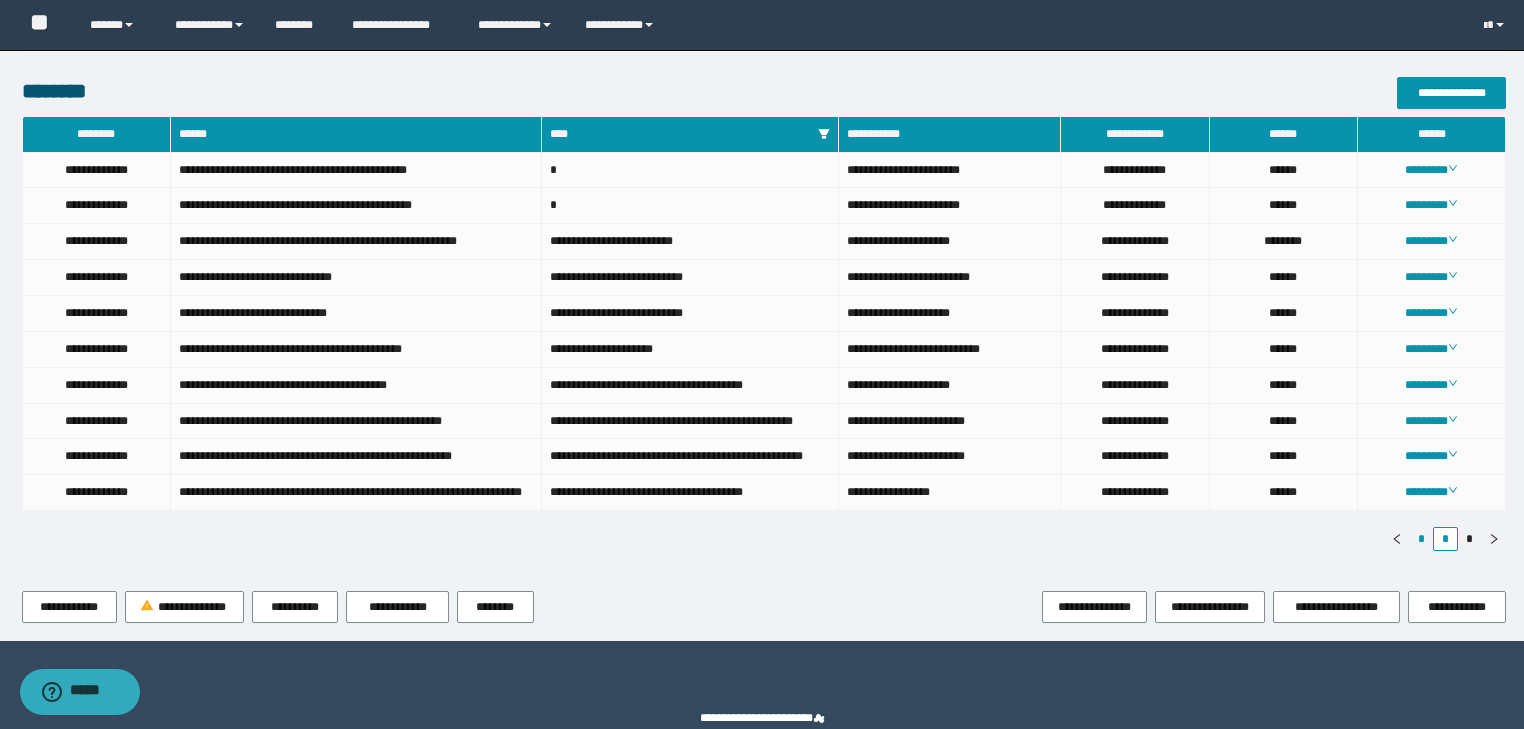 click on "*" at bounding box center [1421, 539] 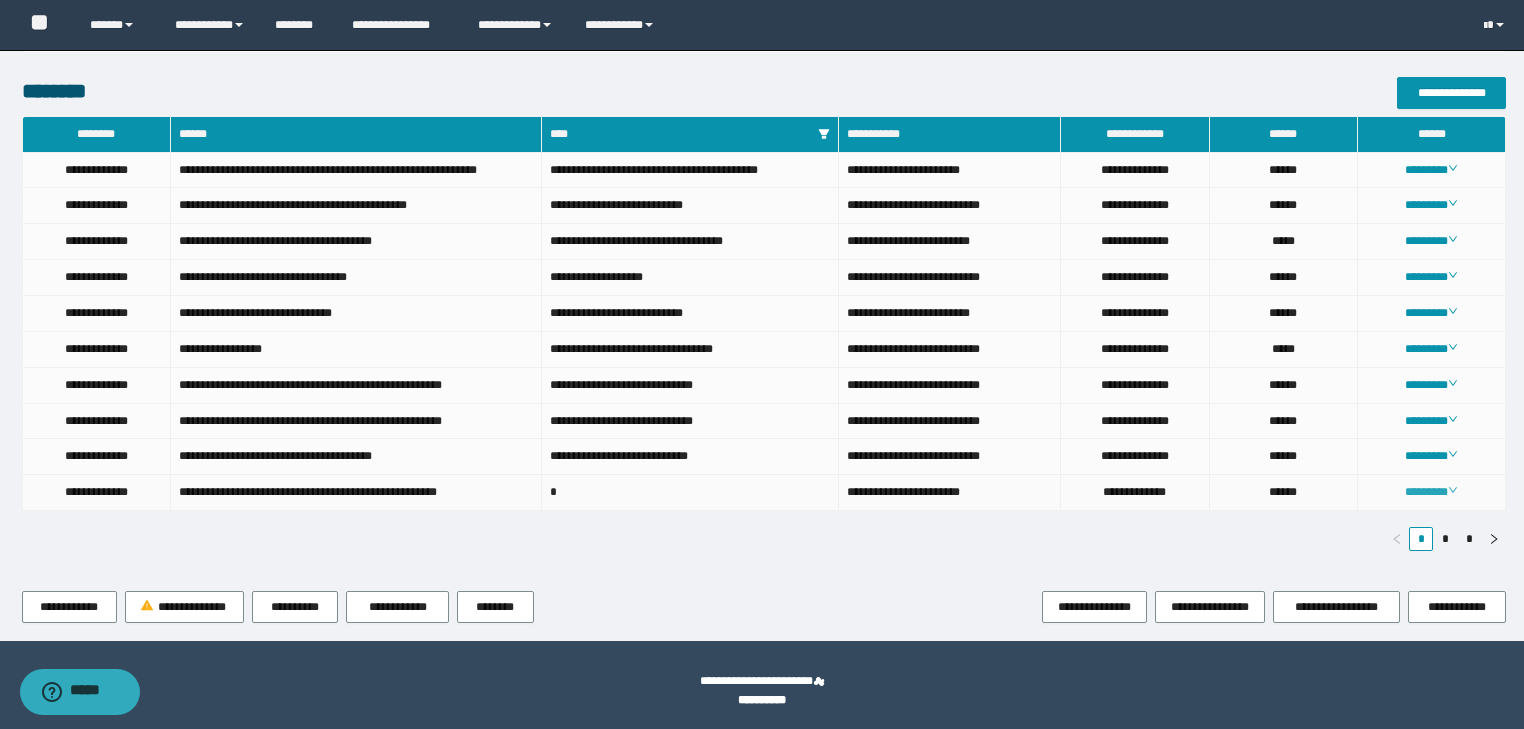 click on "********" at bounding box center [1431, 492] 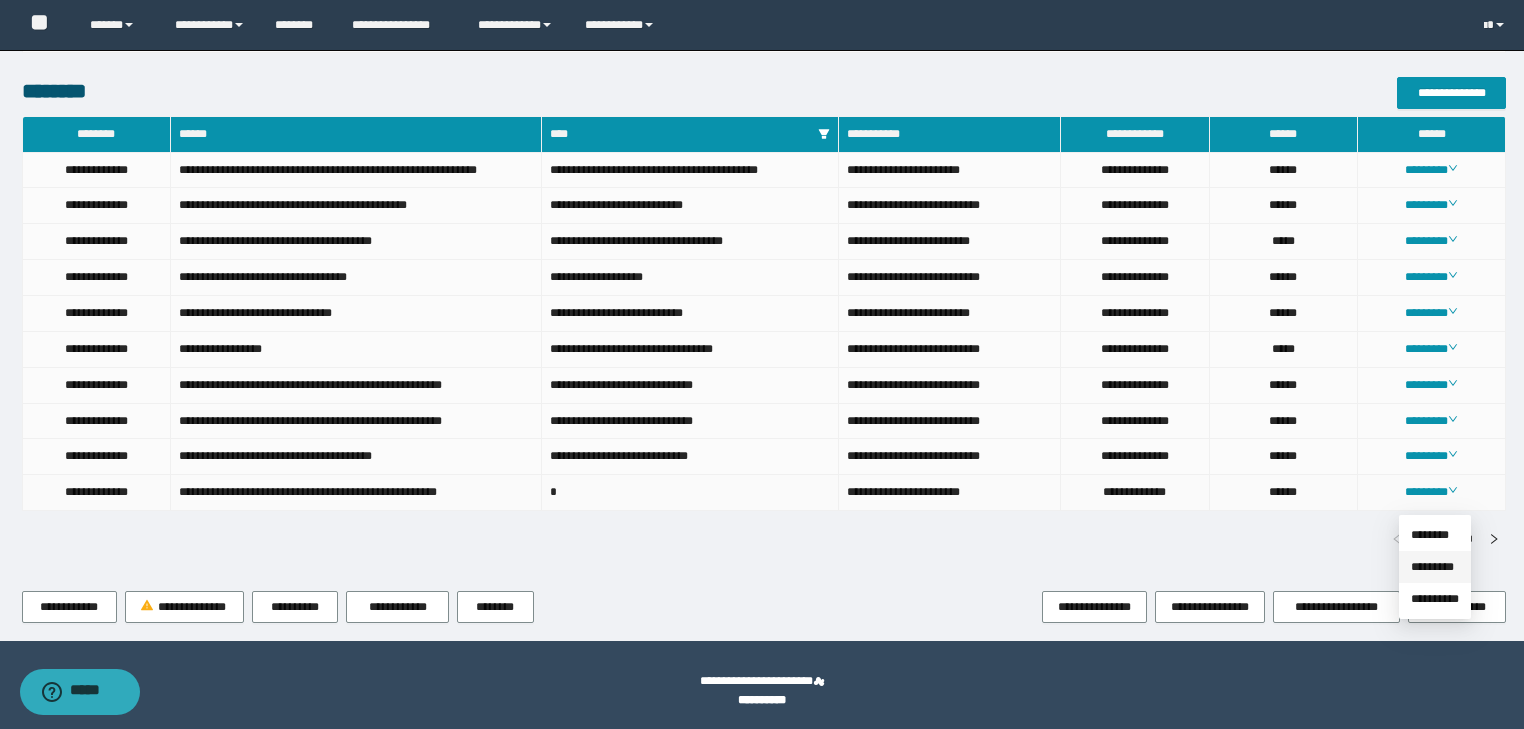 click on "*********" at bounding box center [1432, 567] 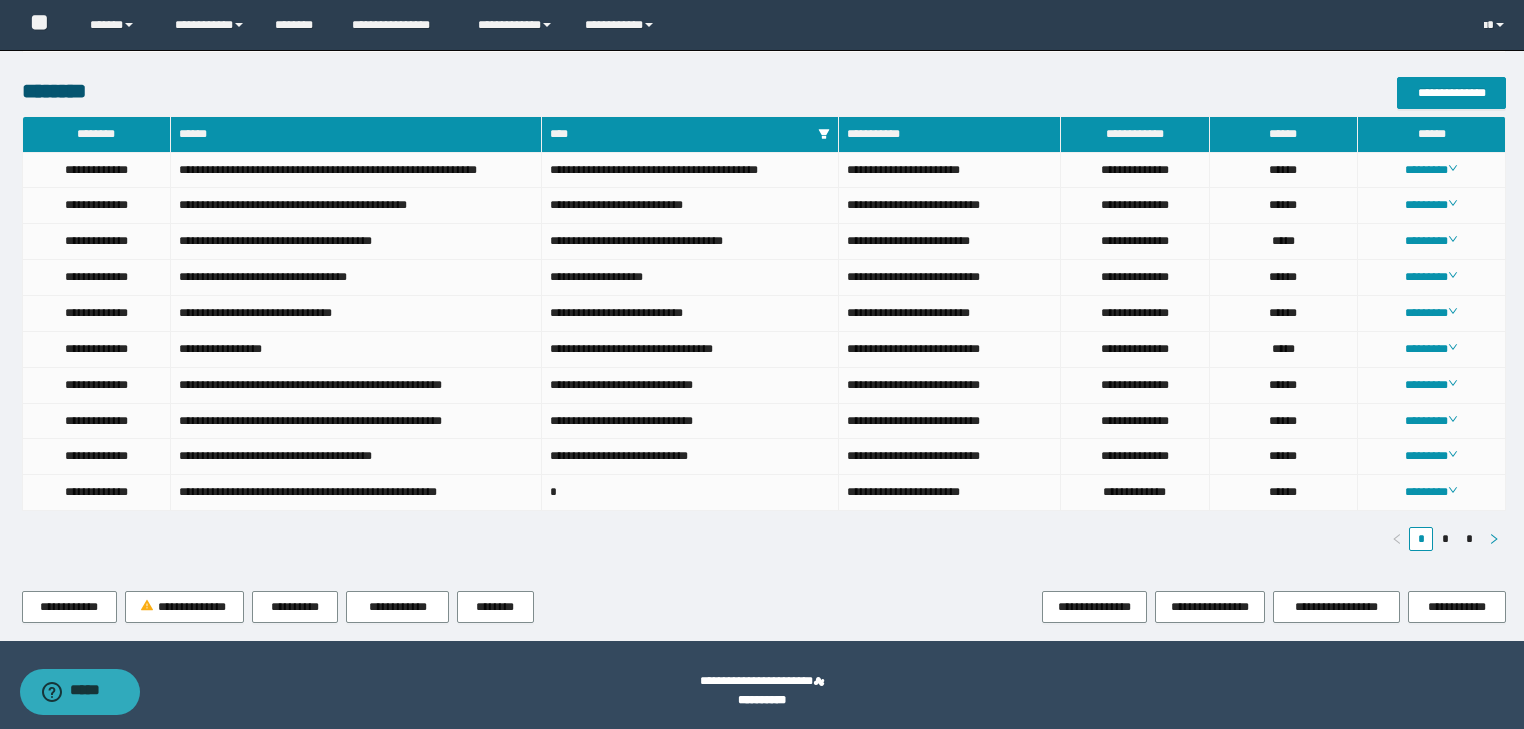 click 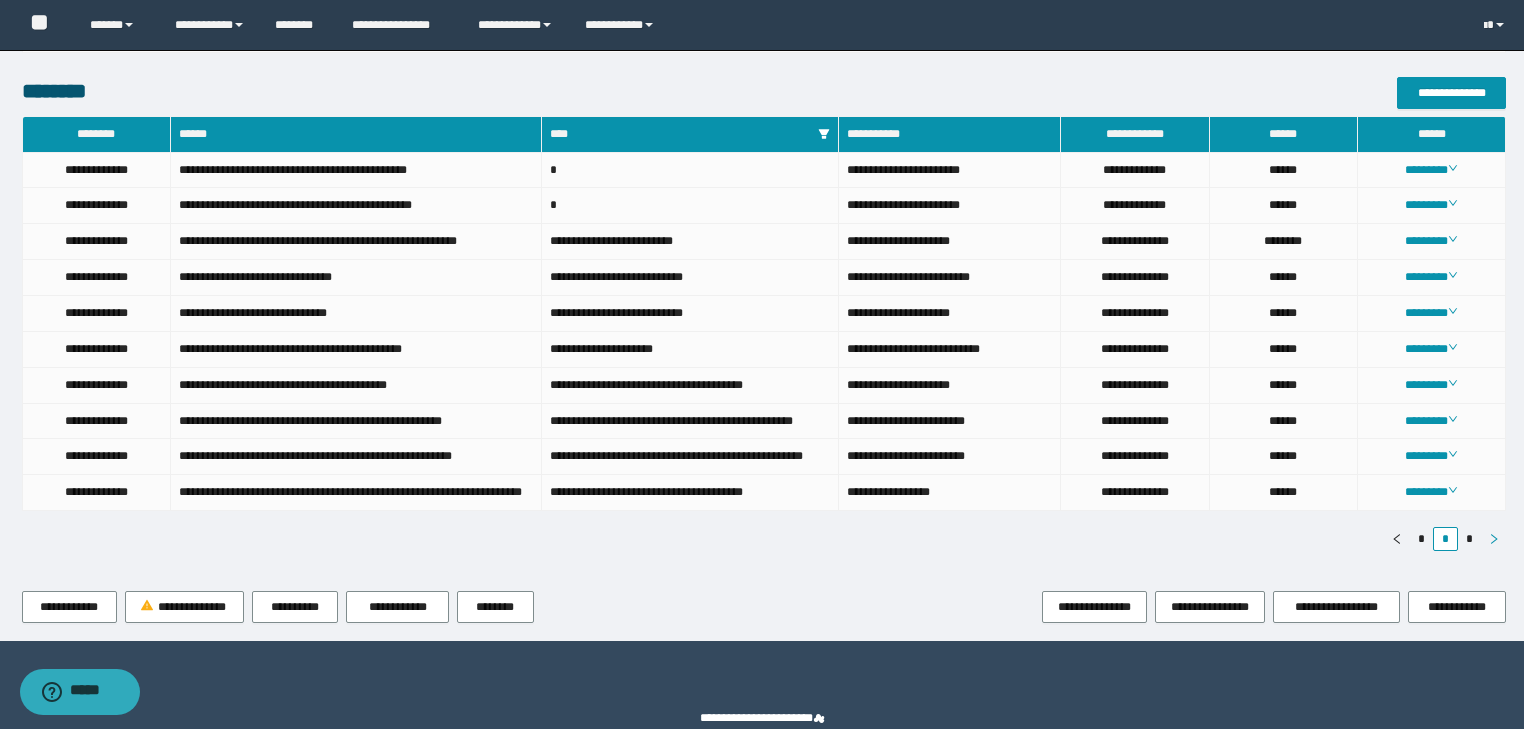 click 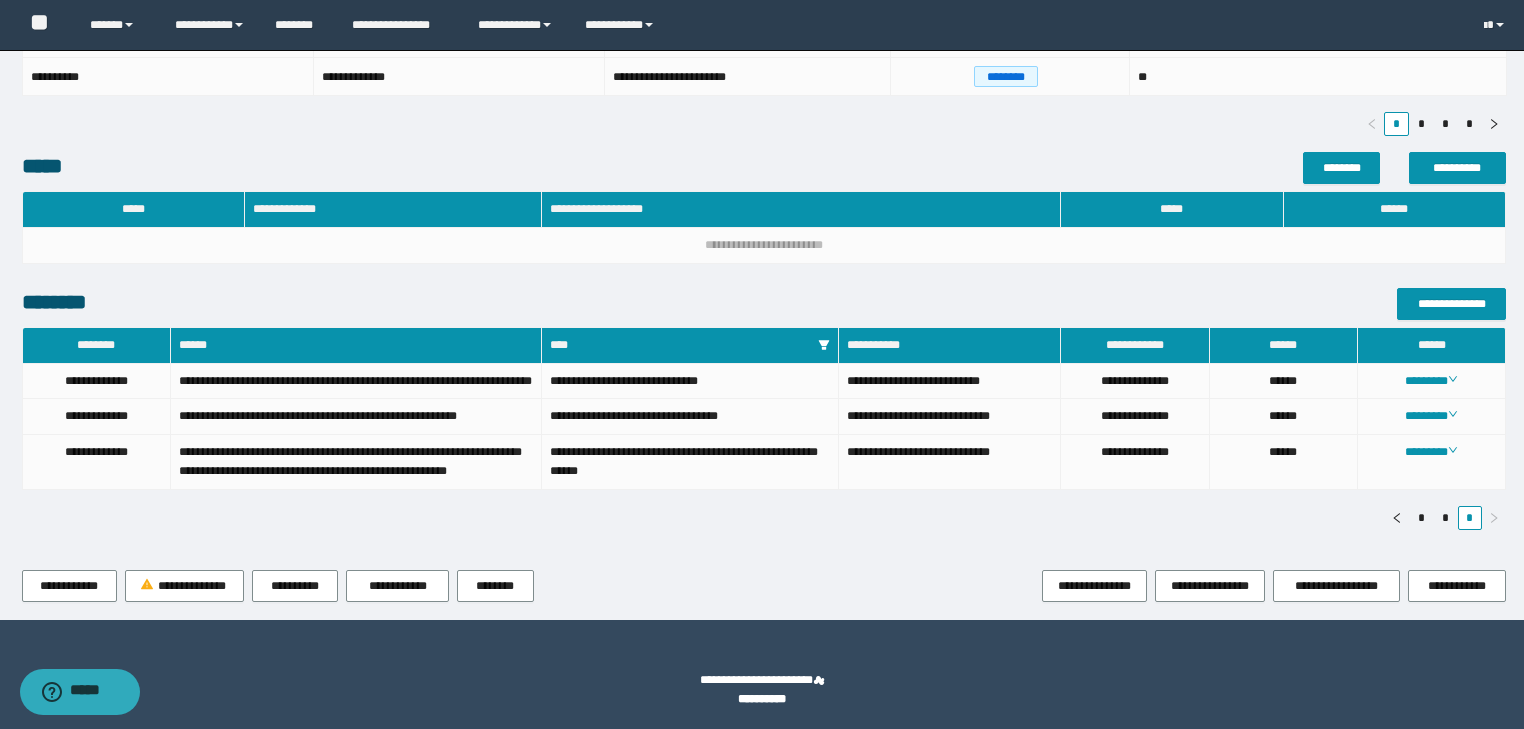 scroll, scrollTop: 773, scrollLeft: 0, axis: vertical 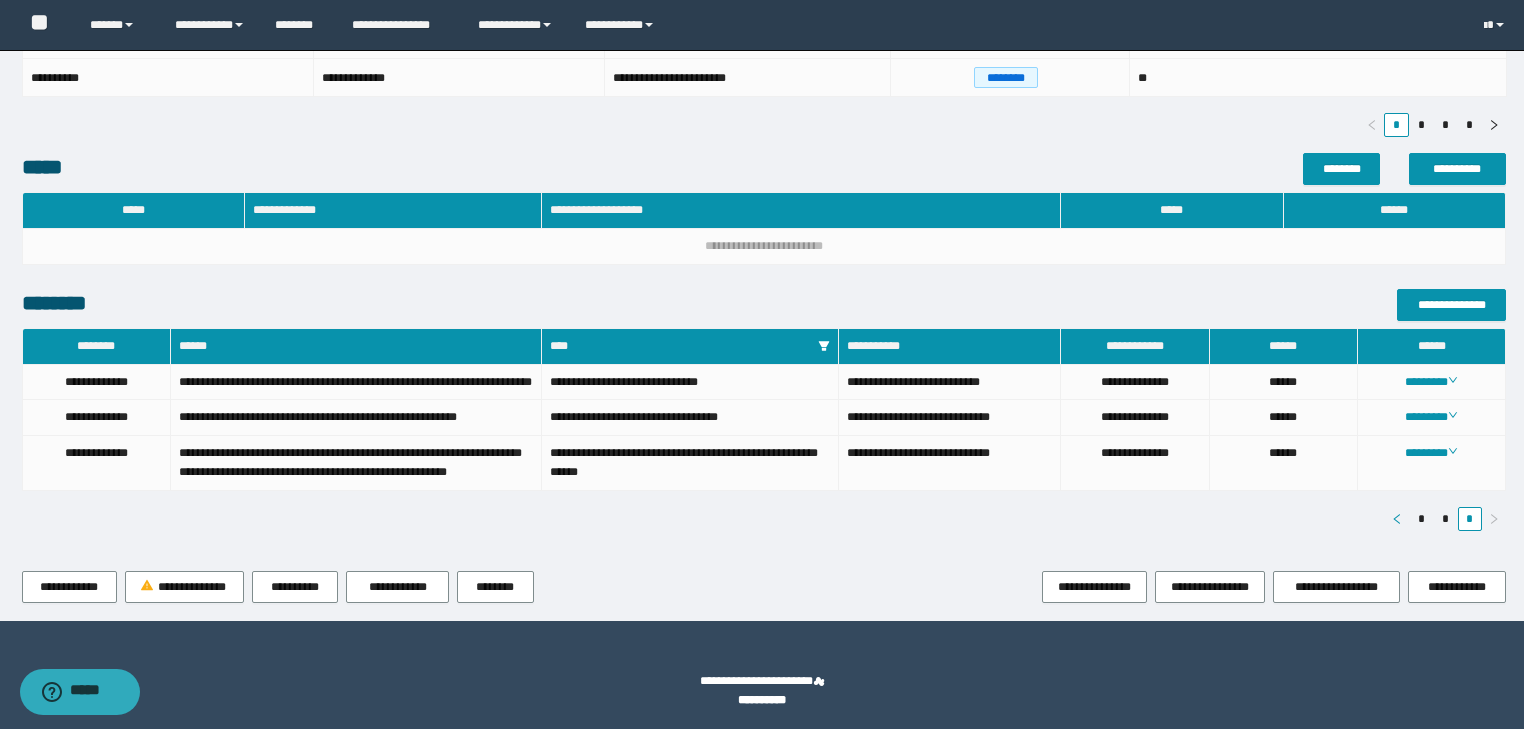 click 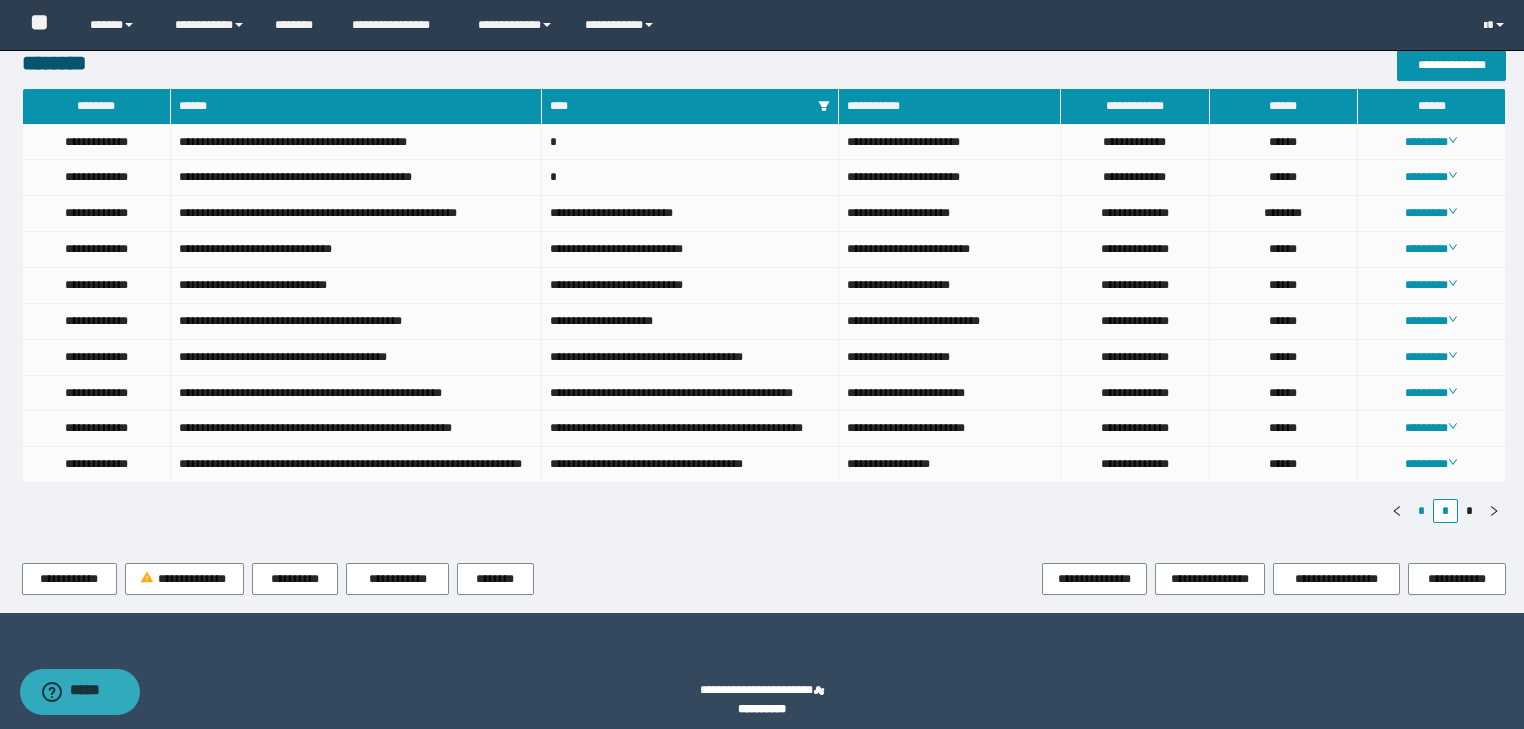 click on "*" at bounding box center [1421, 511] 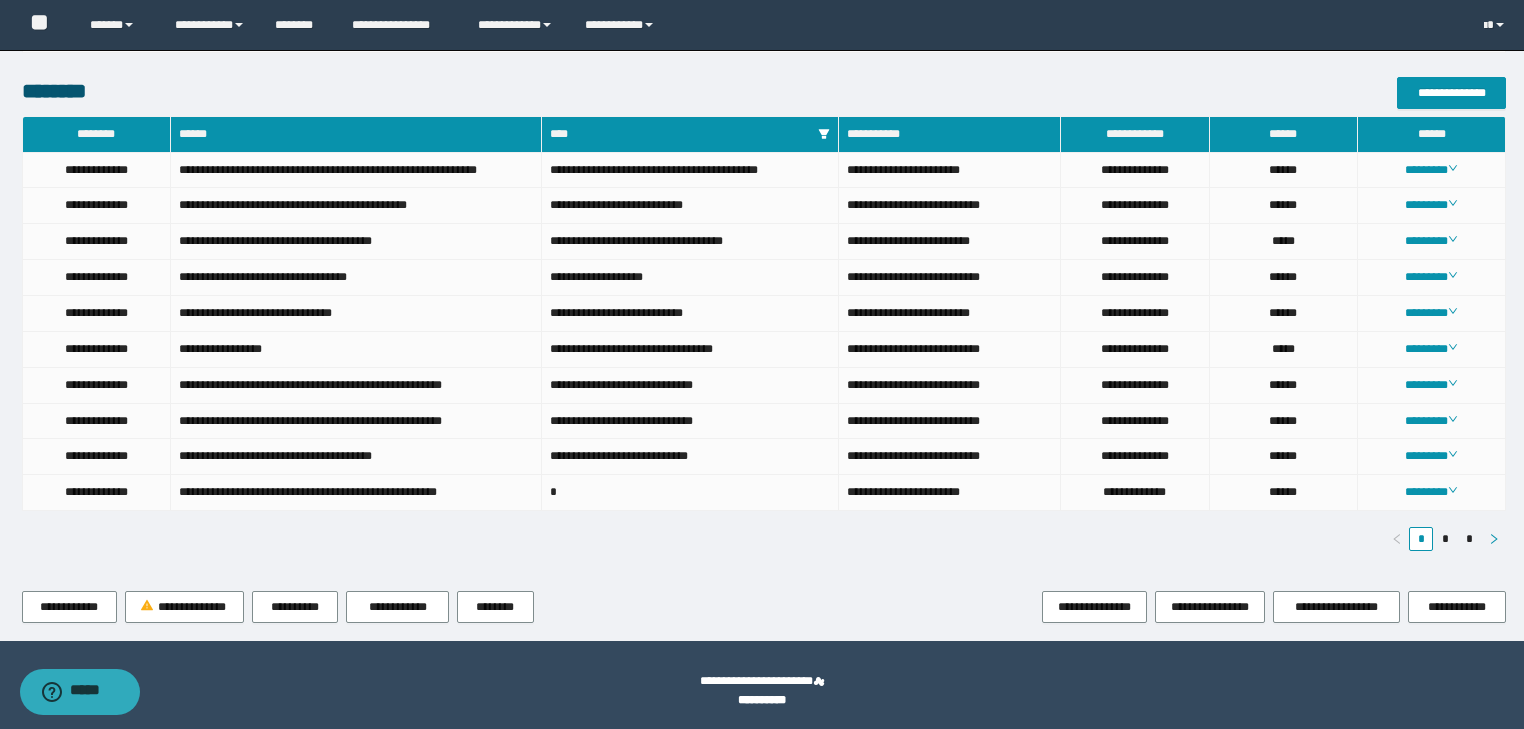 click 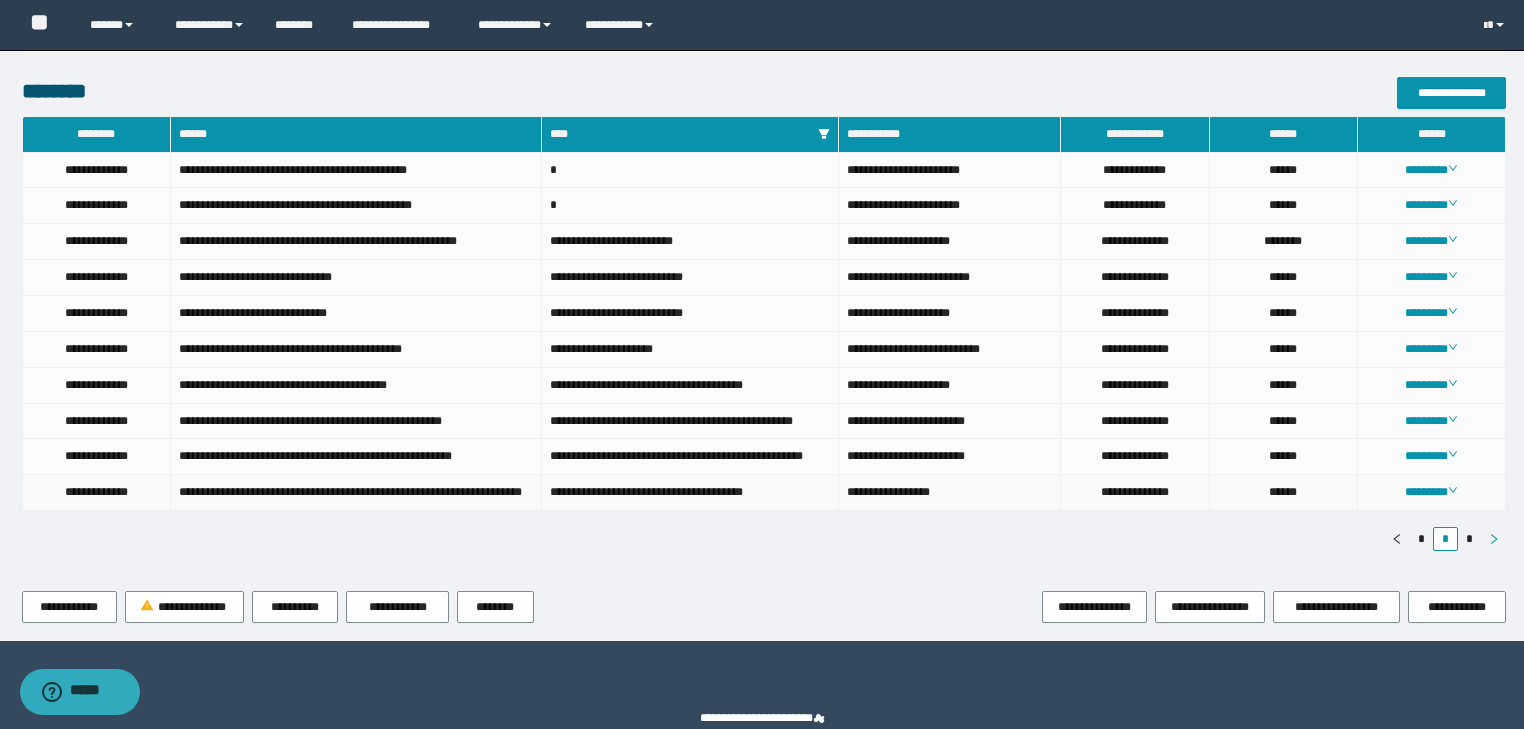 click on "********" at bounding box center (1432, 493) 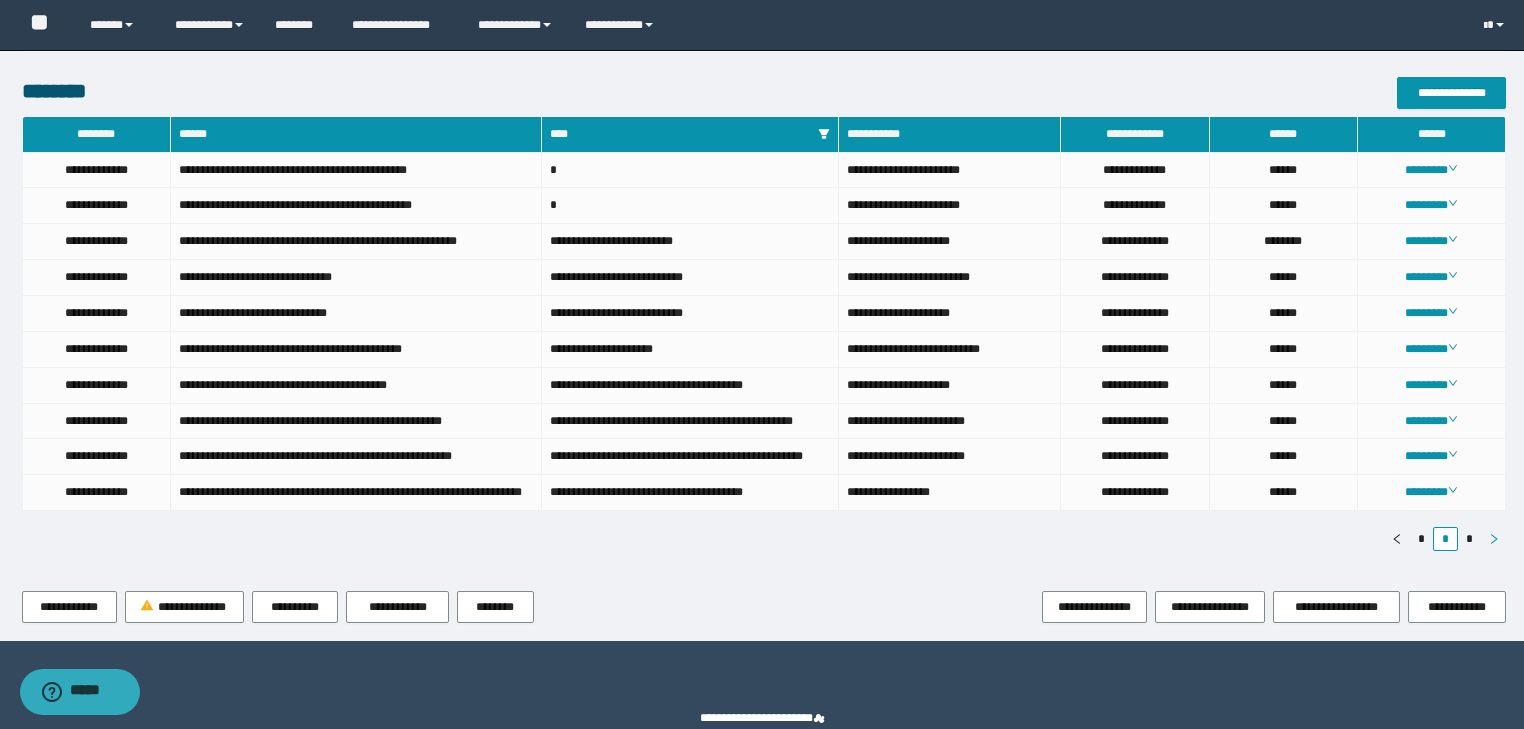 click at bounding box center [1494, 539] 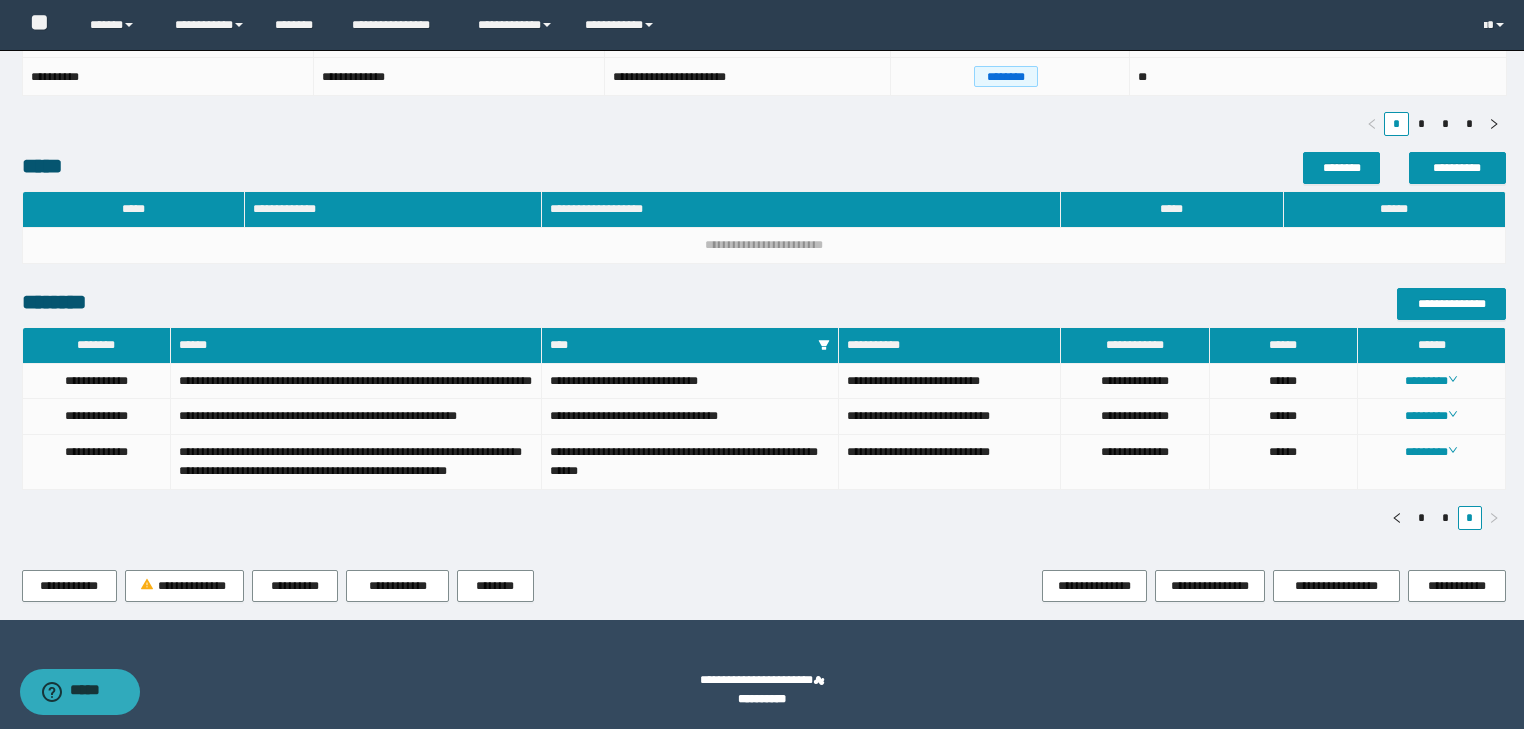 scroll, scrollTop: 773, scrollLeft: 0, axis: vertical 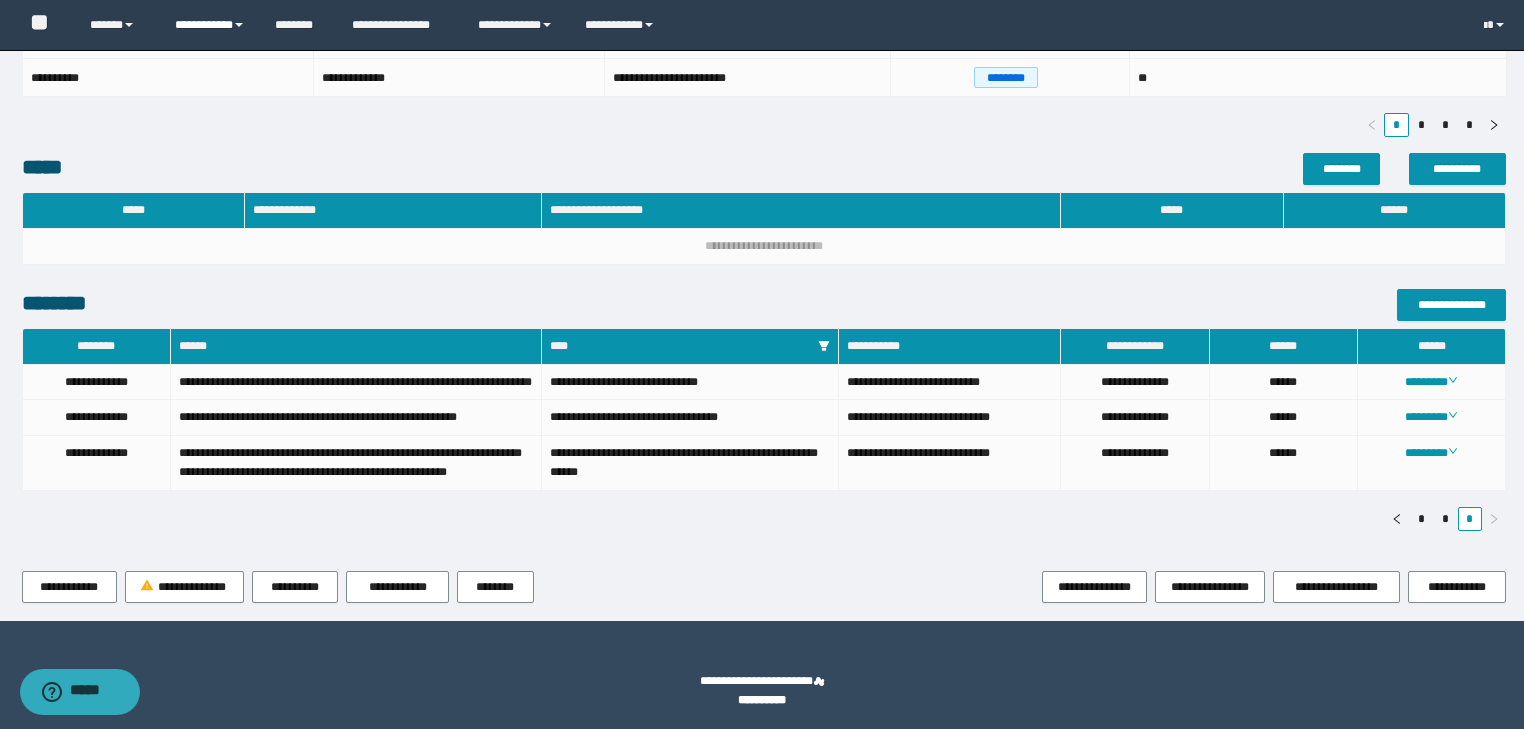 click on "**********" at bounding box center (210, 25) 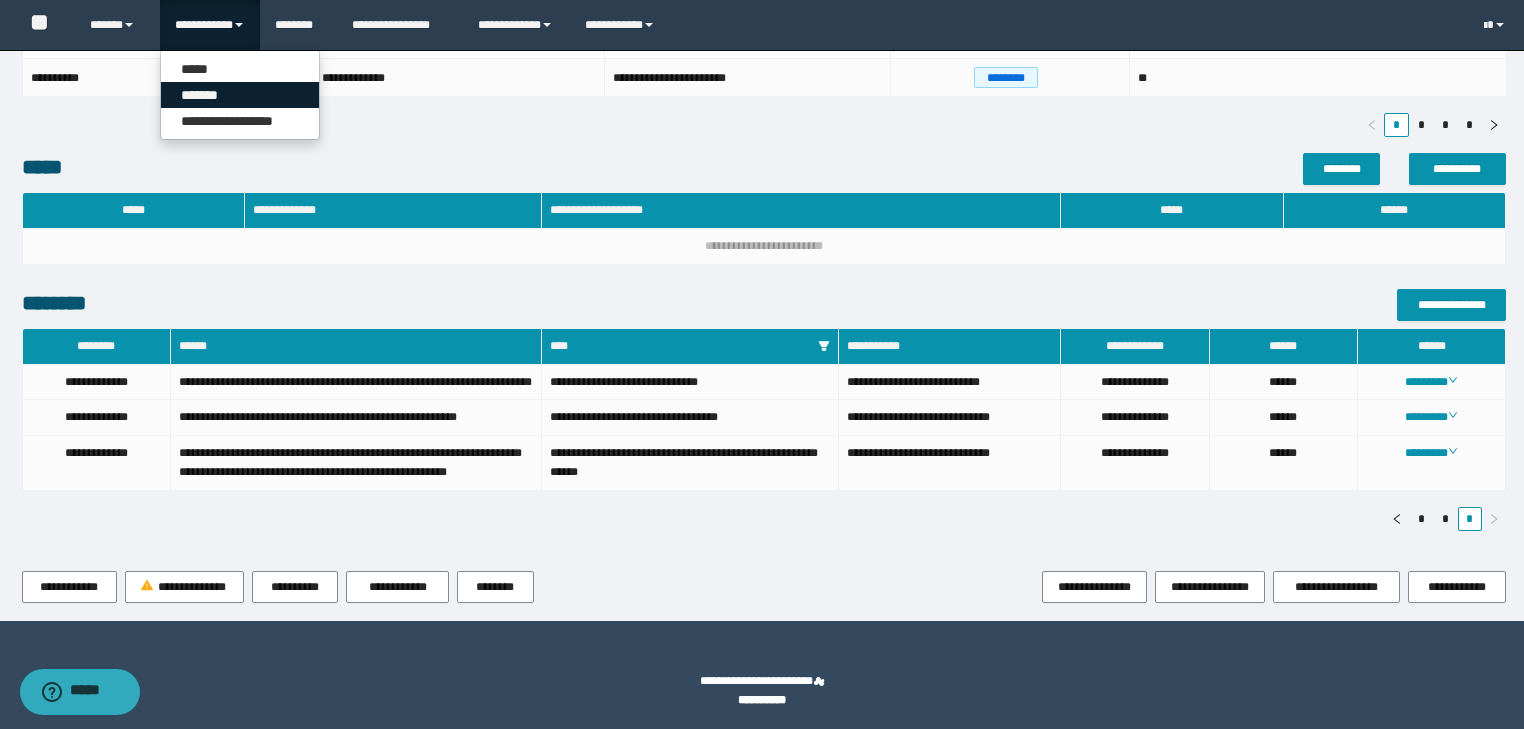 click on "*******" at bounding box center [240, 95] 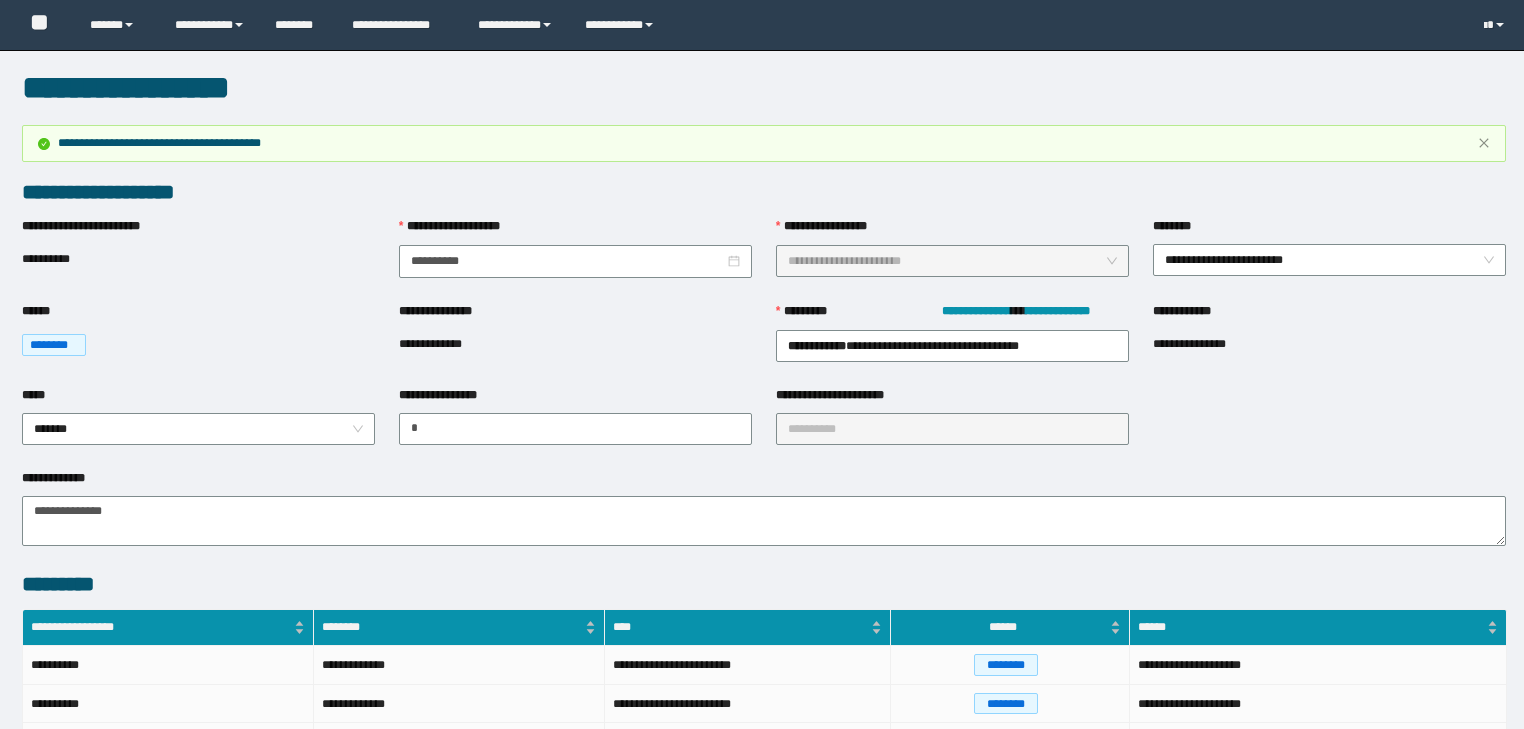 scroll, scrollTop: 0, scrollLeft: 0, axis: both 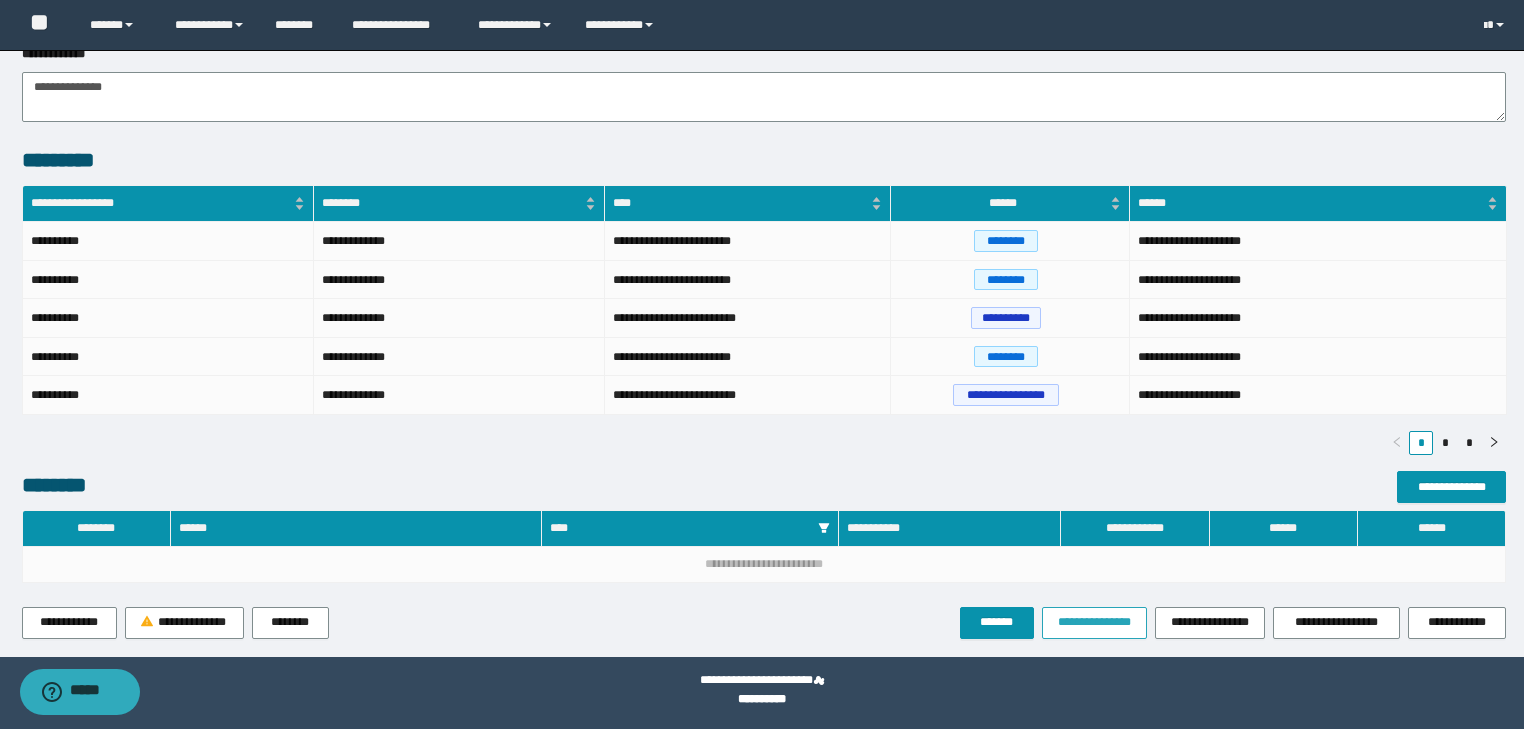 click on "**********" at bounding box center (1094, 622) 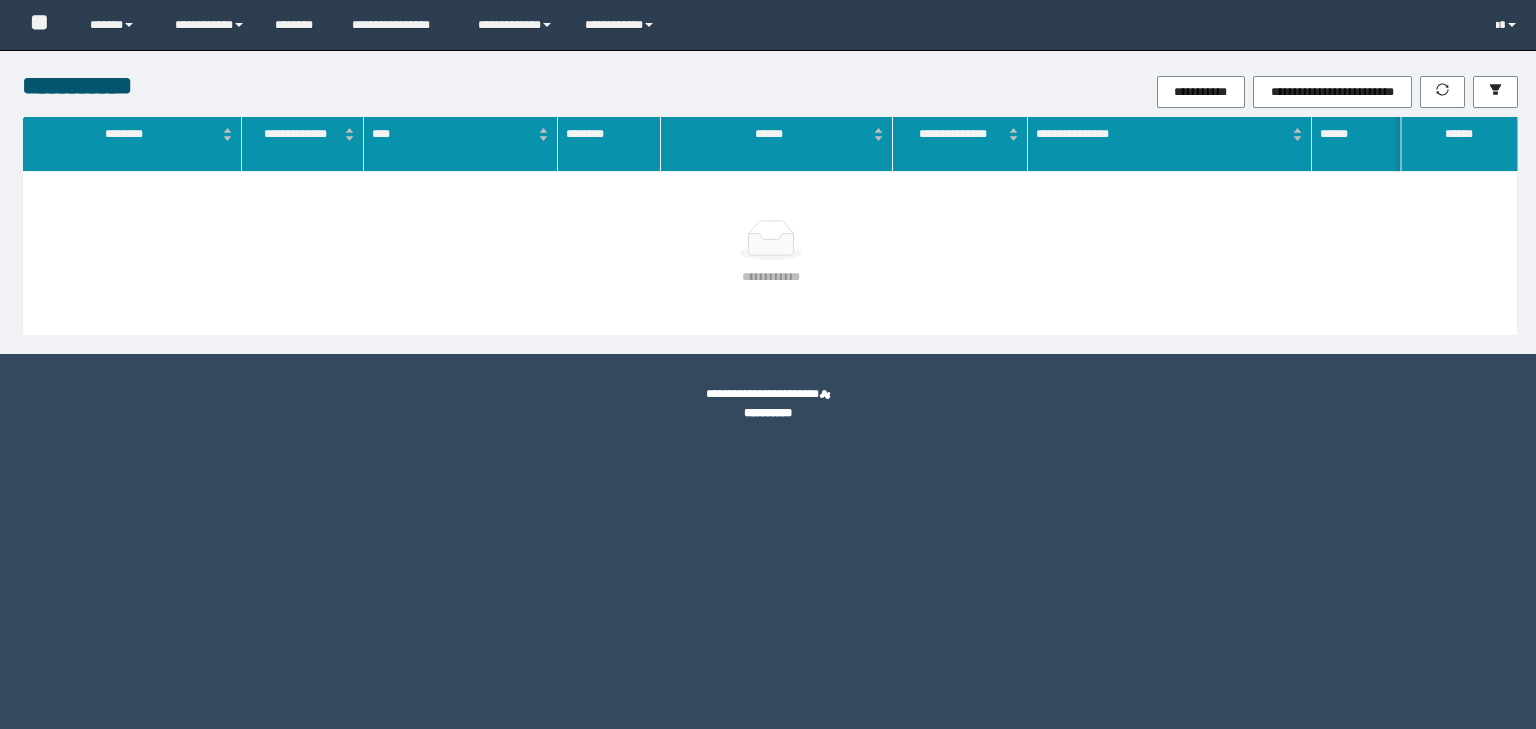 scroll, scrollTop: 0, scrollLeft: 0, axis: both 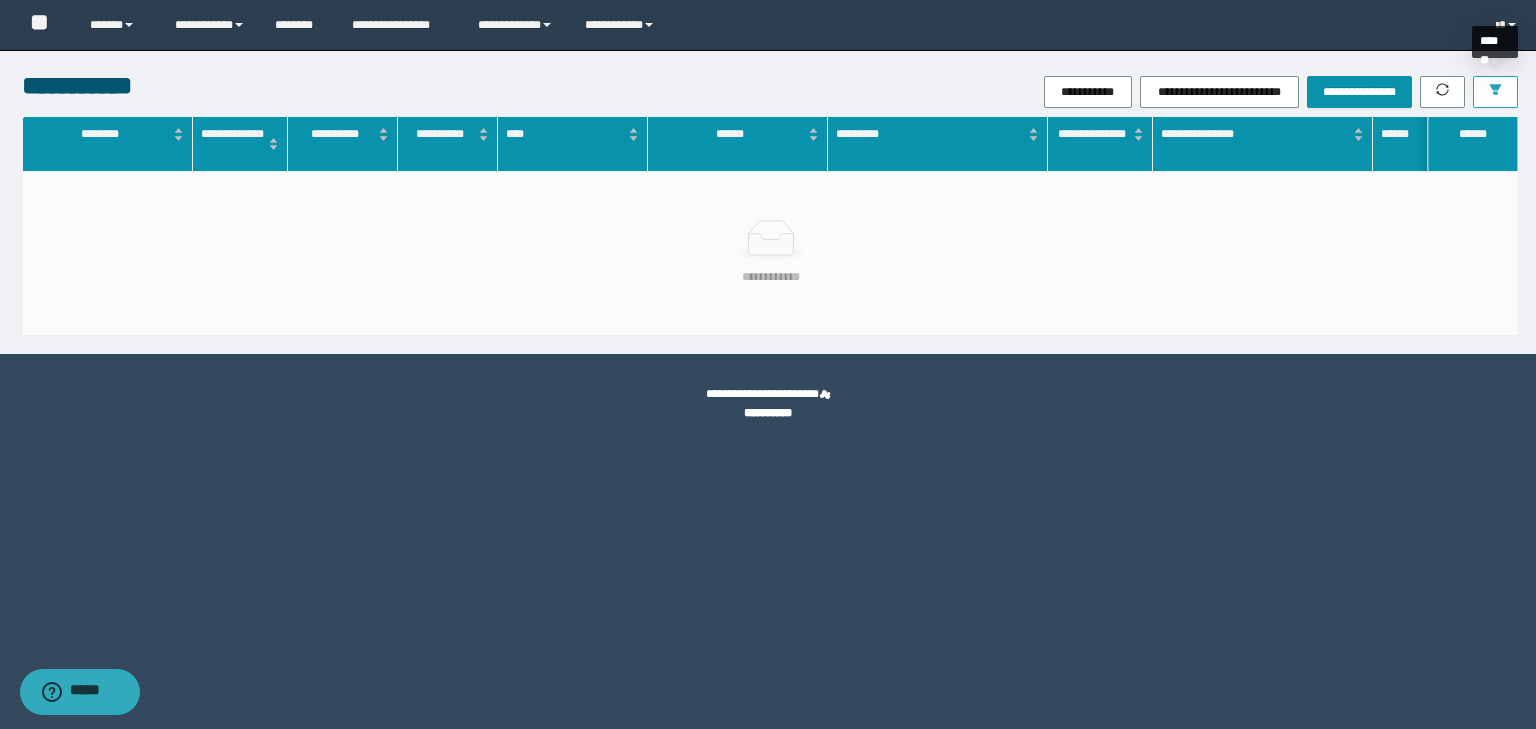 click 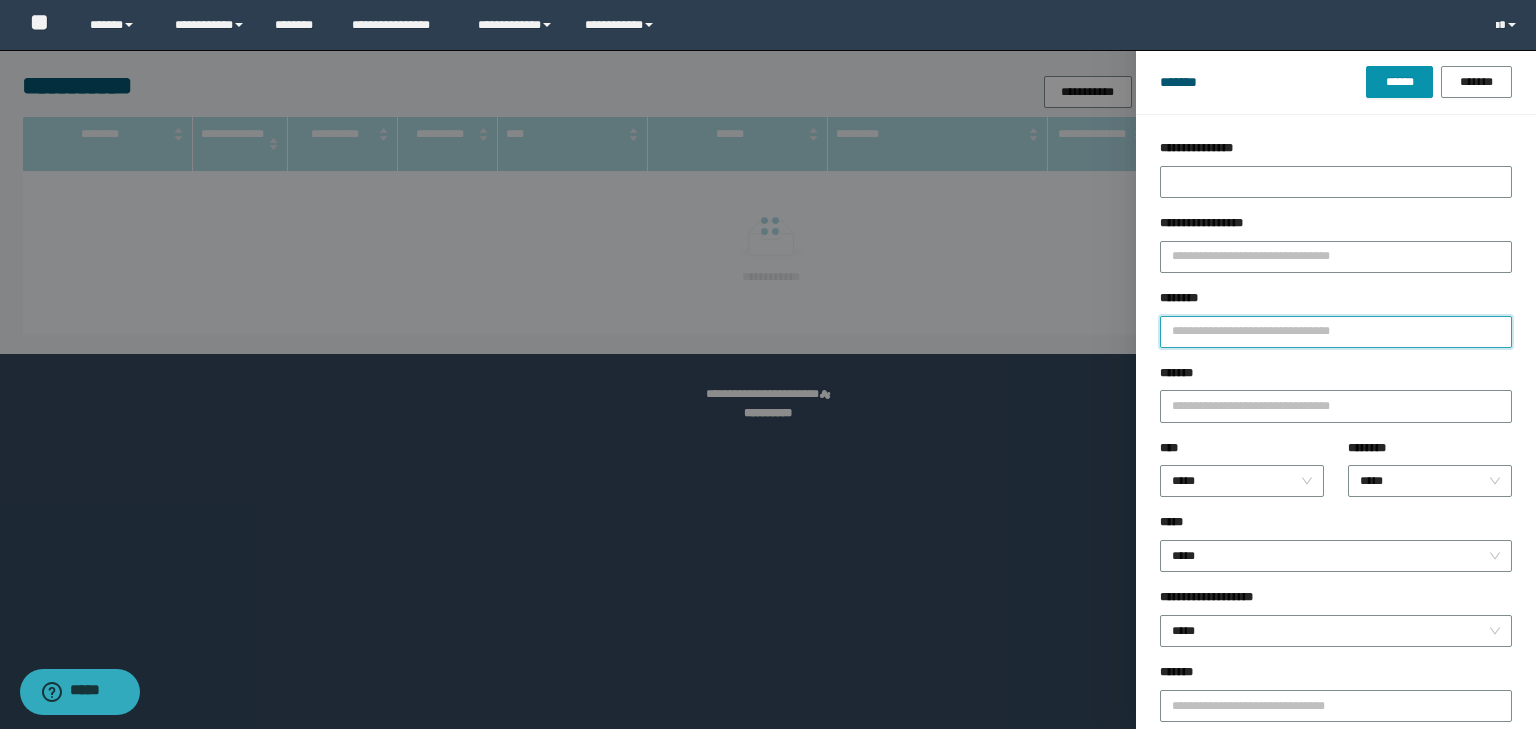 click on "********" at bounding box center [1336, 332] 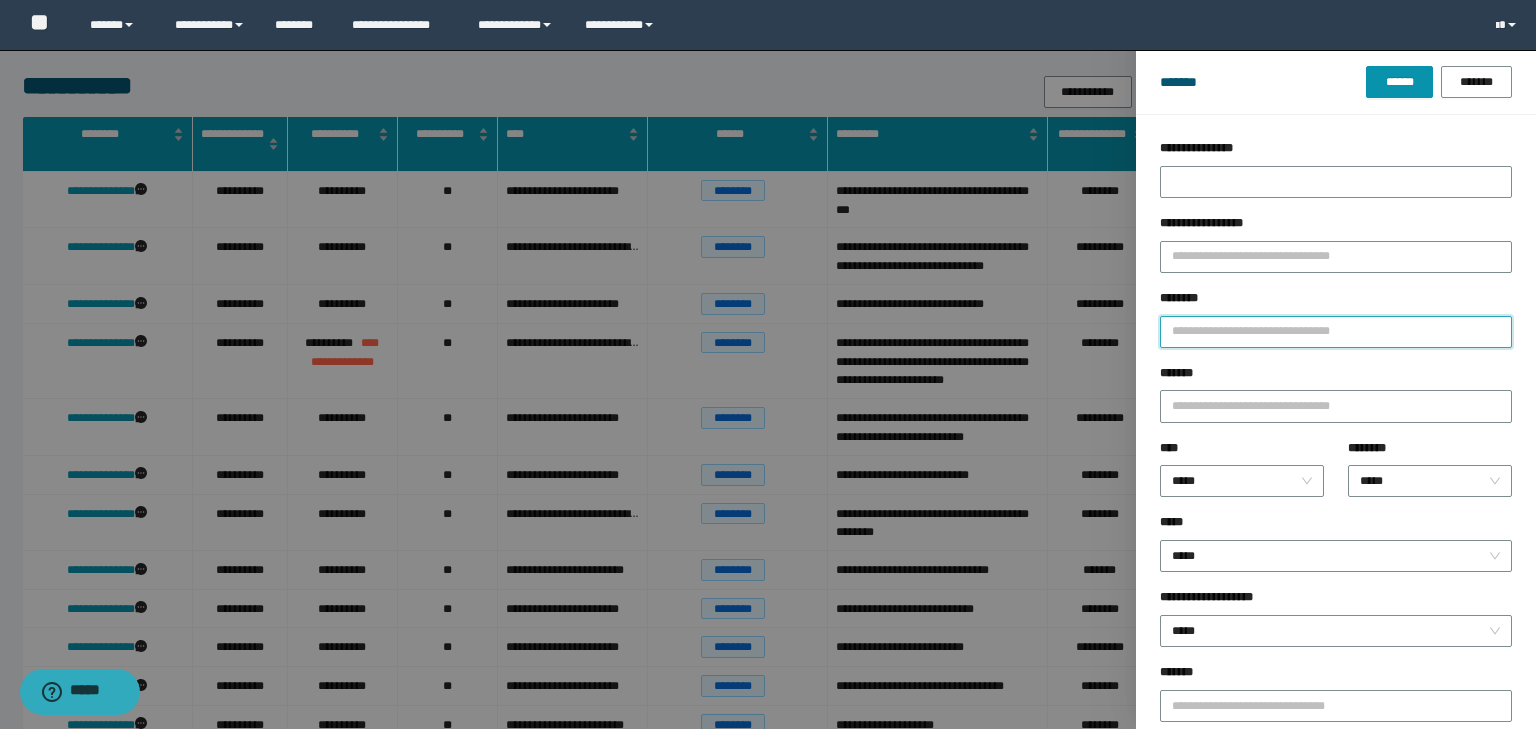 type on "*" 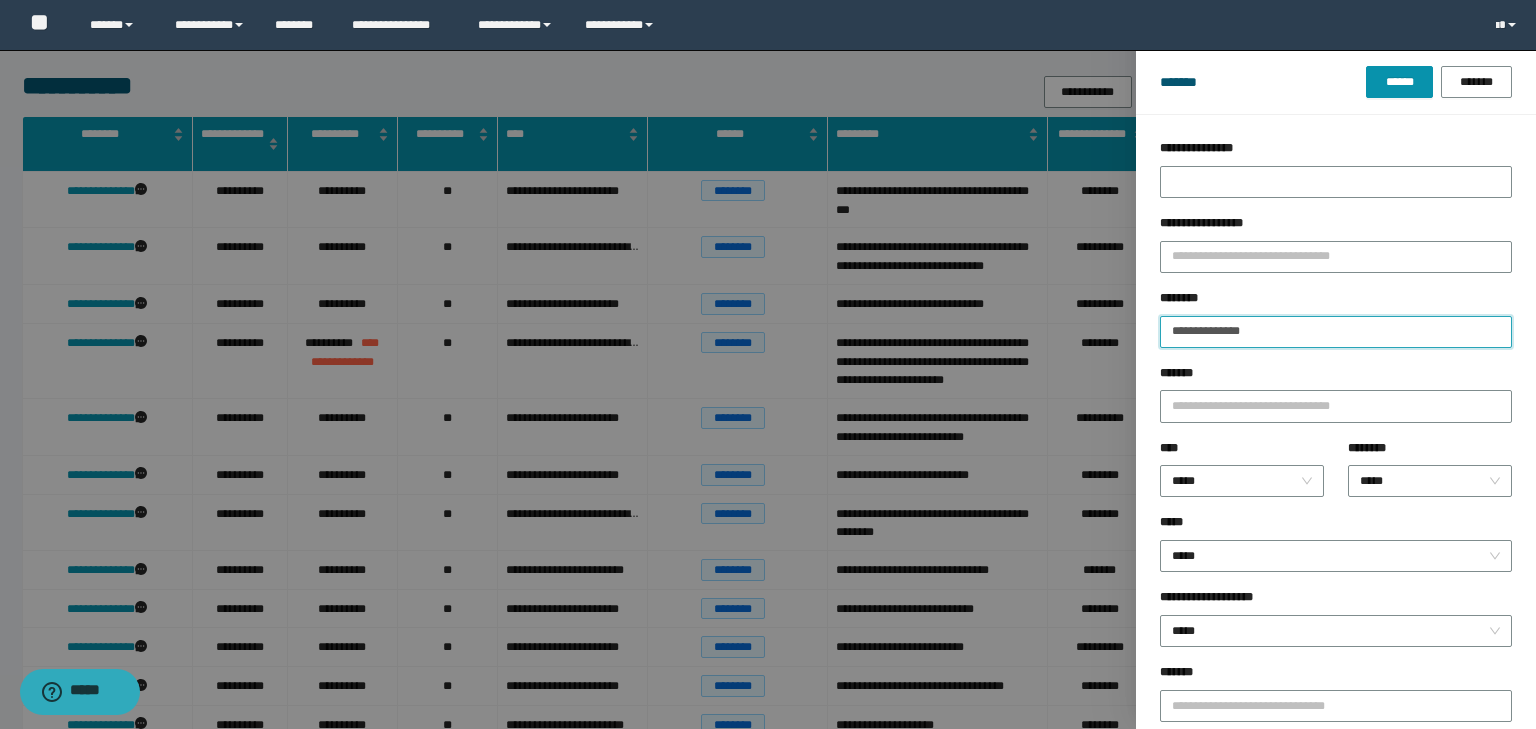 type on "**********" 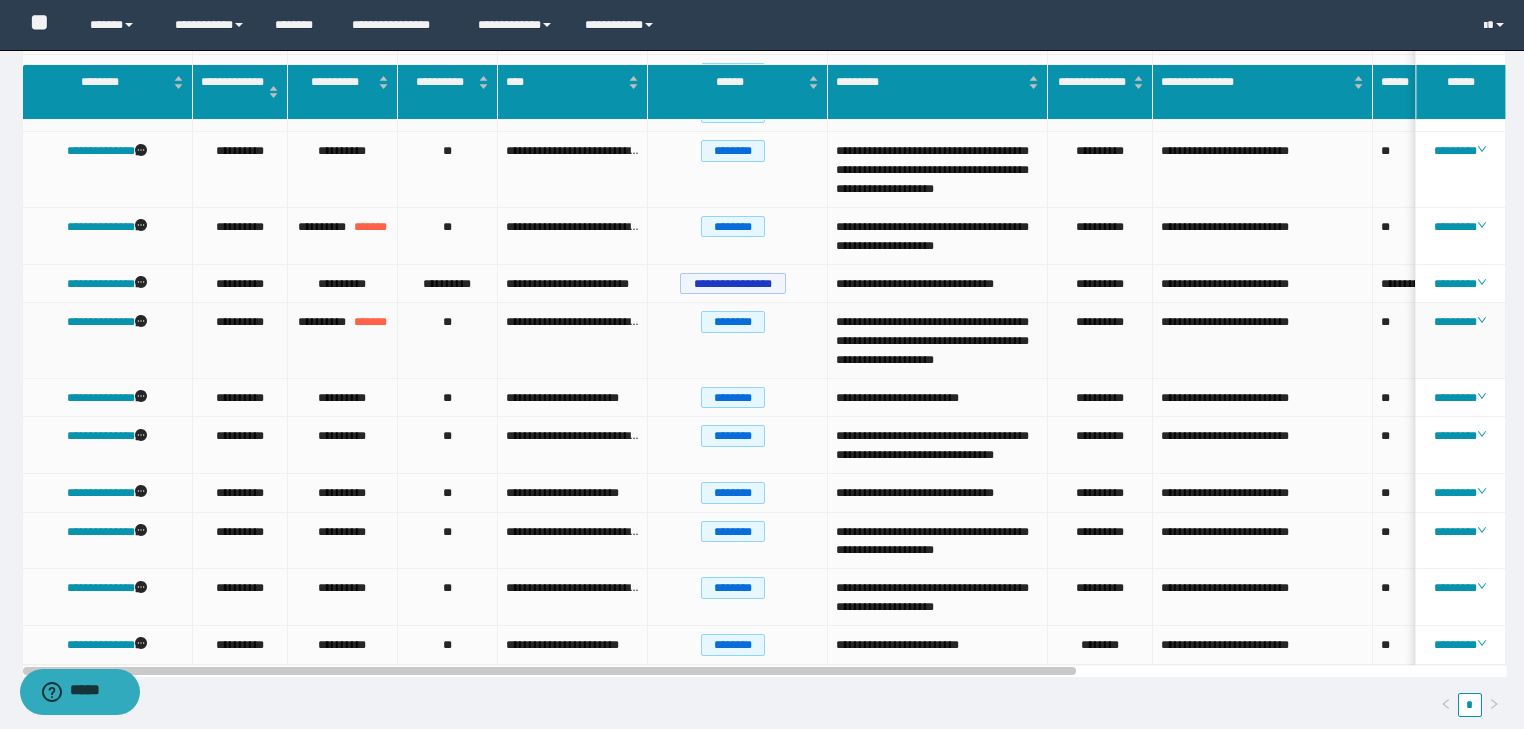scroll, scrollTop: 400, scrollLeft: 0, axis: vertical 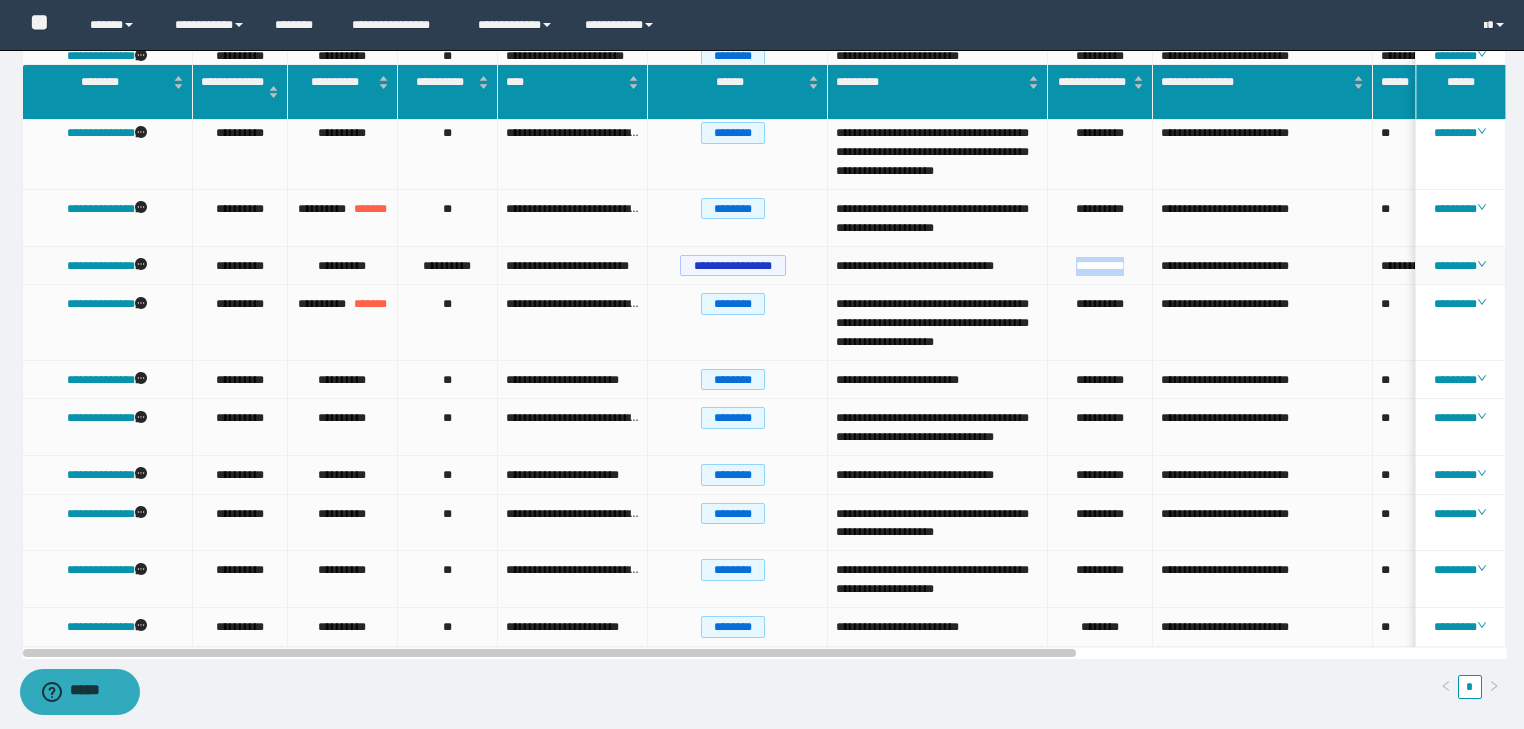 drag, startPoint x: 1138, startPoint y: 373, endPoint x: 1050, endPoint y: 368, distance: 88.14193 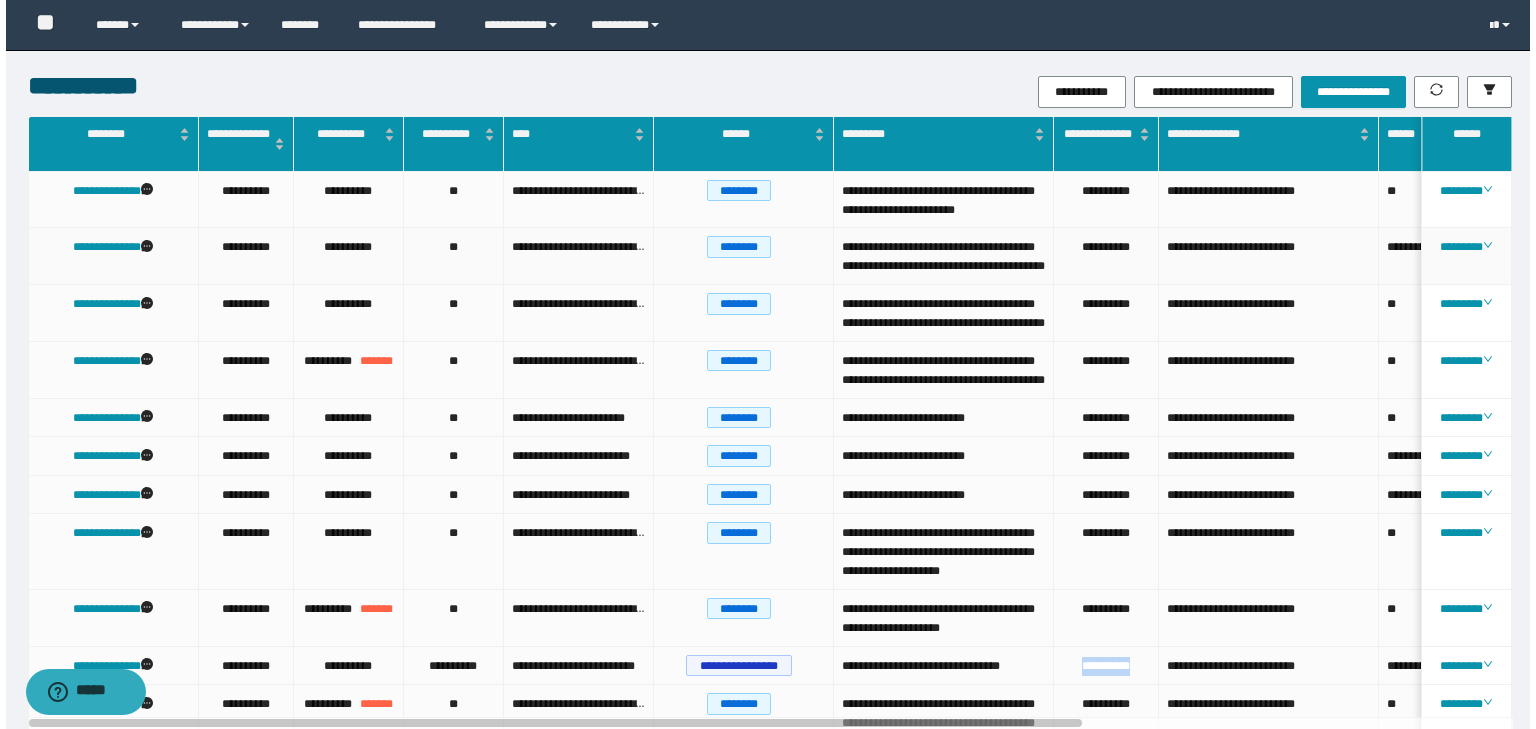 scroll, scrollTop: 0, scrollLeft: 0, axis: both 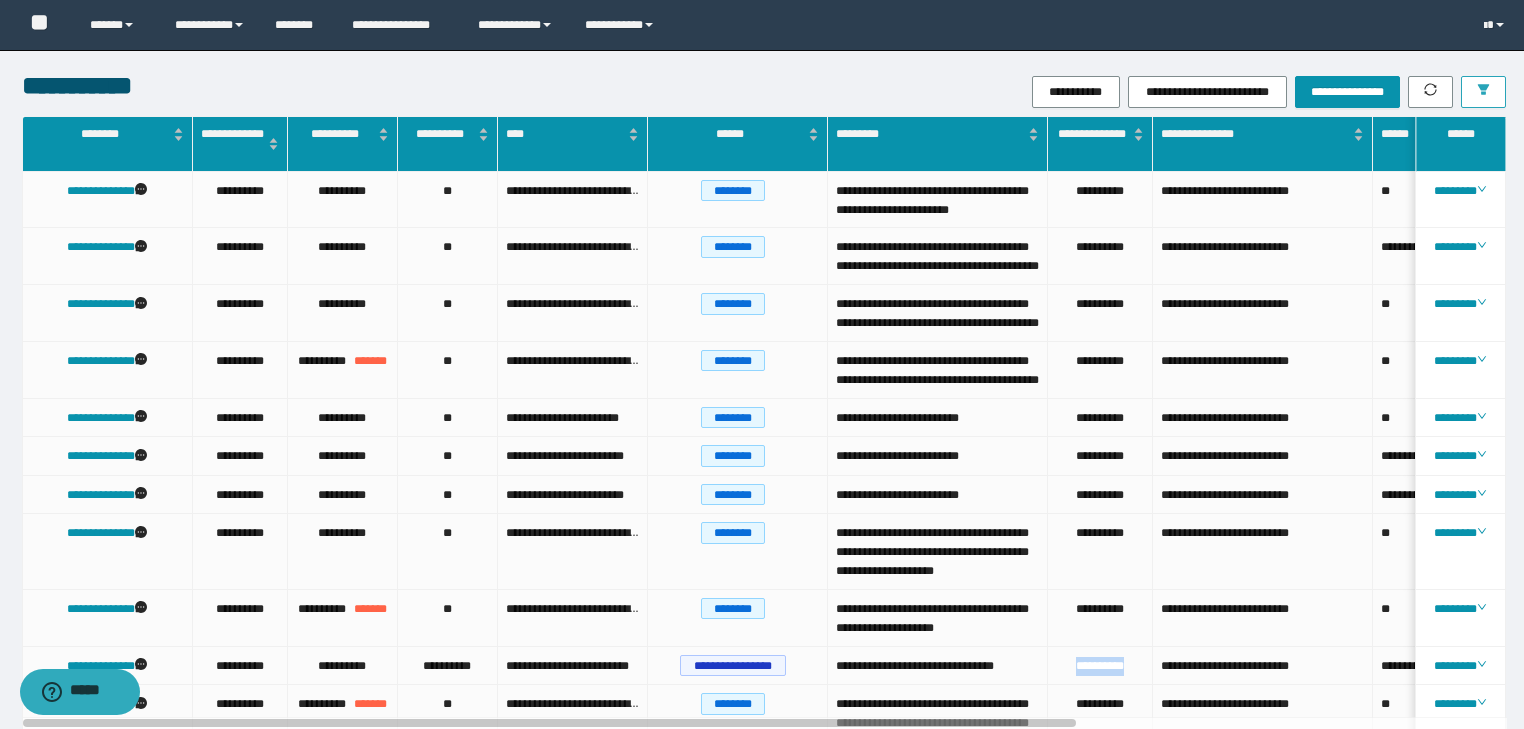 click at bounding box center [1483, 92] 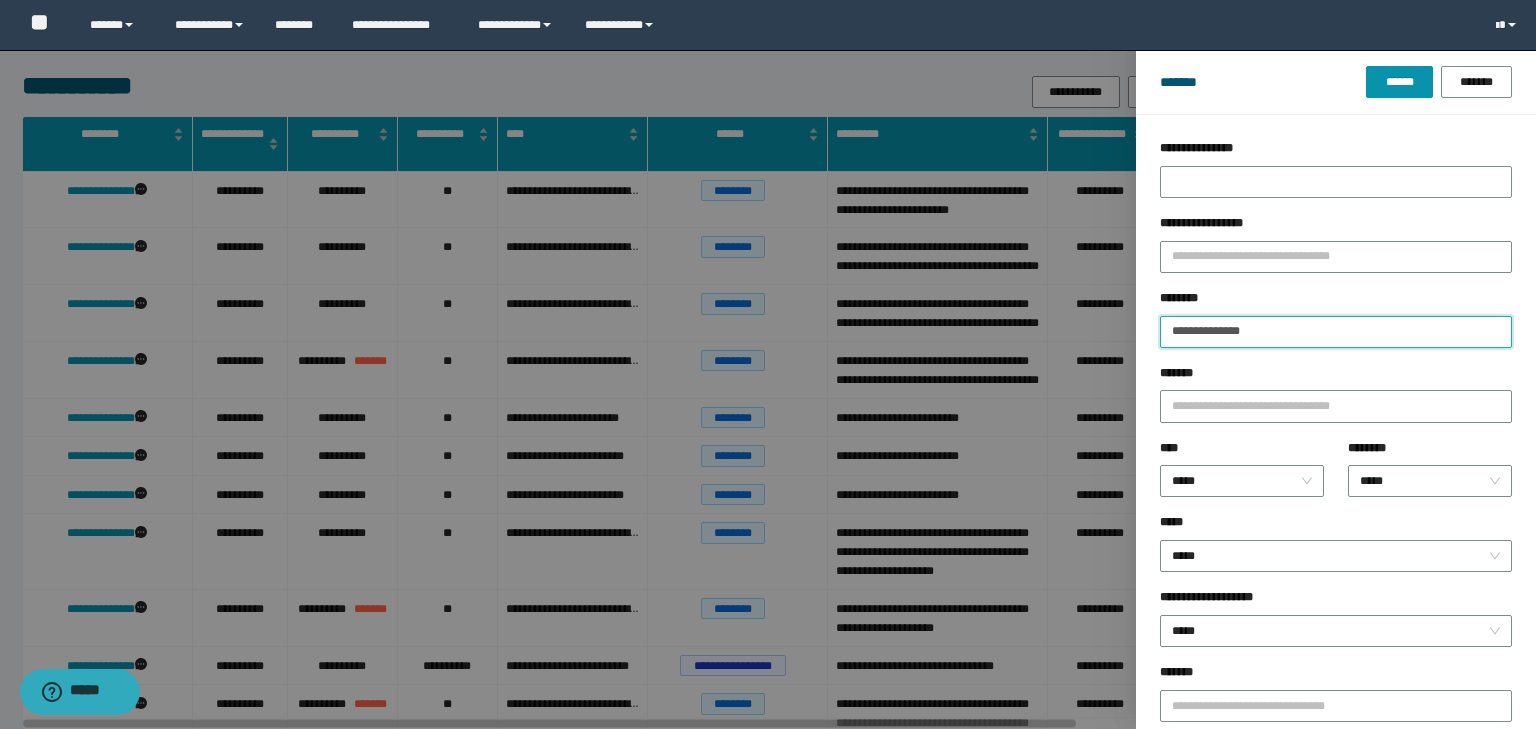 drag, startPoint x: 1301, startPoint y: 340, endPoint x: 1103, endPoint y: 325, distance: 198.56737 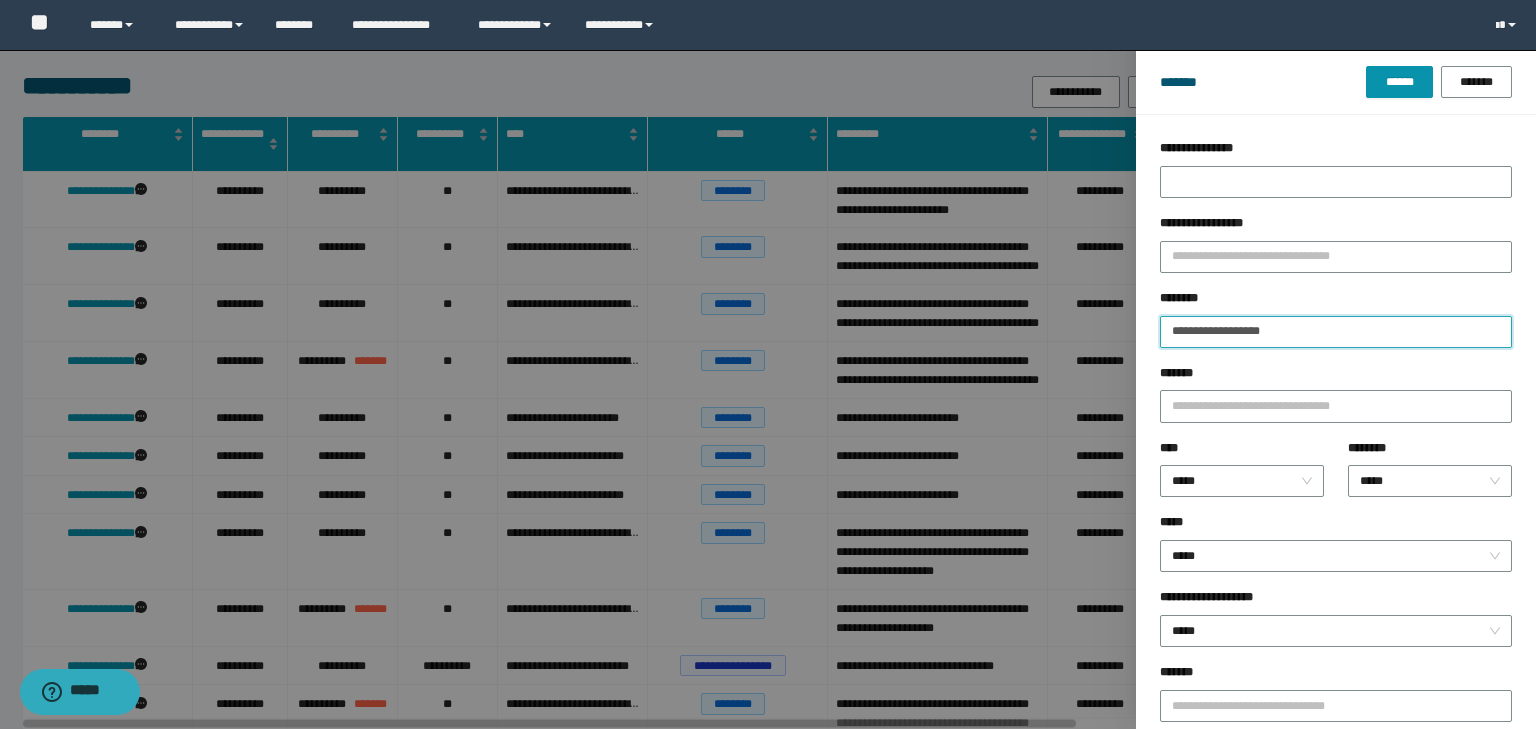 type on "**********" 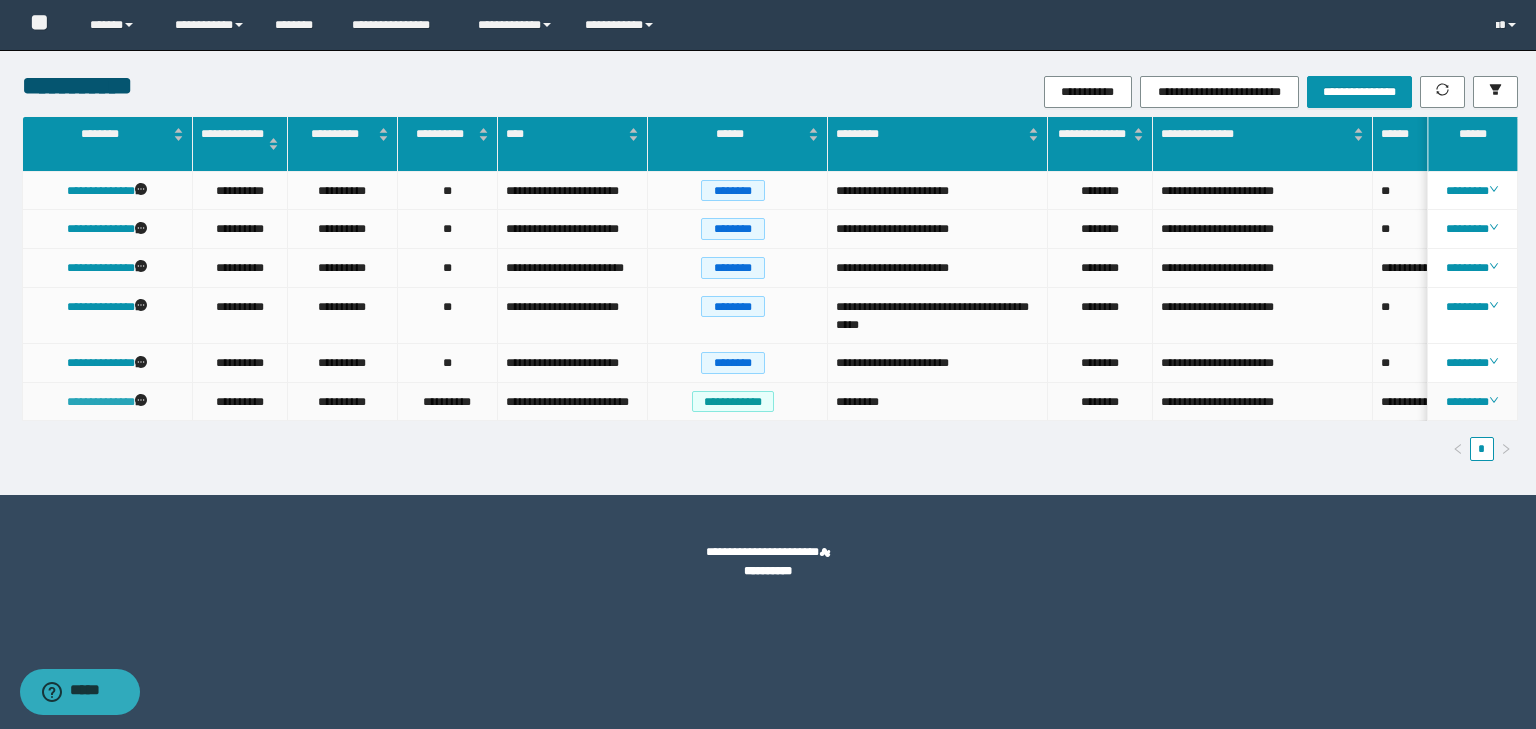 click on "**********" at bounding box center (101, 402) 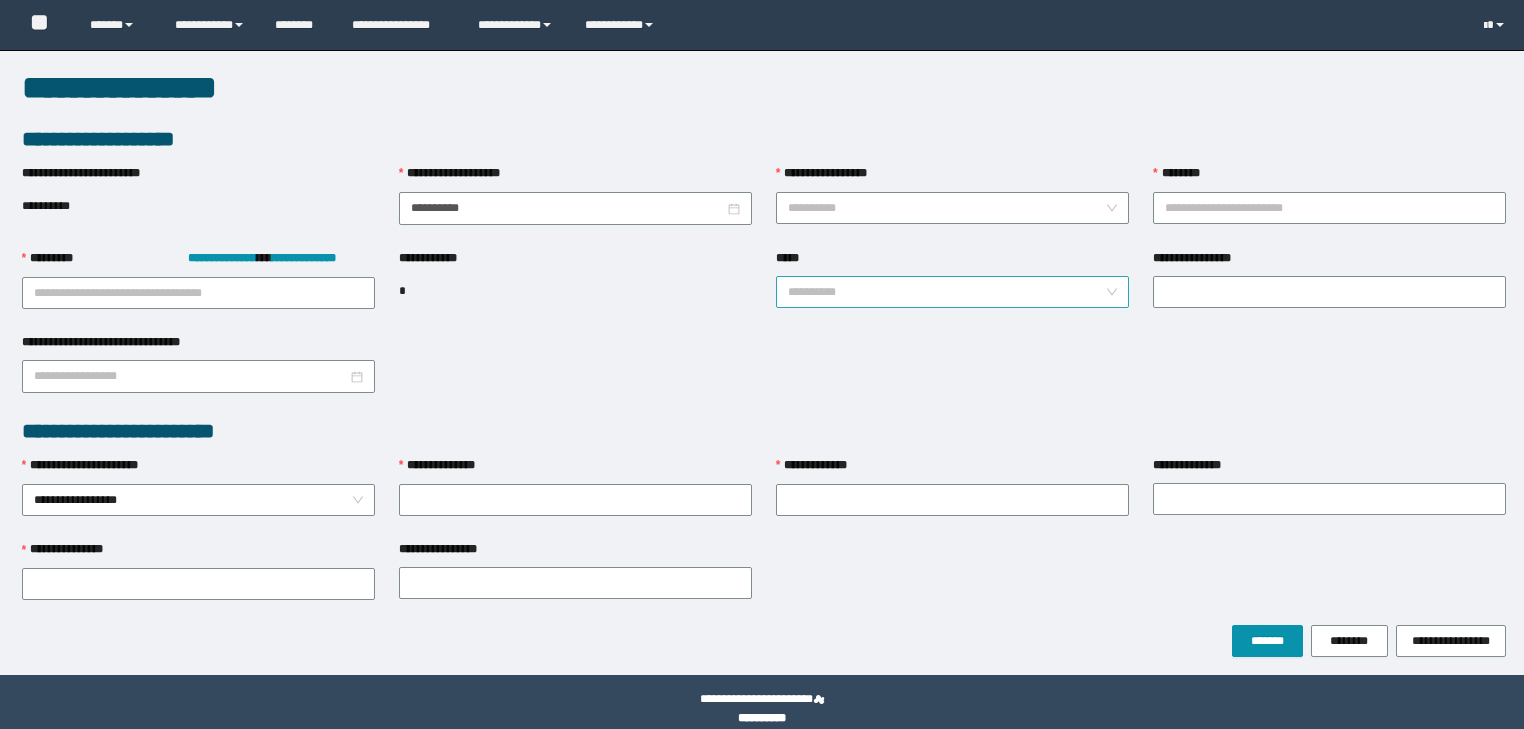 scroll, scrollTop: 0, scrollLeft: 0, axis: both 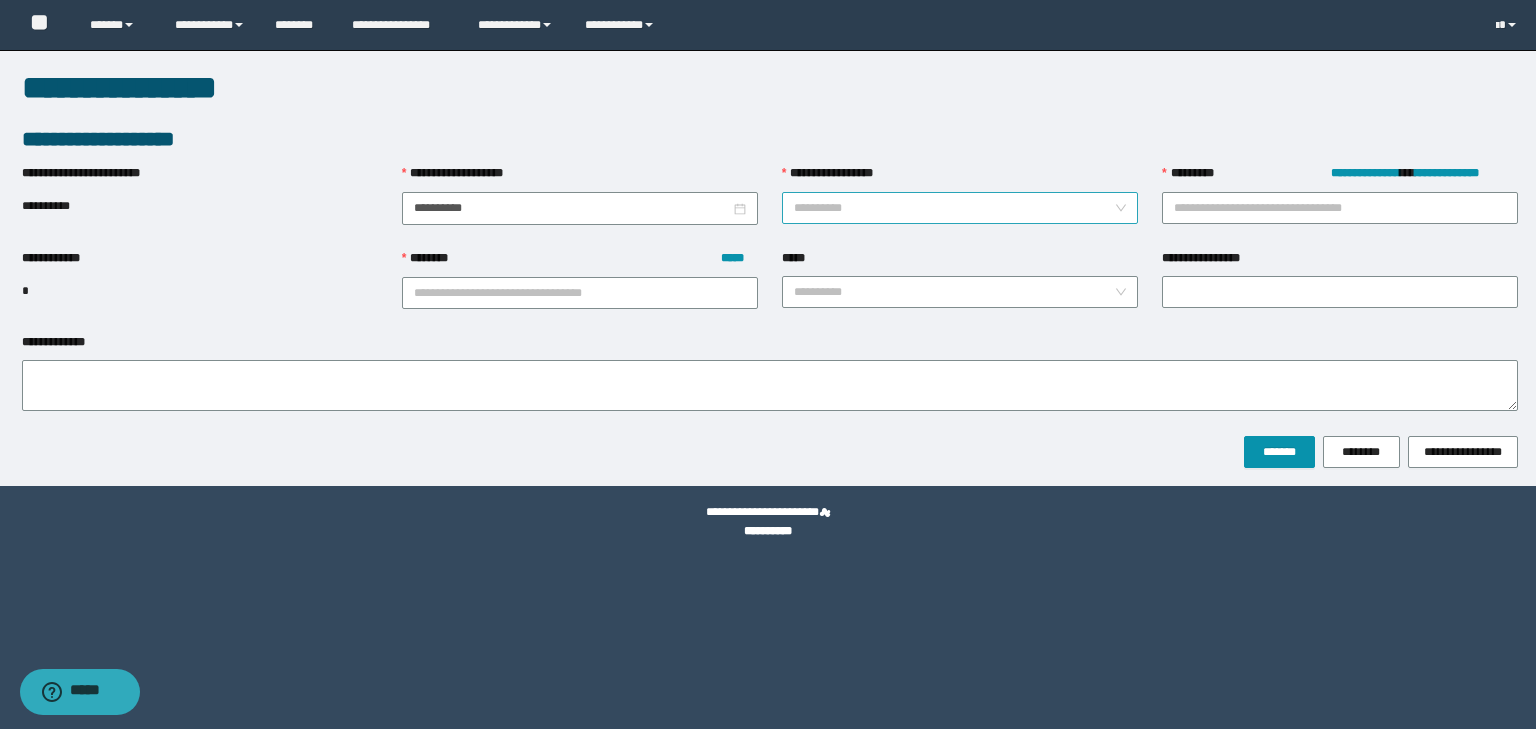 click on "**********" at bounding box center (954, 208) 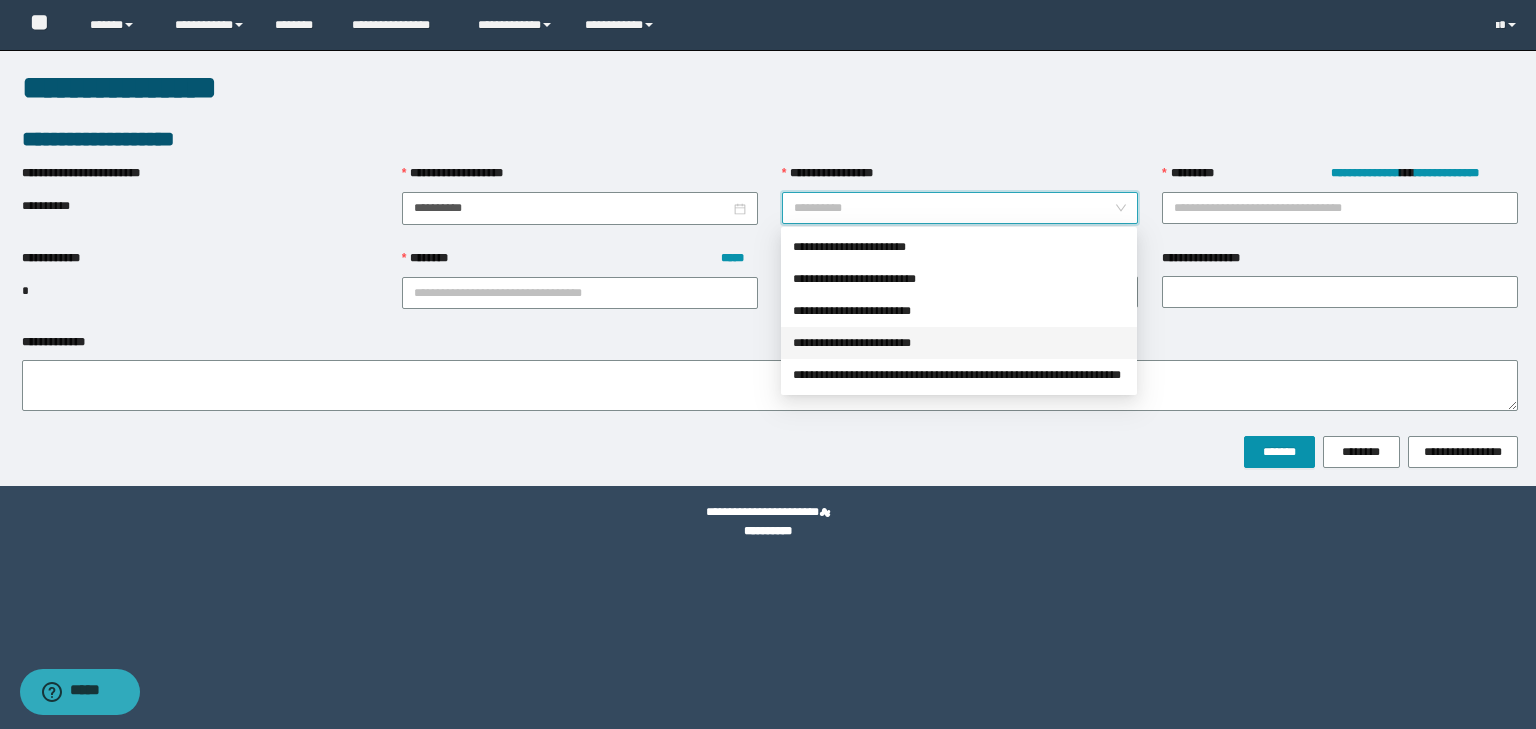 click on "**********" at bounding box center (959, 343) 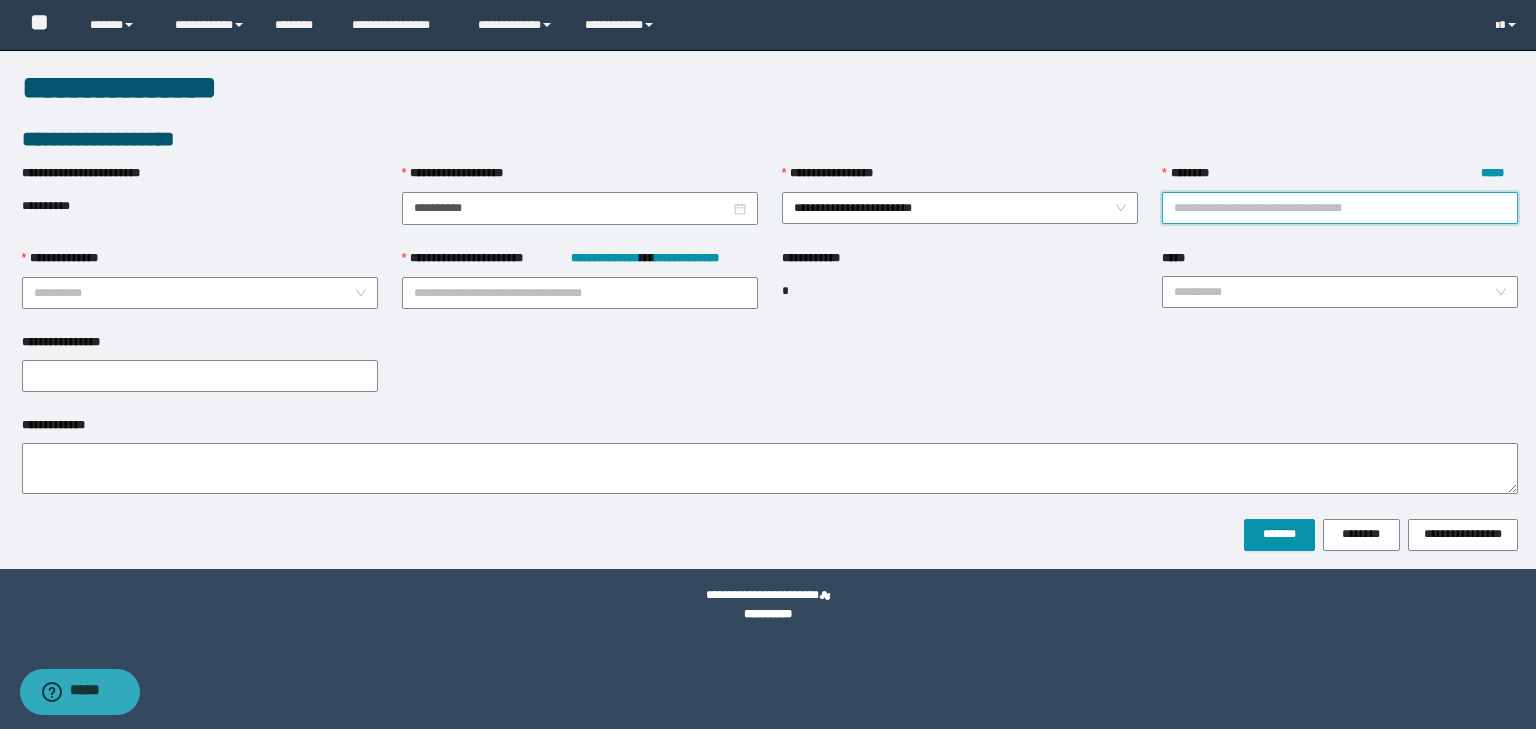 paste on "**********" 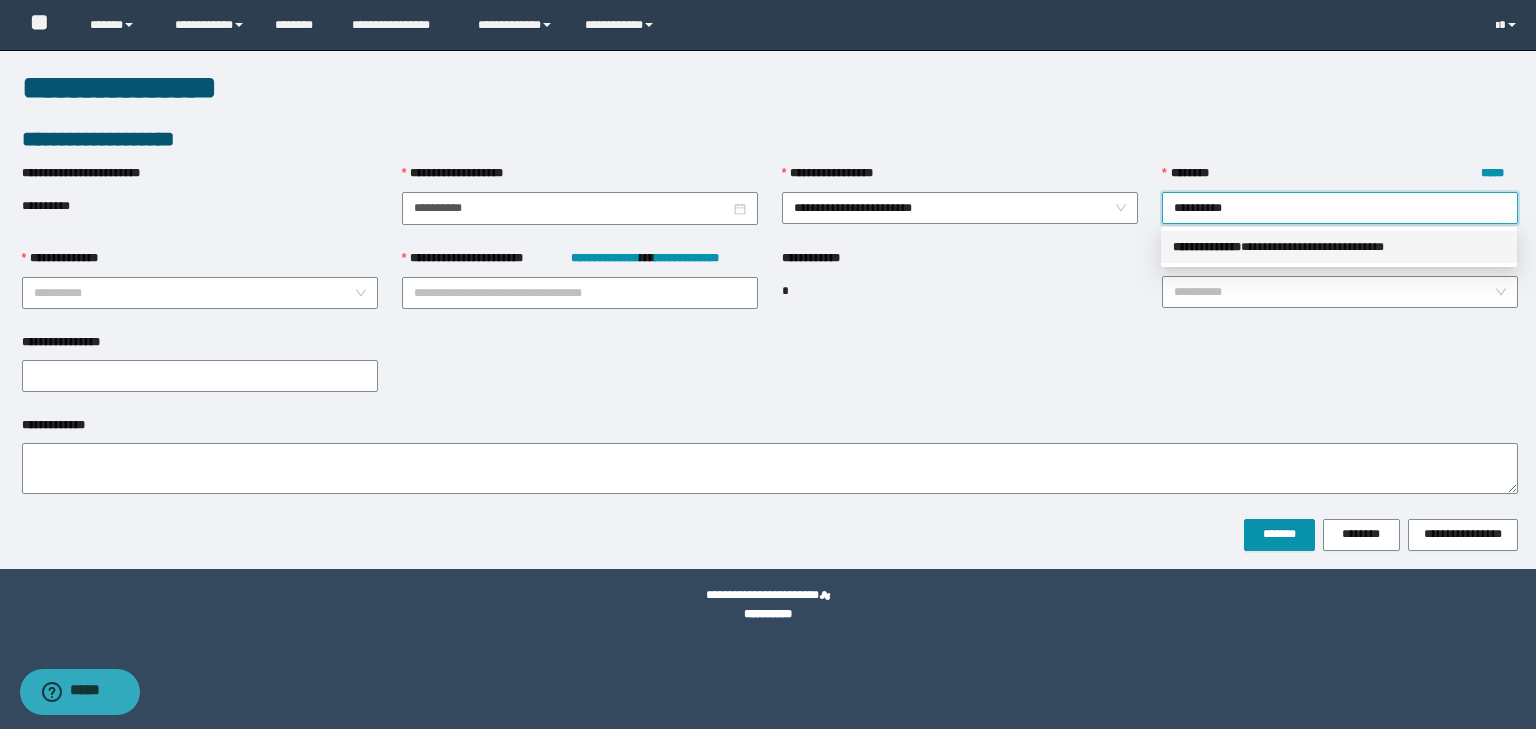 click on "**********" at bounding box center (1339, 247) 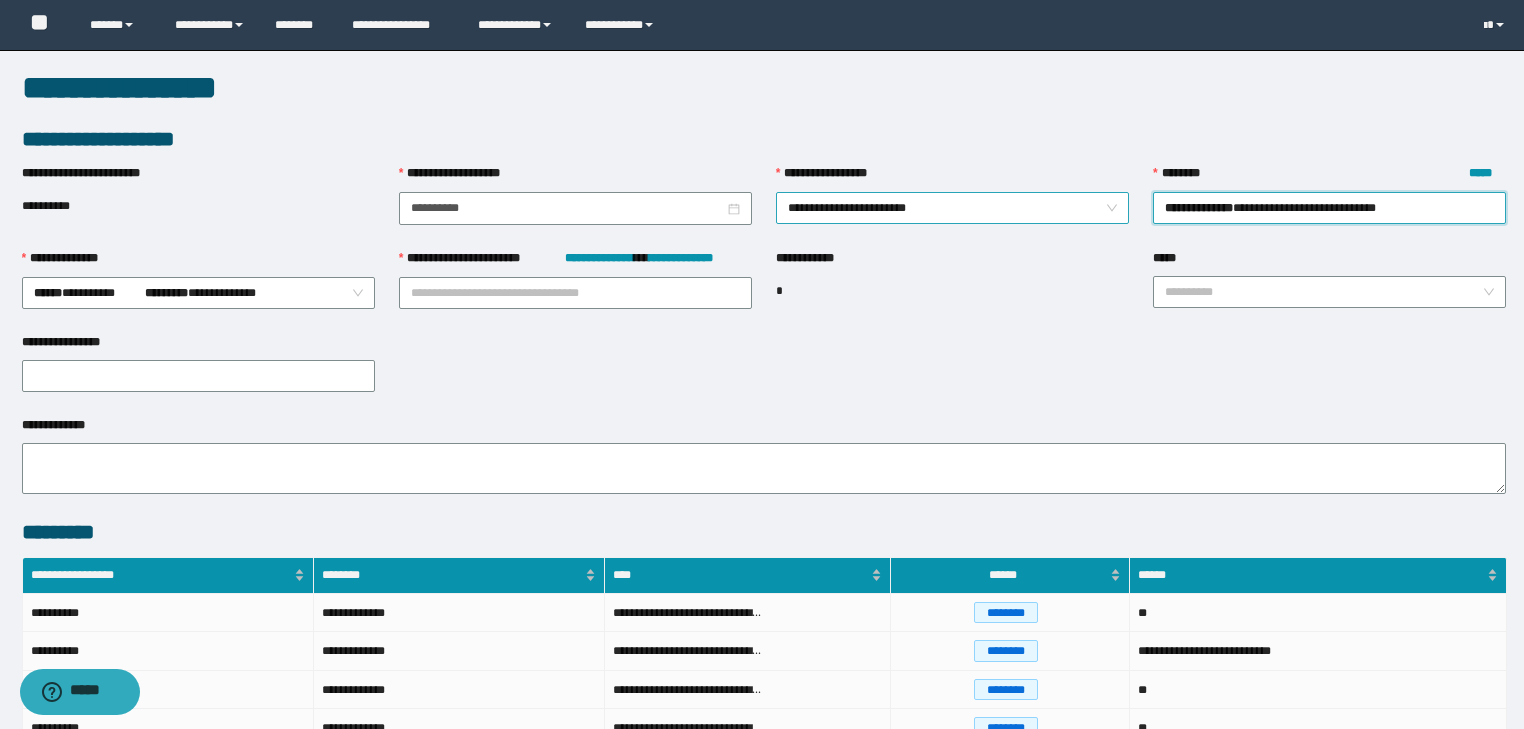 click on "**********" at bounding box center [953, 208] 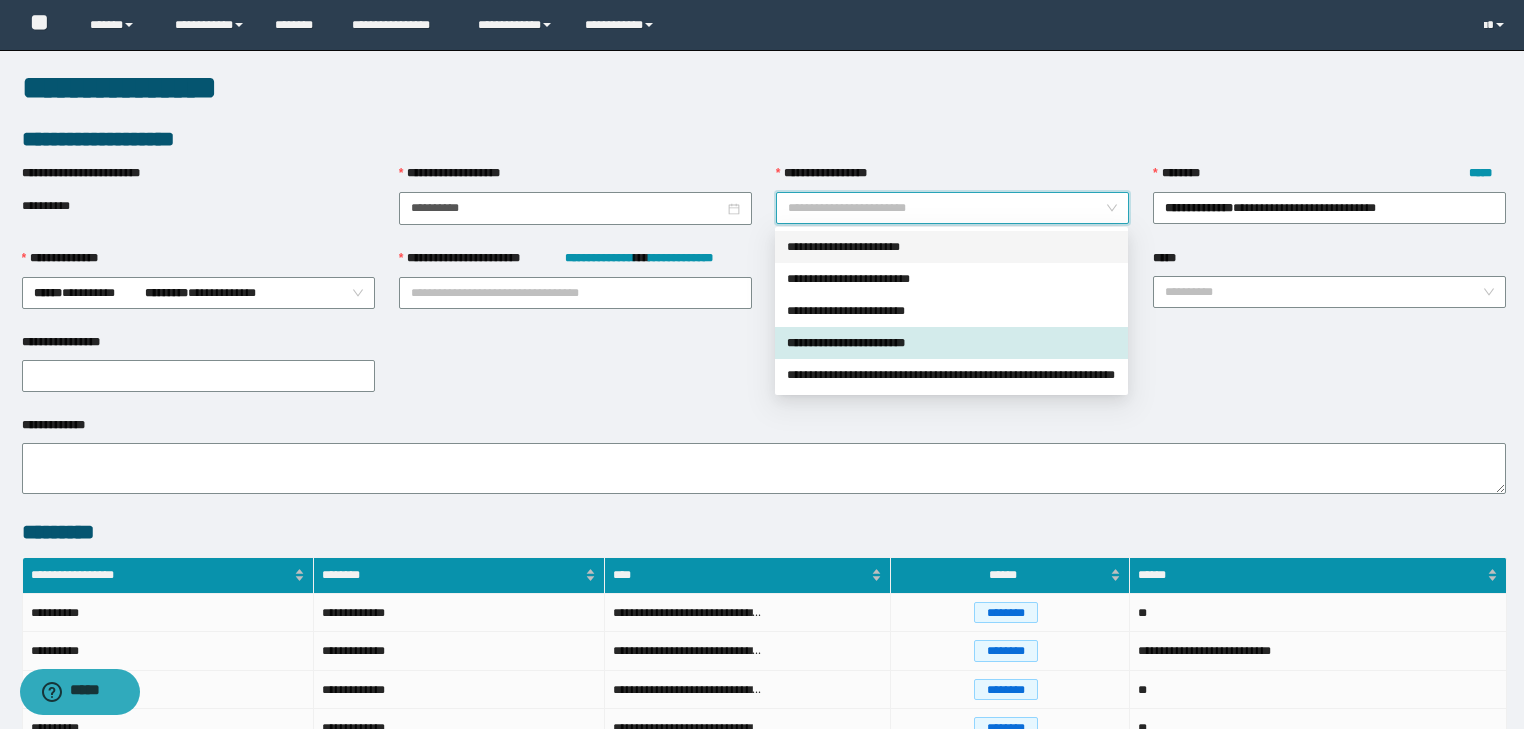 click on "**********" at bounding box center [951, 247] 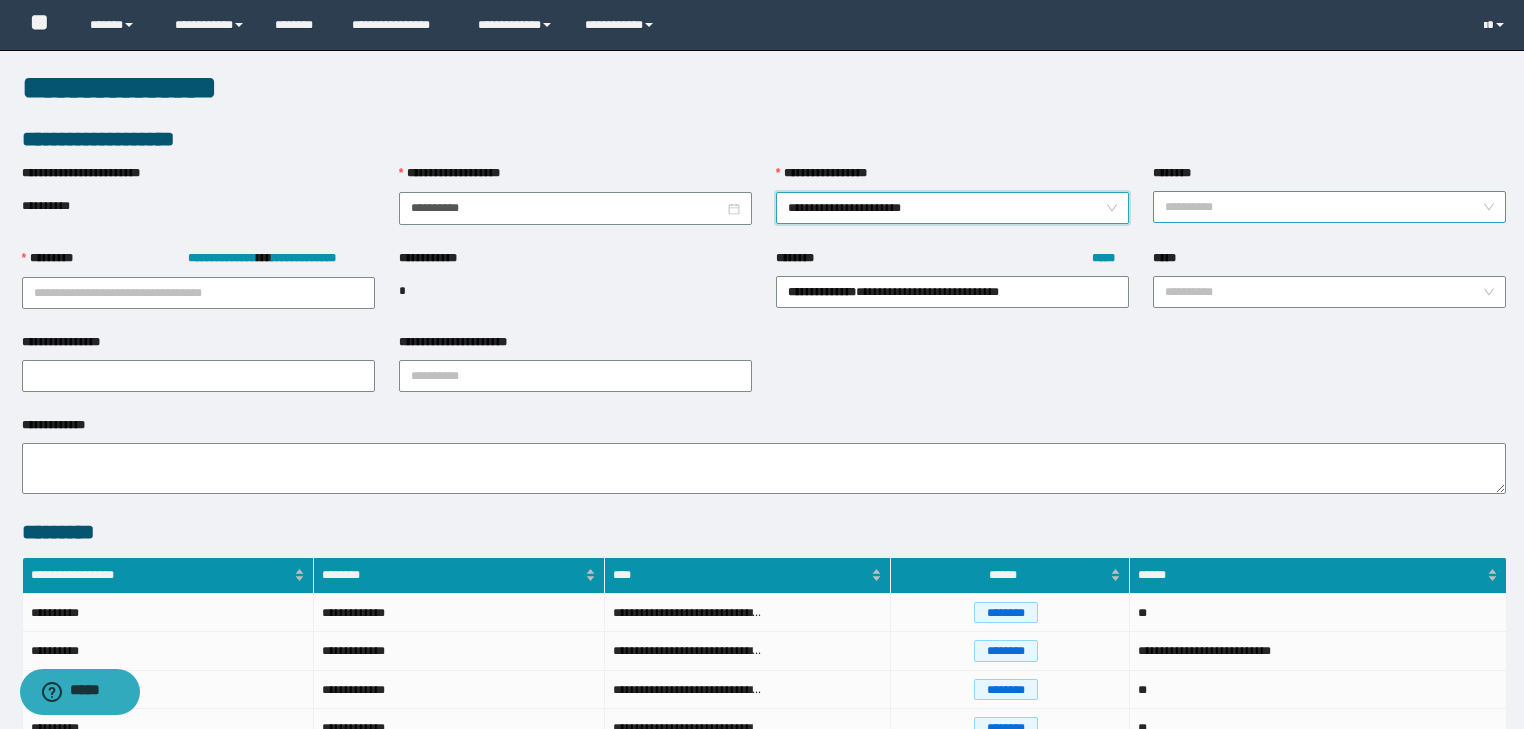 click on "********" at bounding box center [1323, 207] 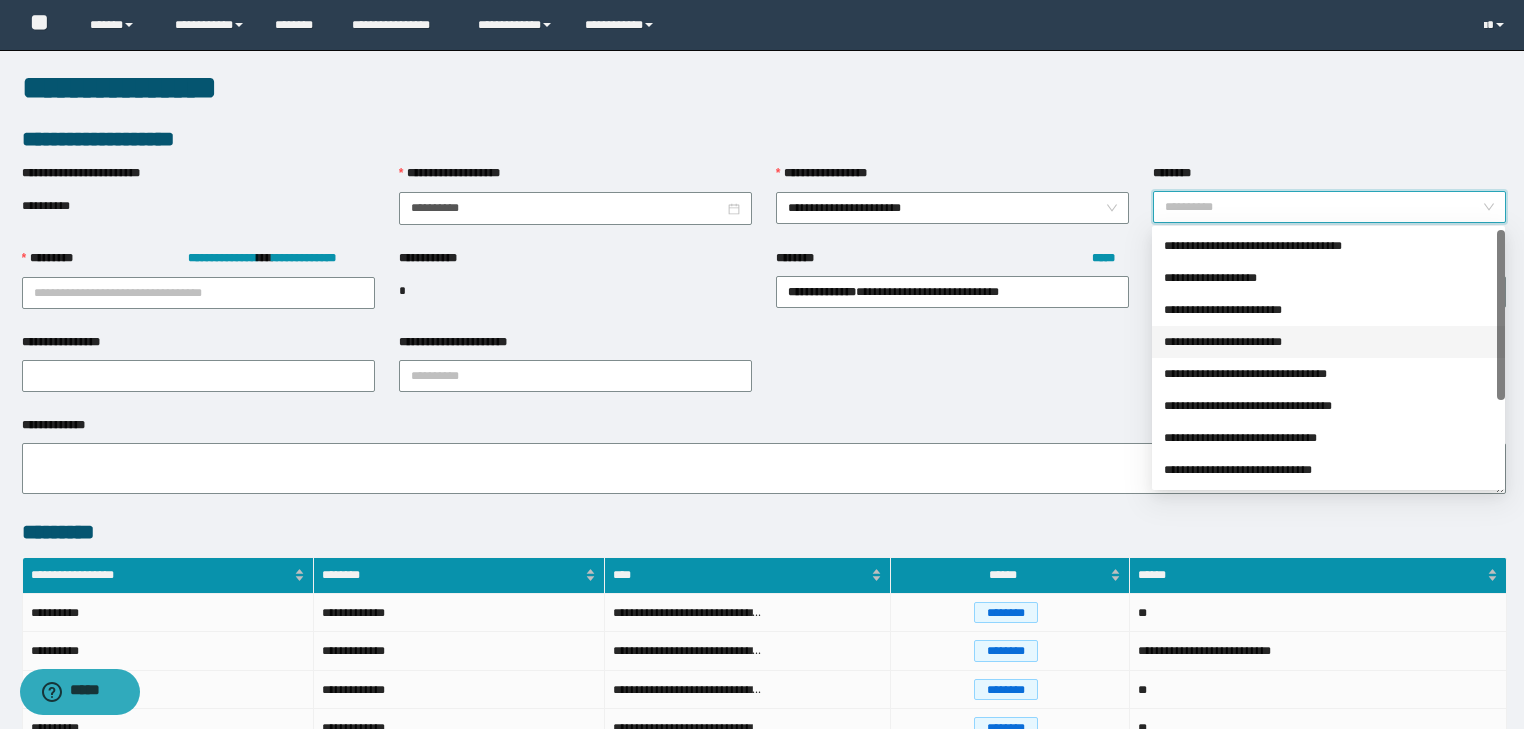 click on "**********" at bounding box center [1328, 342] 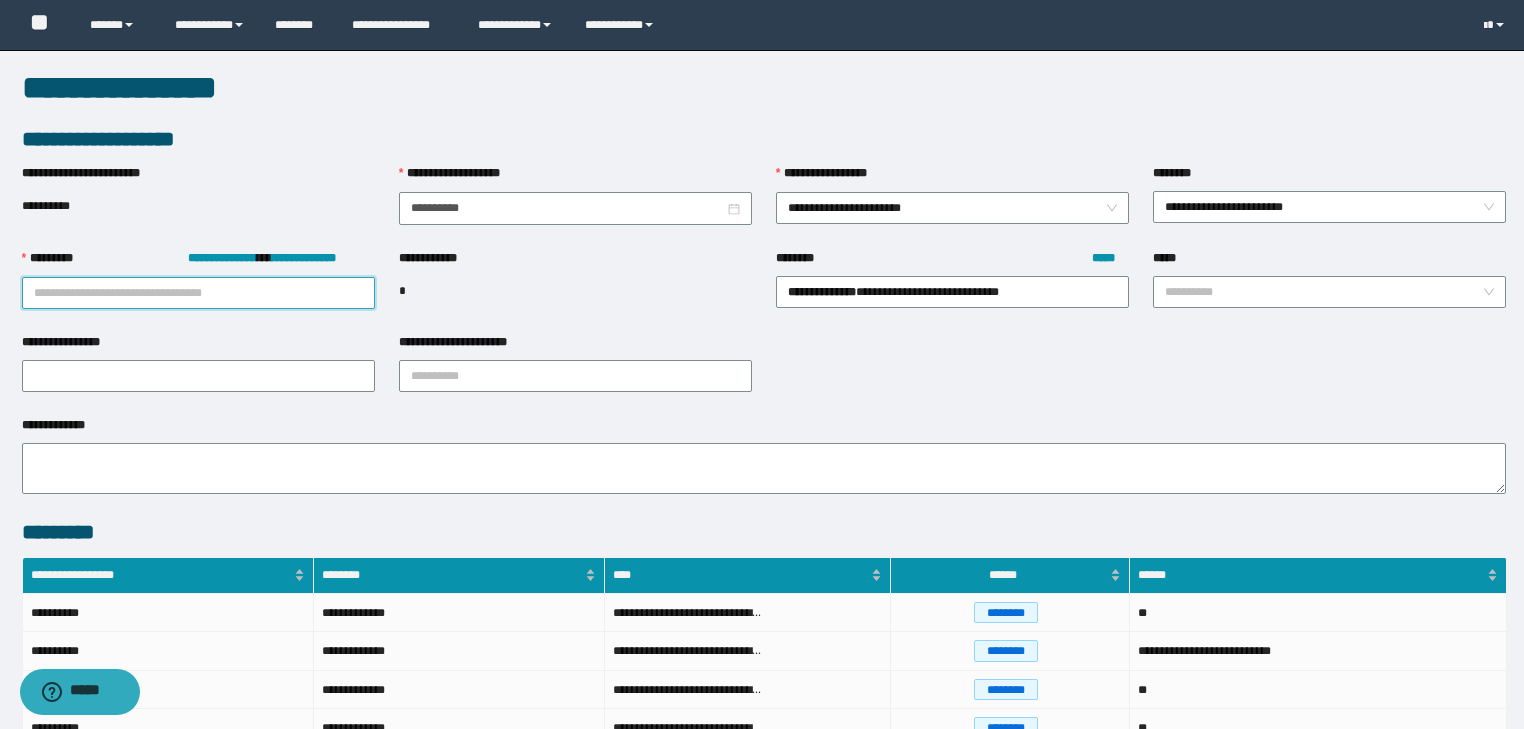 click on "**********" at bounding box center [198, 293] 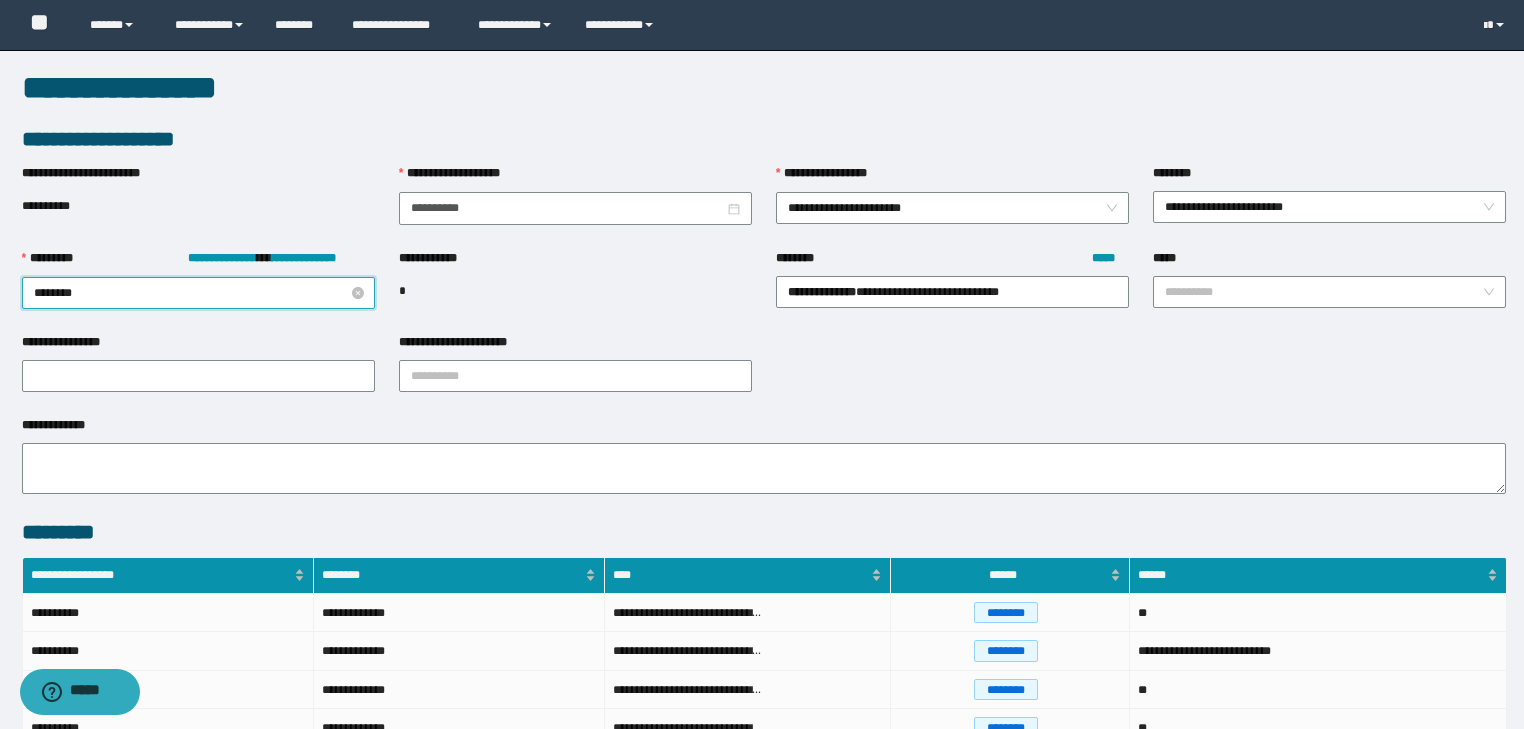 type on "*********" 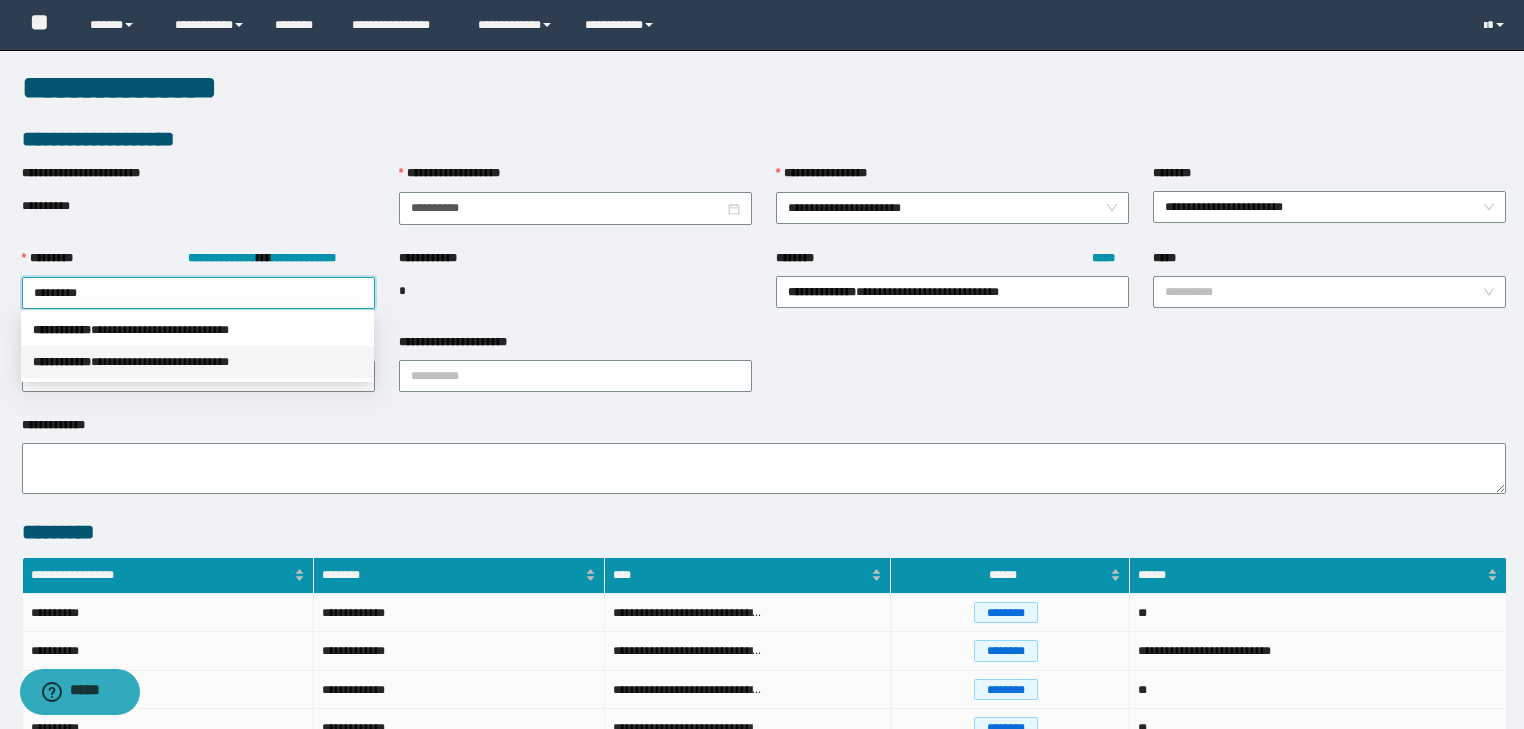 click on "**********" at bounding box center (197, 362) 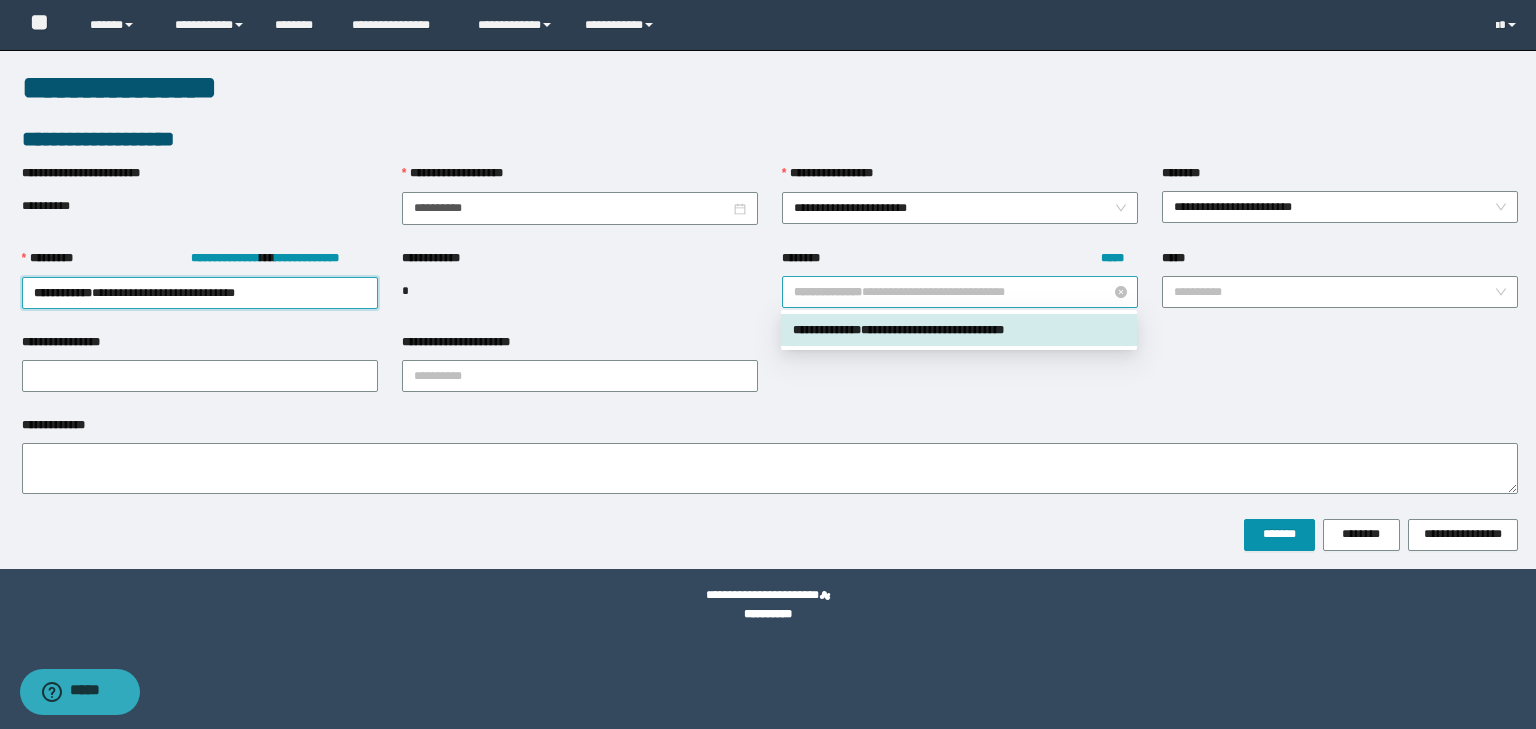 click on "**********" at bounding box center (960, 292) 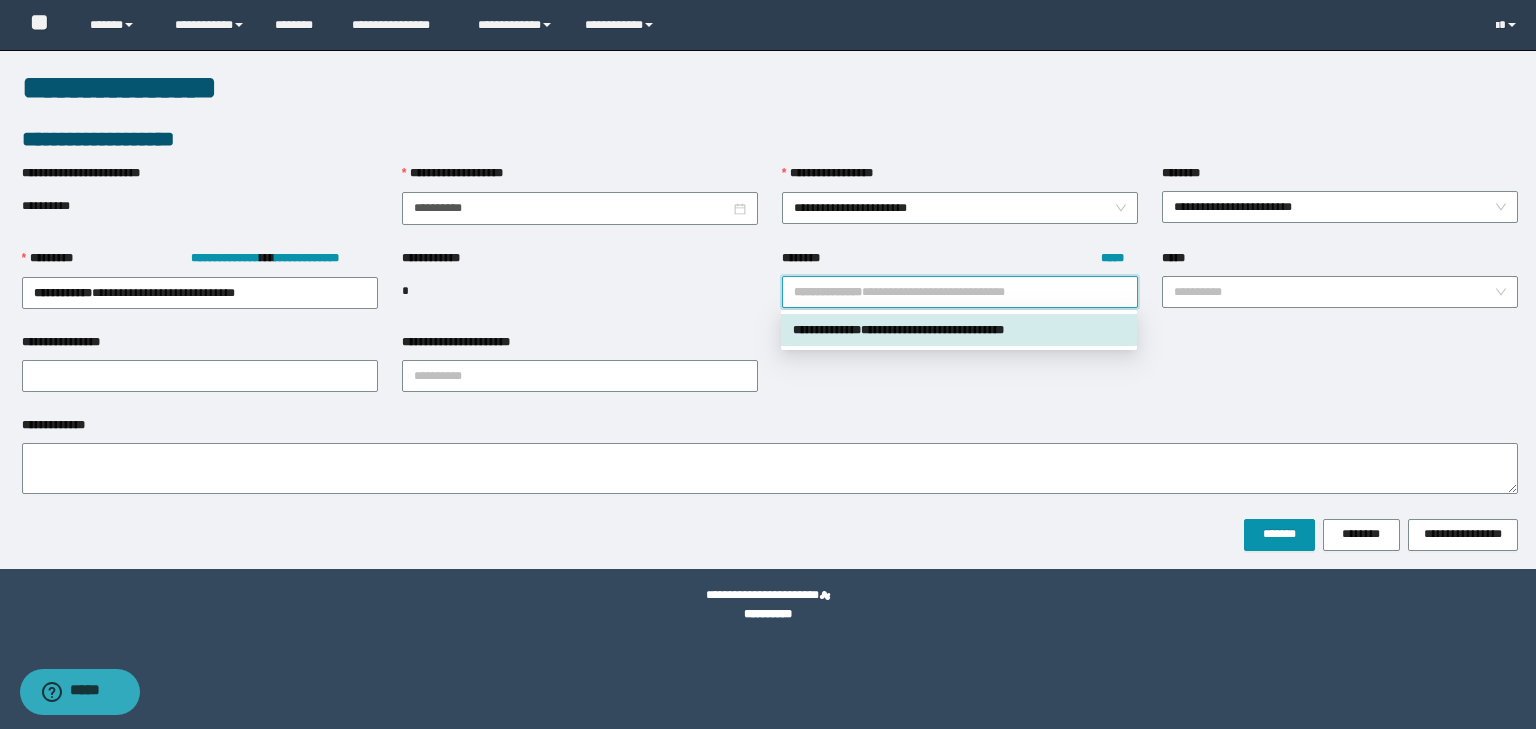 click on "**********" at bounding box center [959, 330] 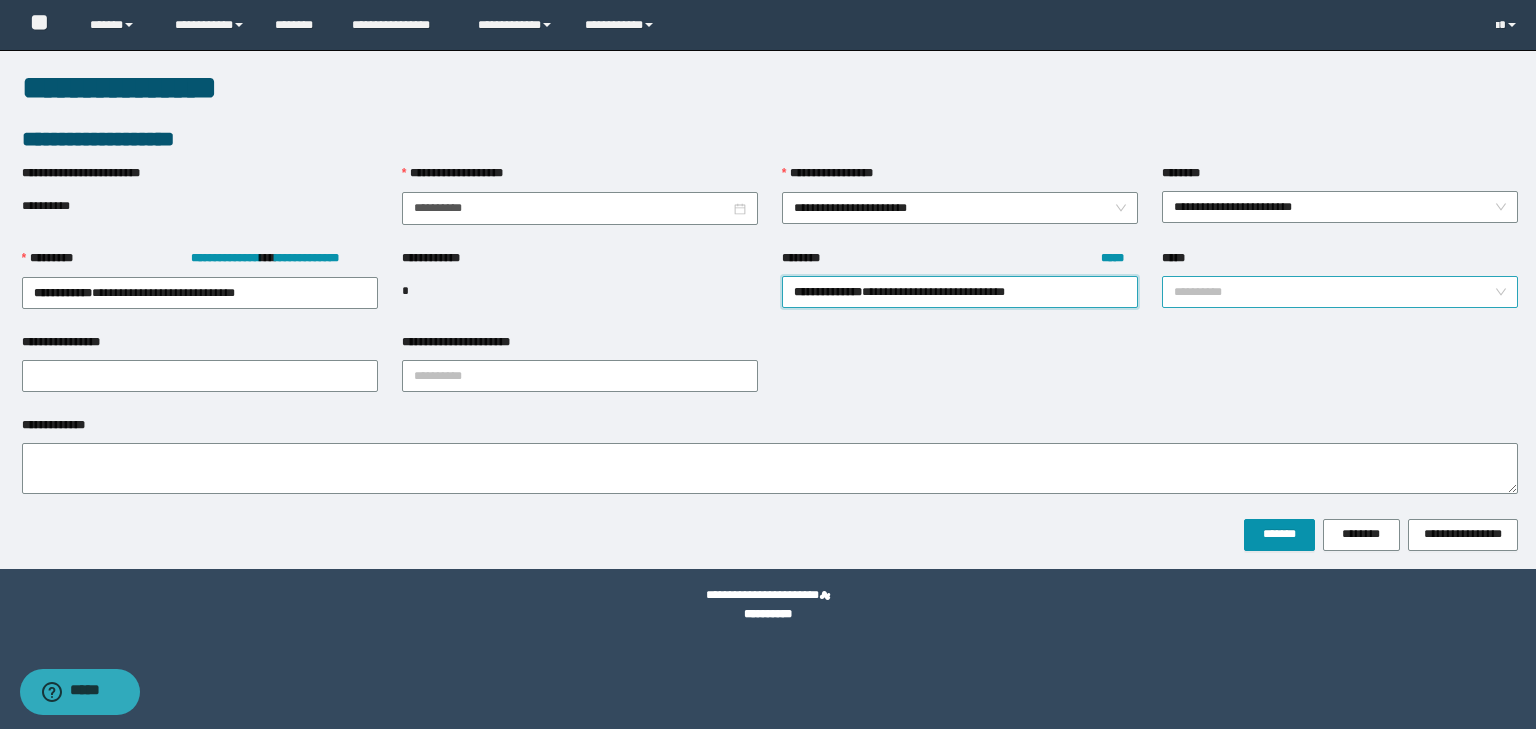 click on "*****" at bounding box center (1334, 292) 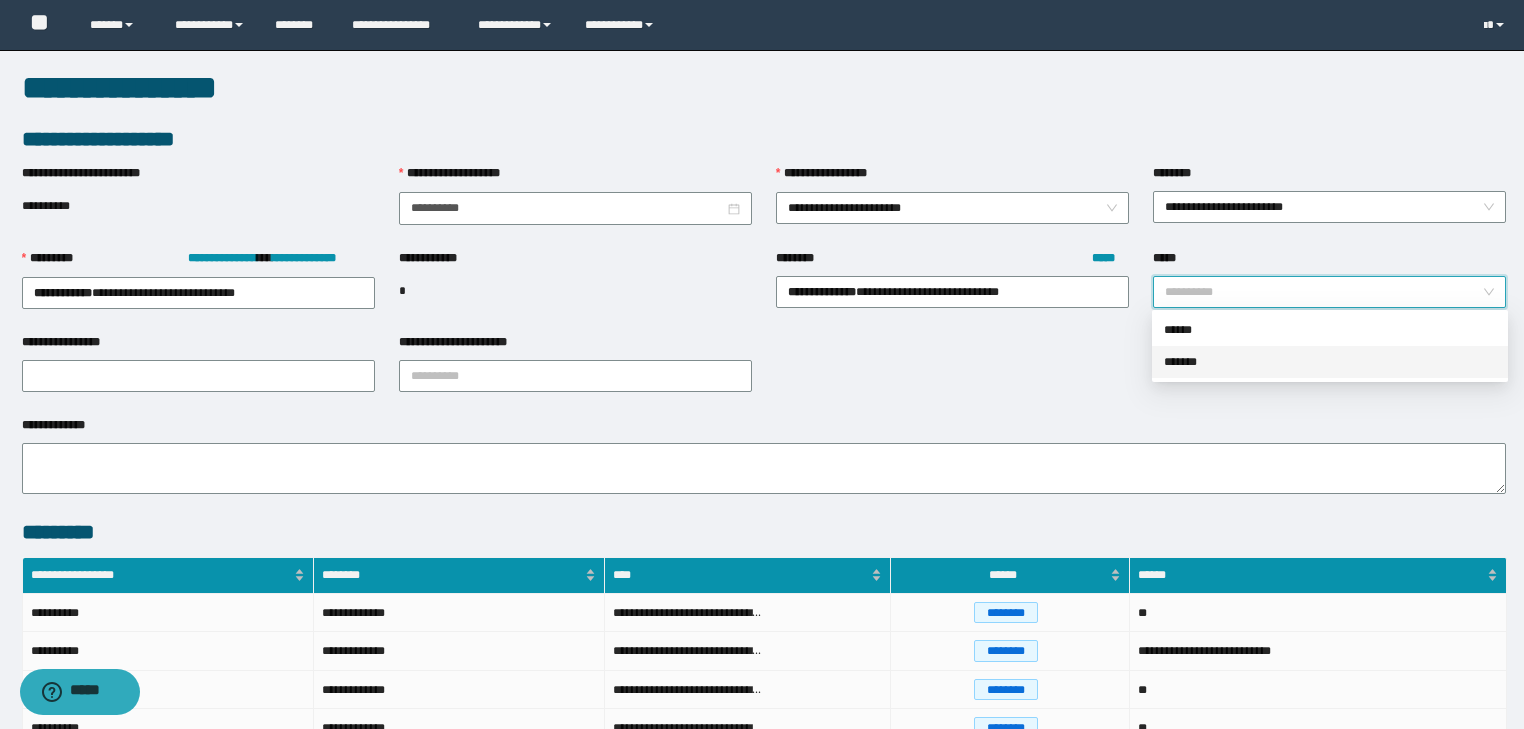 click on "*******" at bounding box center [1330, 362] 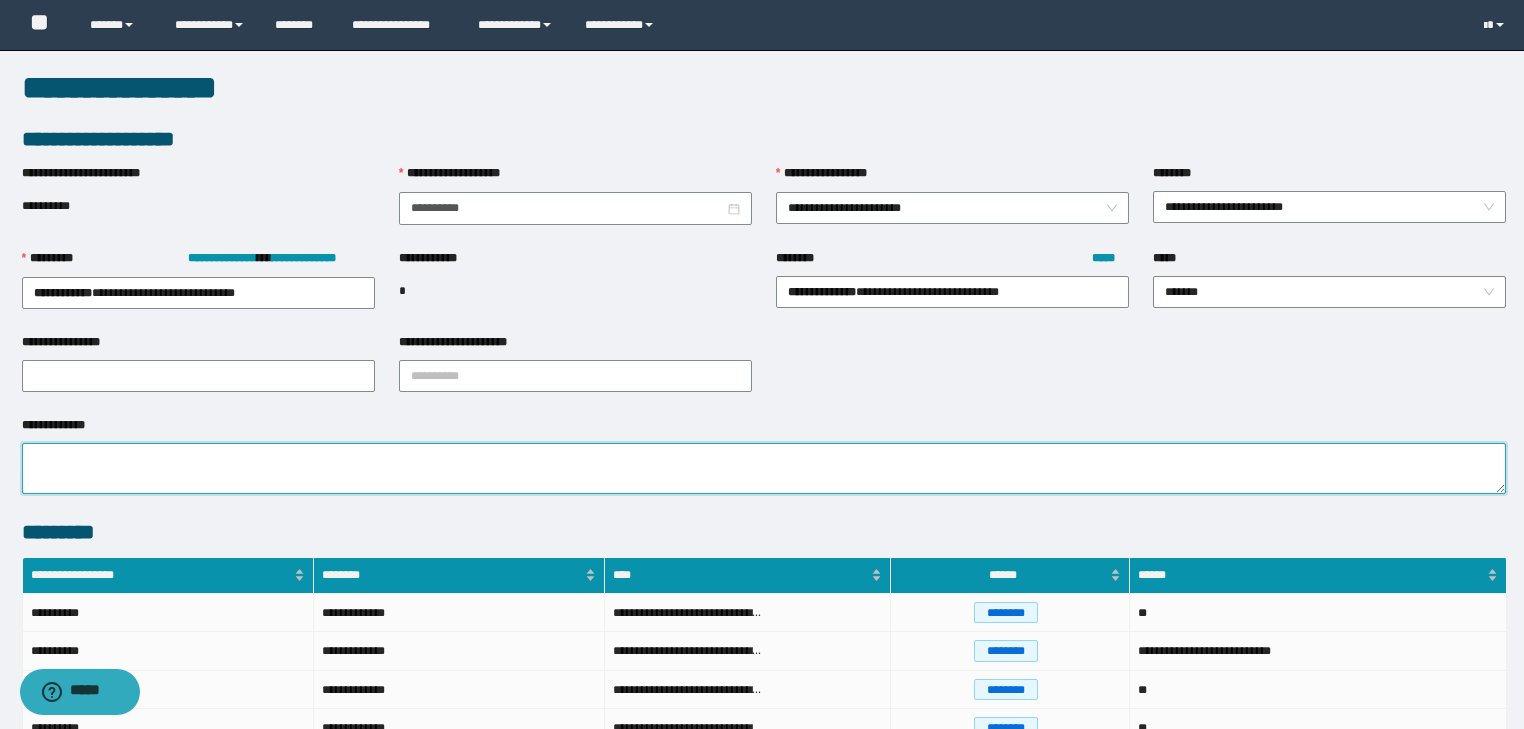 click on "**********" at bounding box center (764, 468) 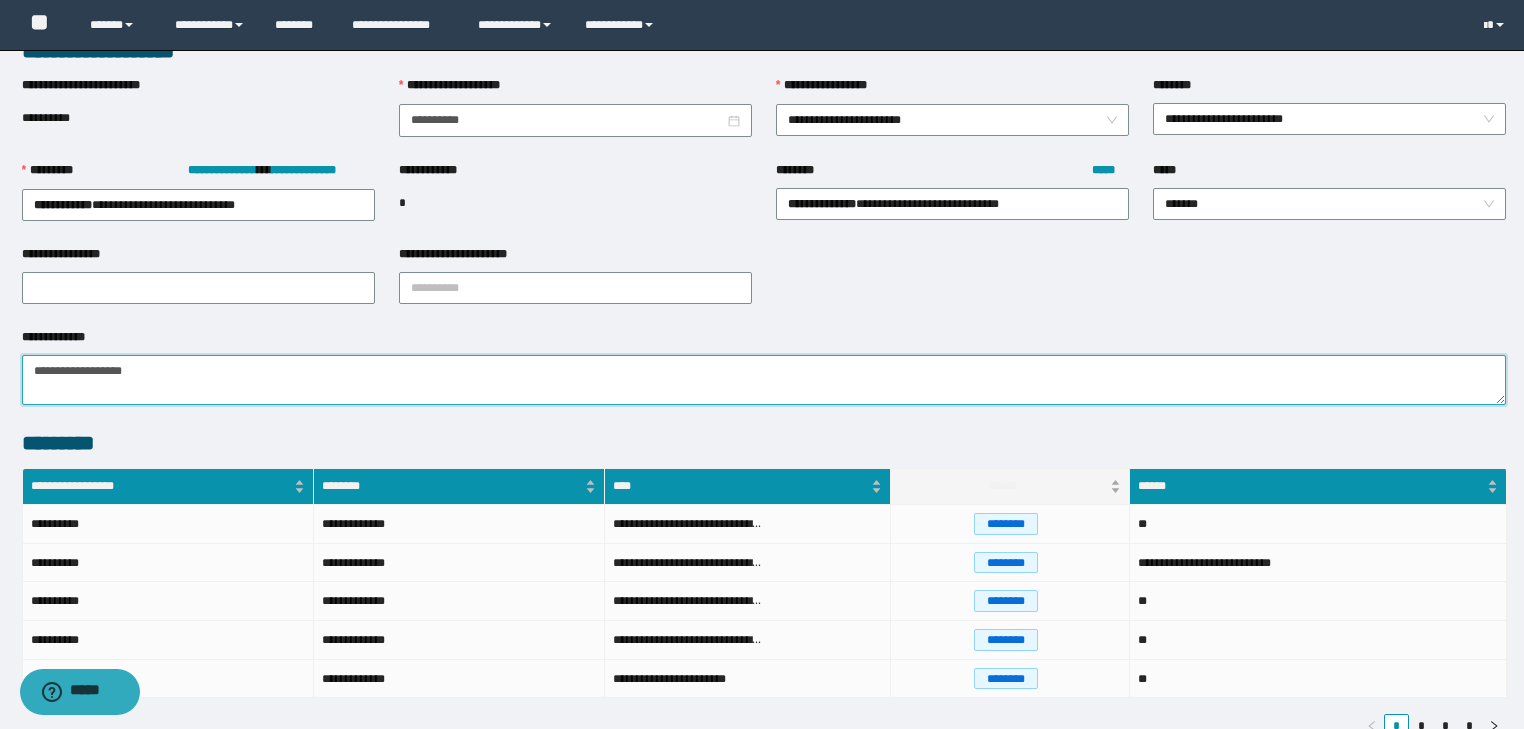 scroll, scrollTop: 237, scrollLeft: 0, axis: vertical 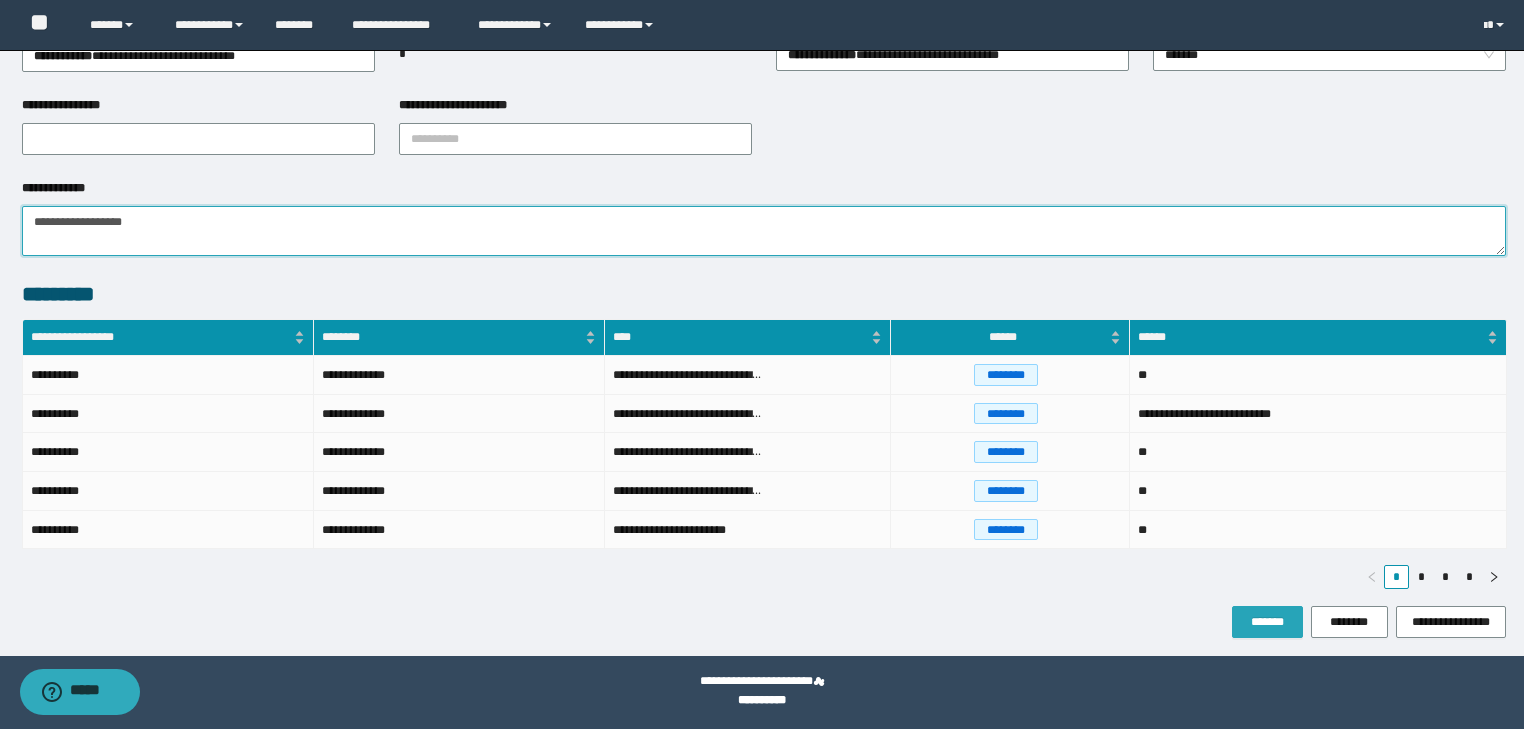 type on "**********" 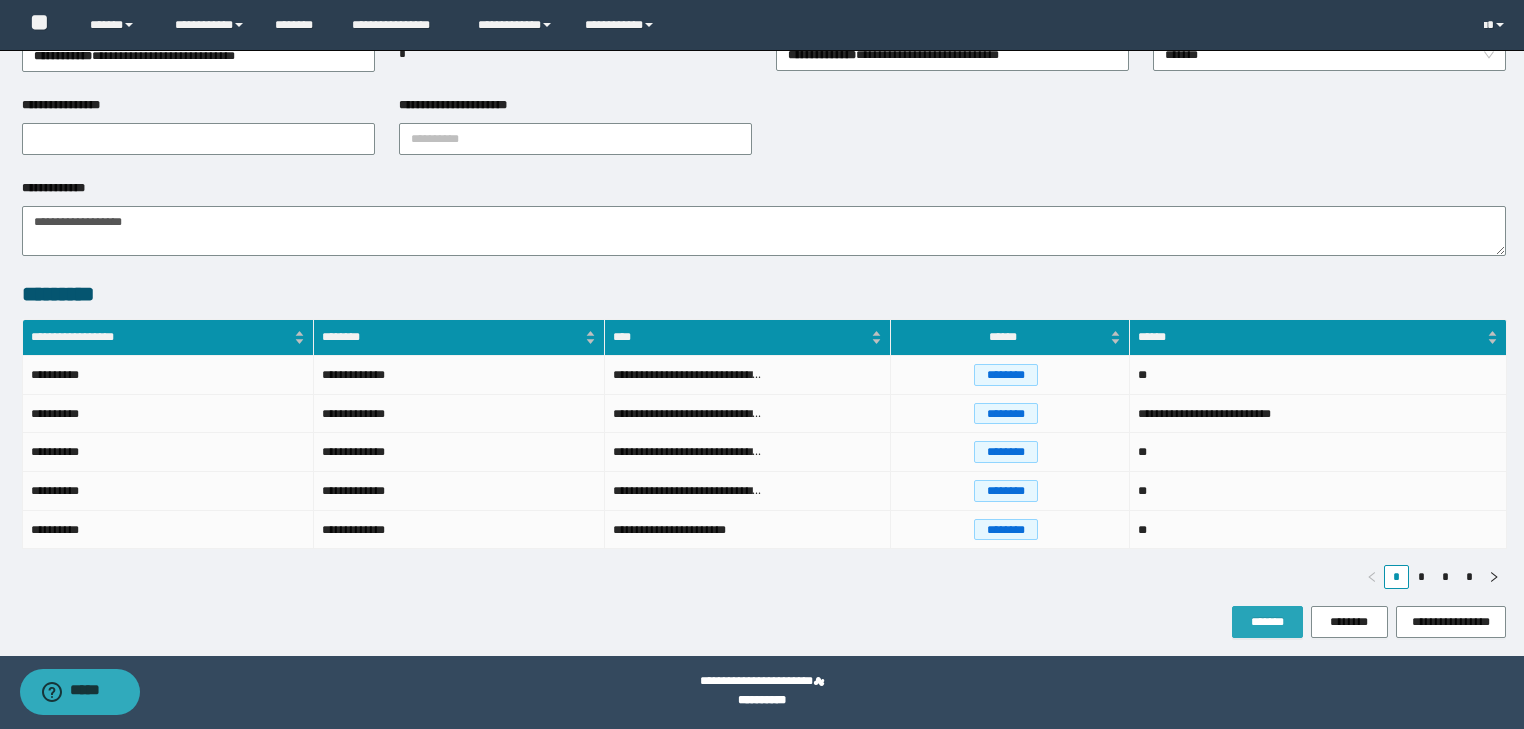 click on "*******" at bounding box center (1267, 622) 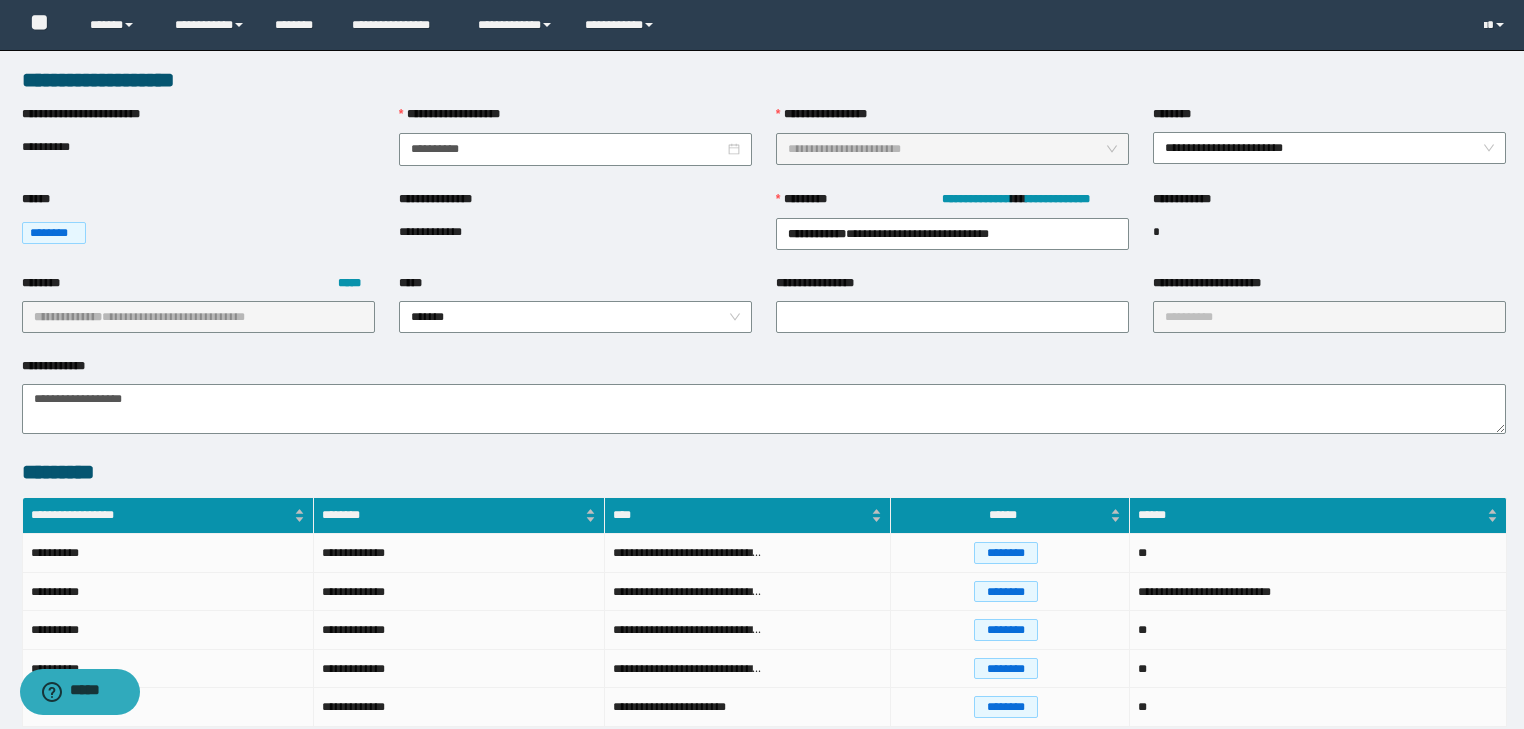 scroll, scrollTop: 0, scrollLeft: 0, axis: both 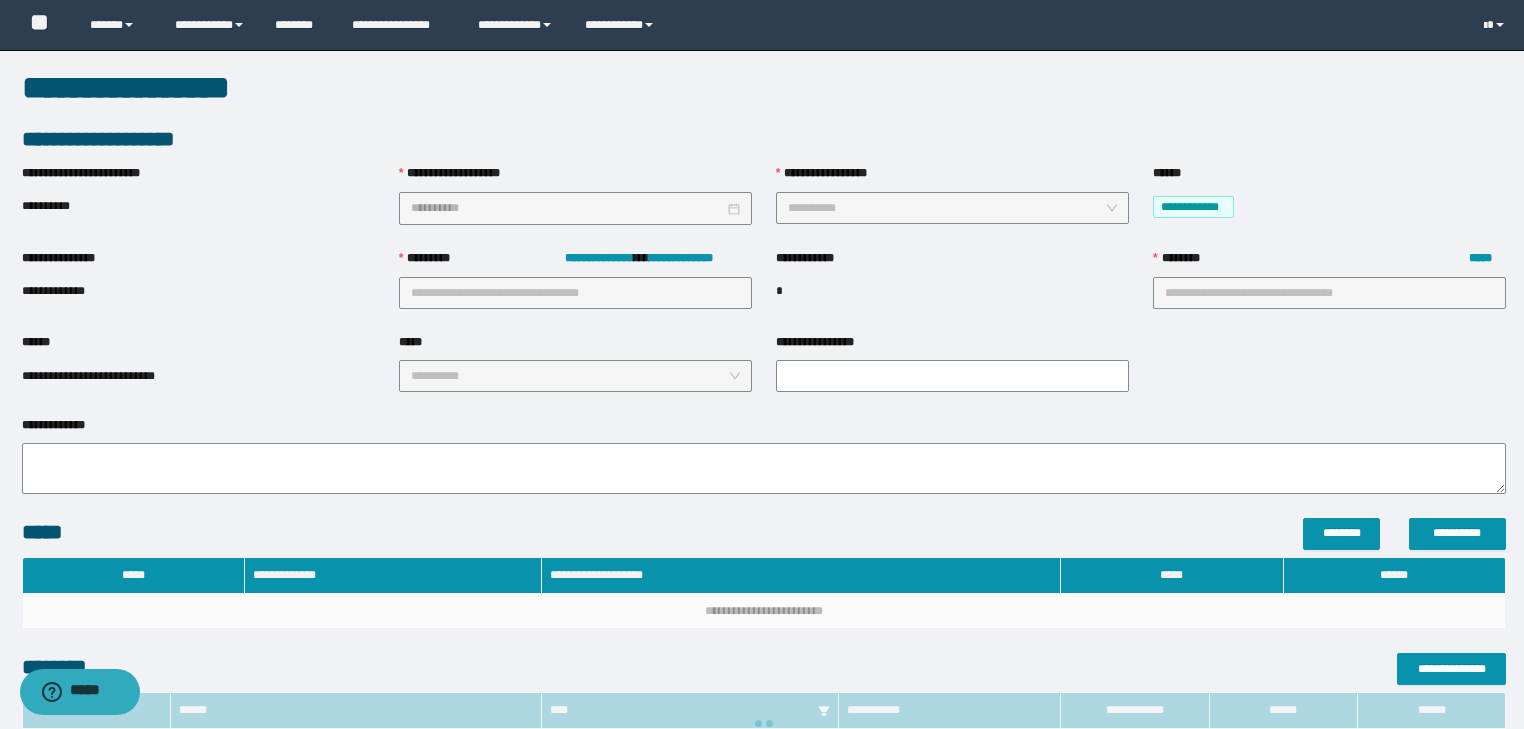 type on "**********" 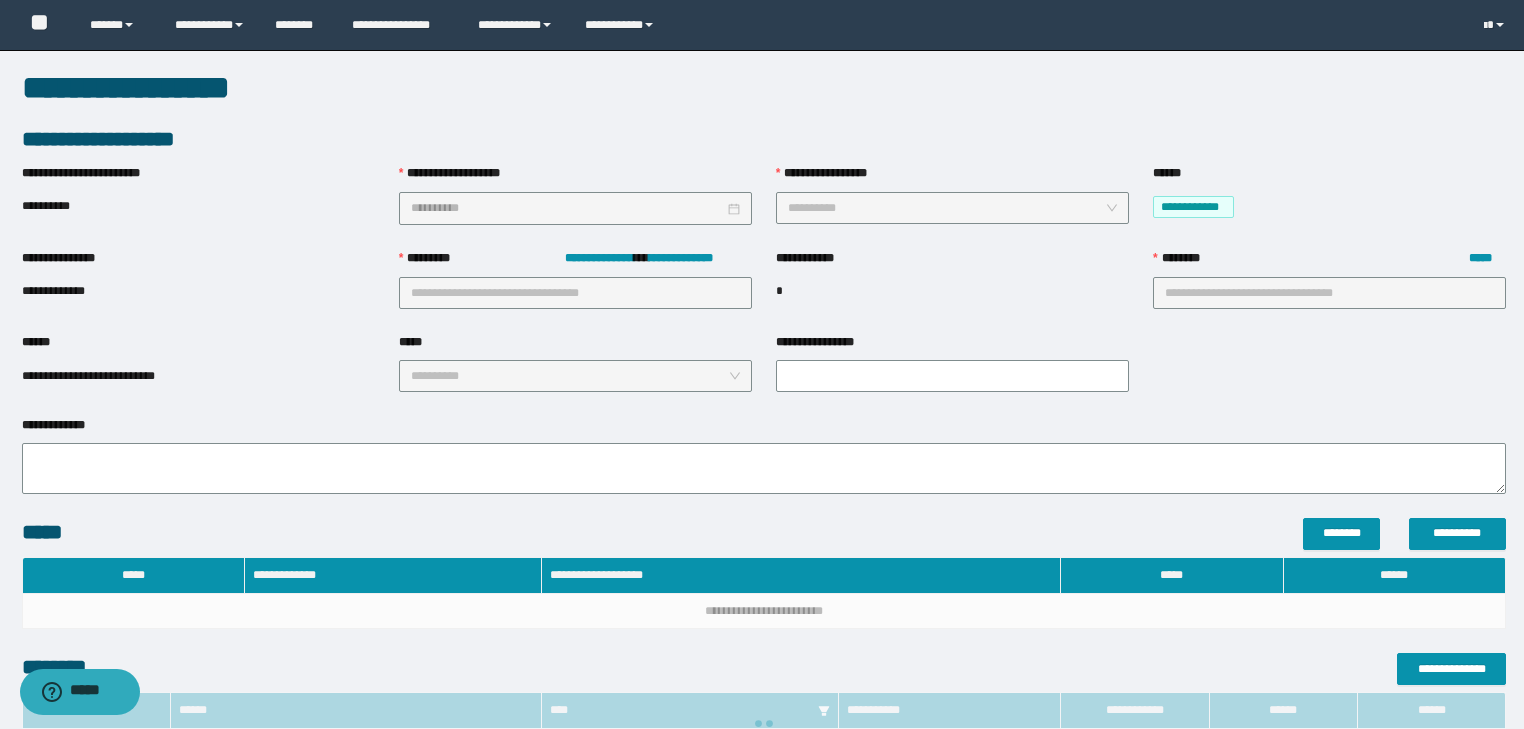 type on "**********" 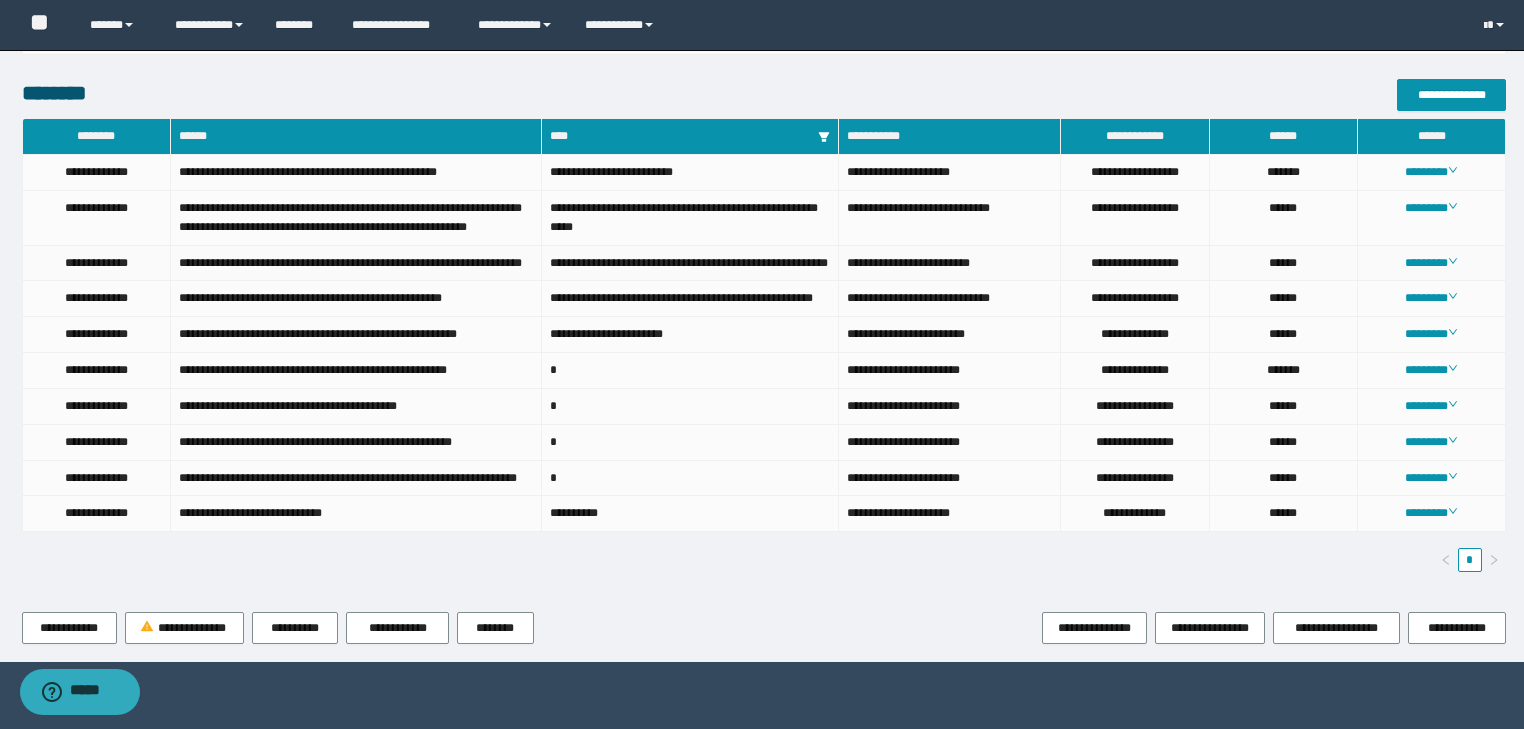 scroll, scrollTop: 1043, scrollLeft: 0, axis: vertical 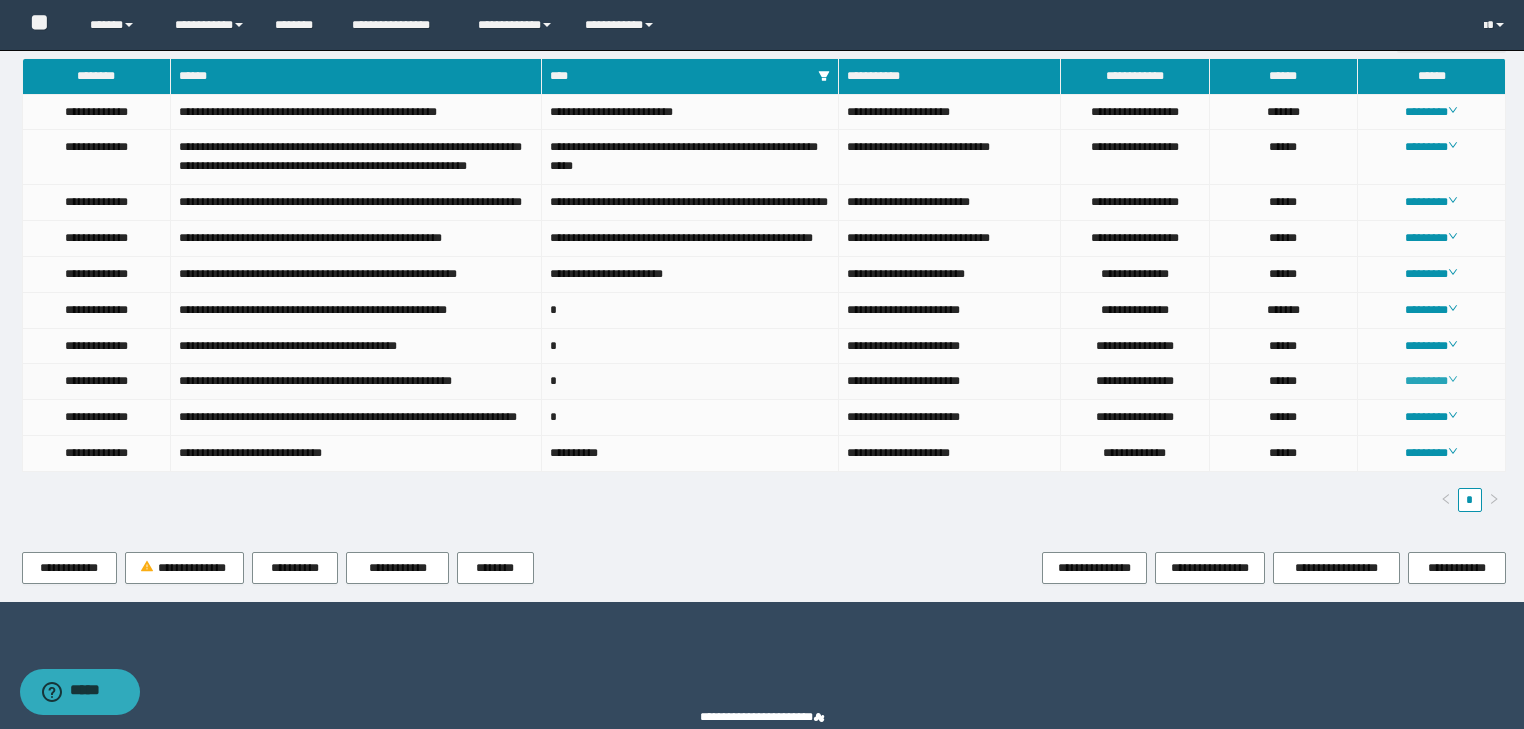 click on "********" at bounding box center [1431, 381] 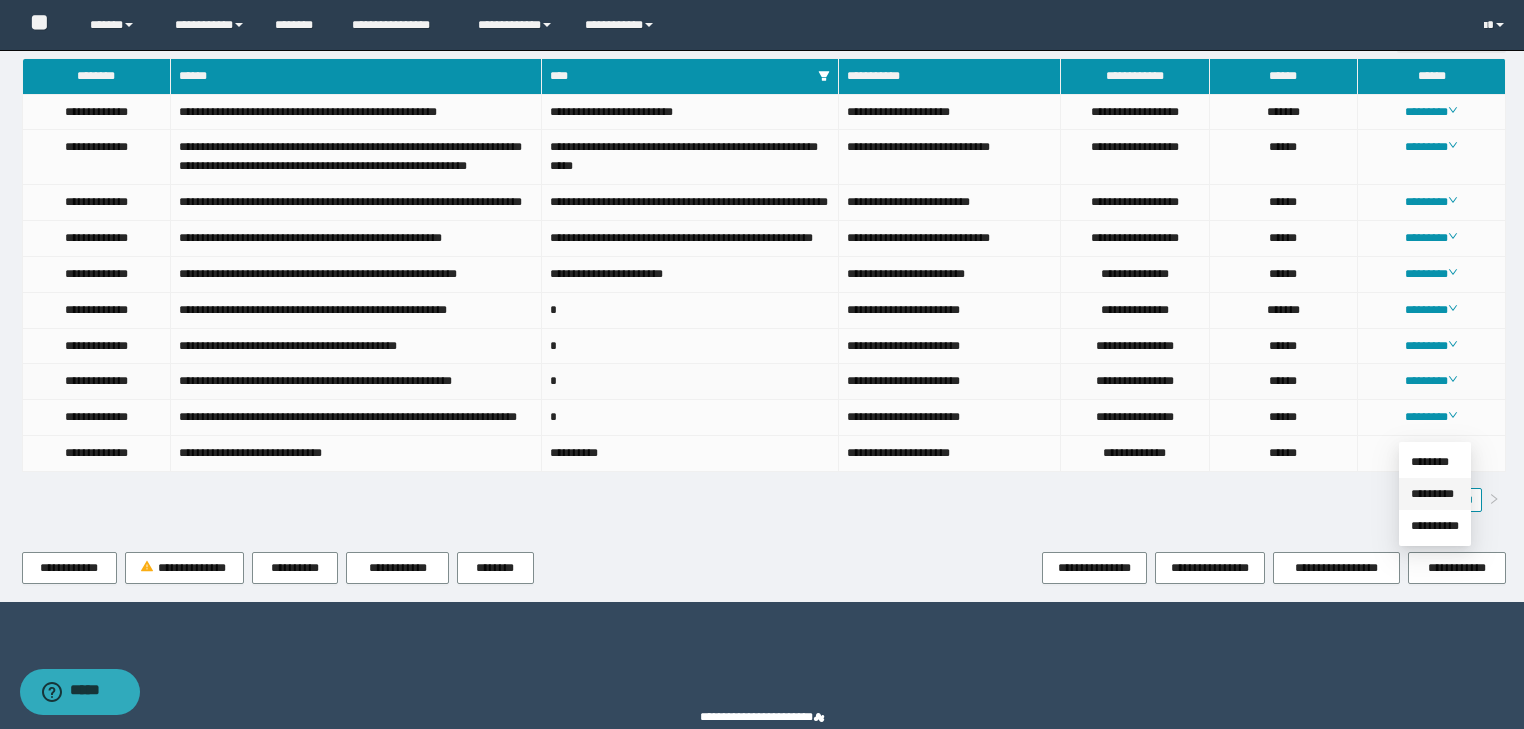 click on "*********" at bounding box center [1432, 494] 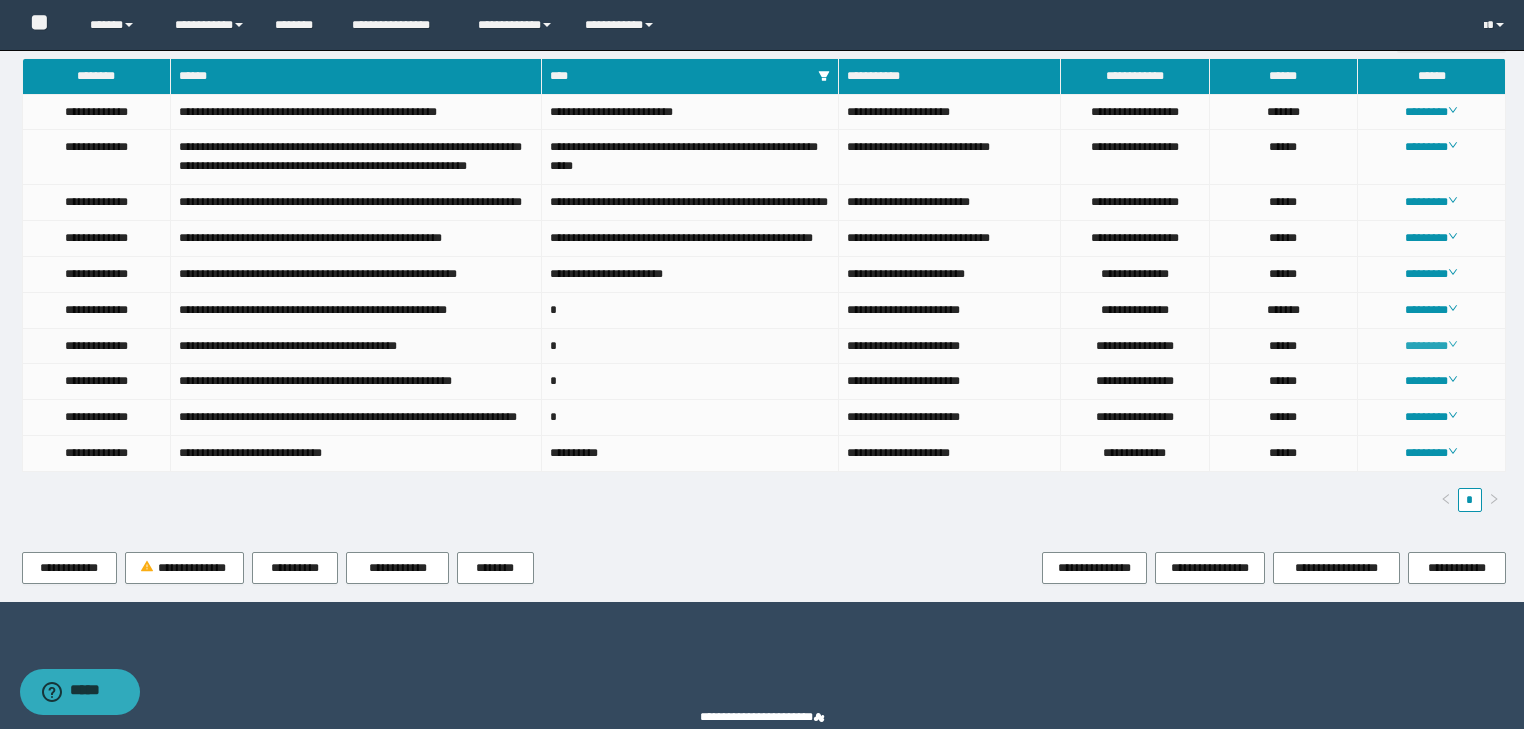 click 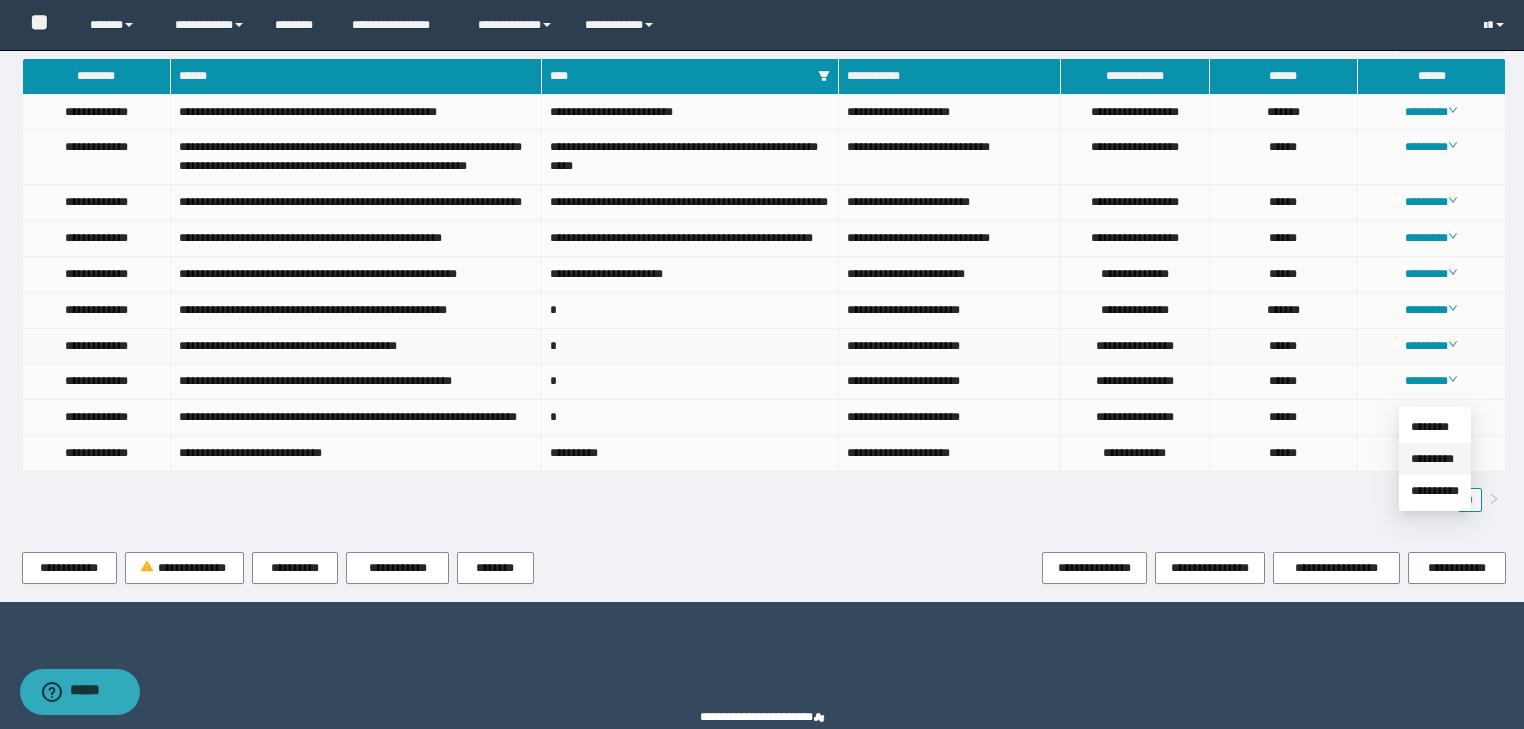 click on "*********" at bounding box center (1432, 459) 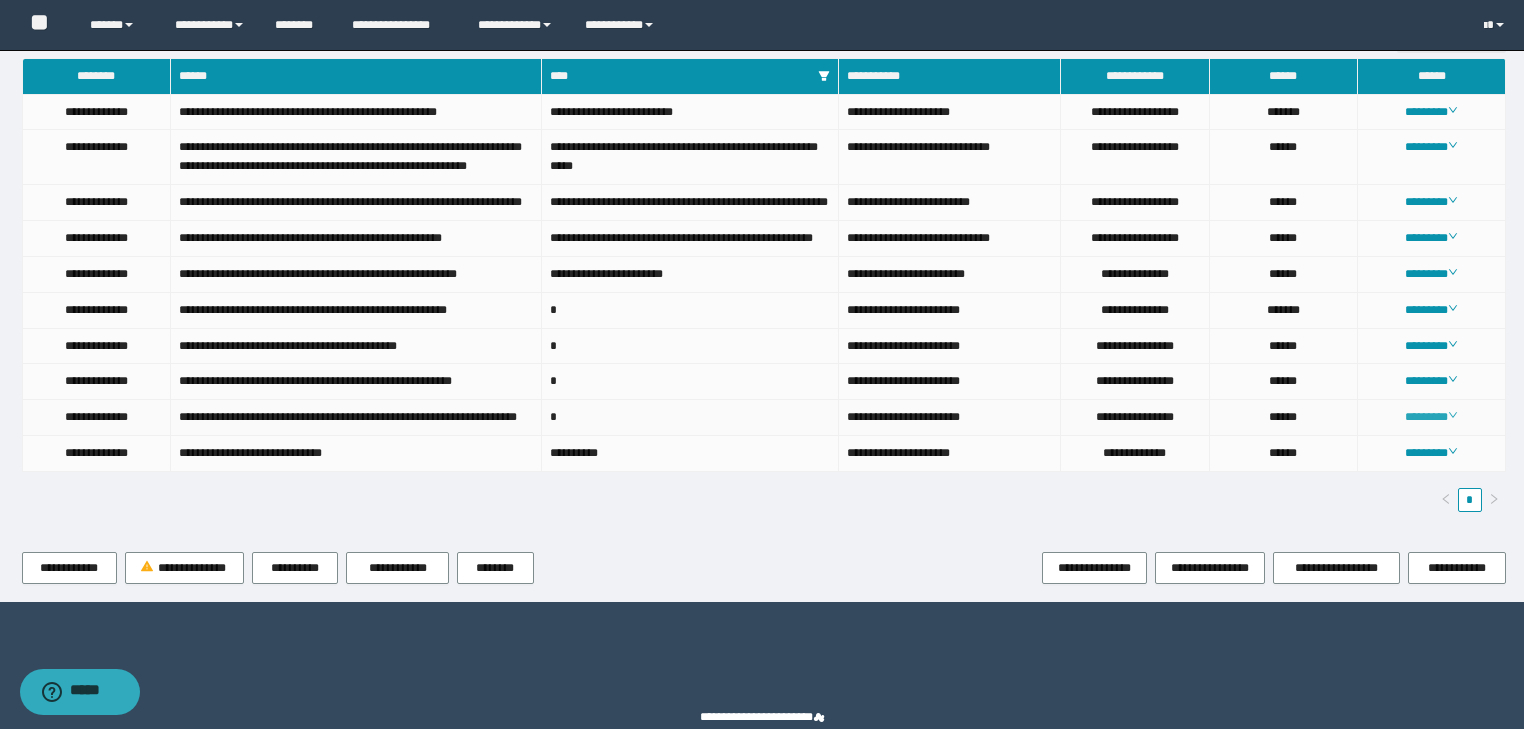 click on "********" at bounding box center (1431, 417) 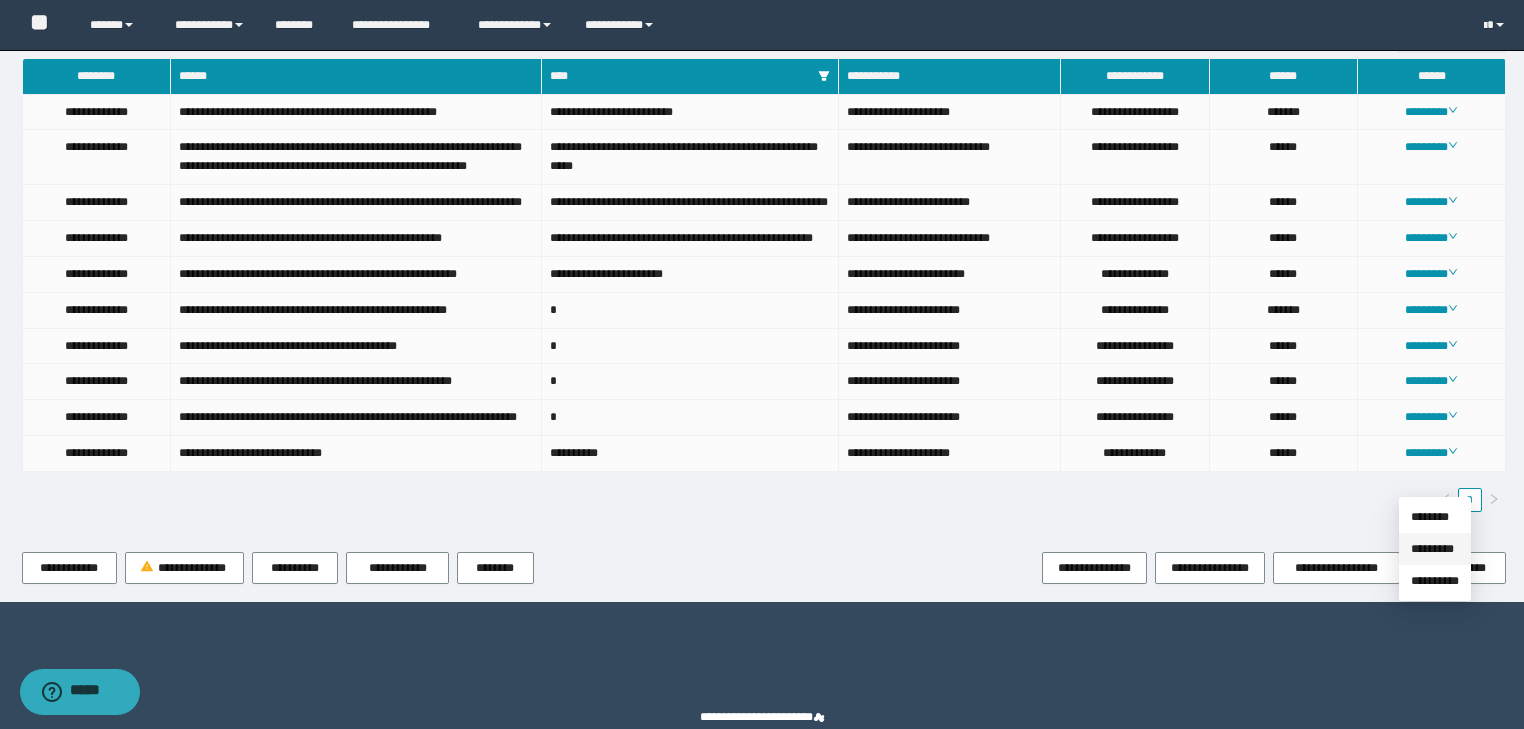 click on "*********" at bounding box center [1432, 549] 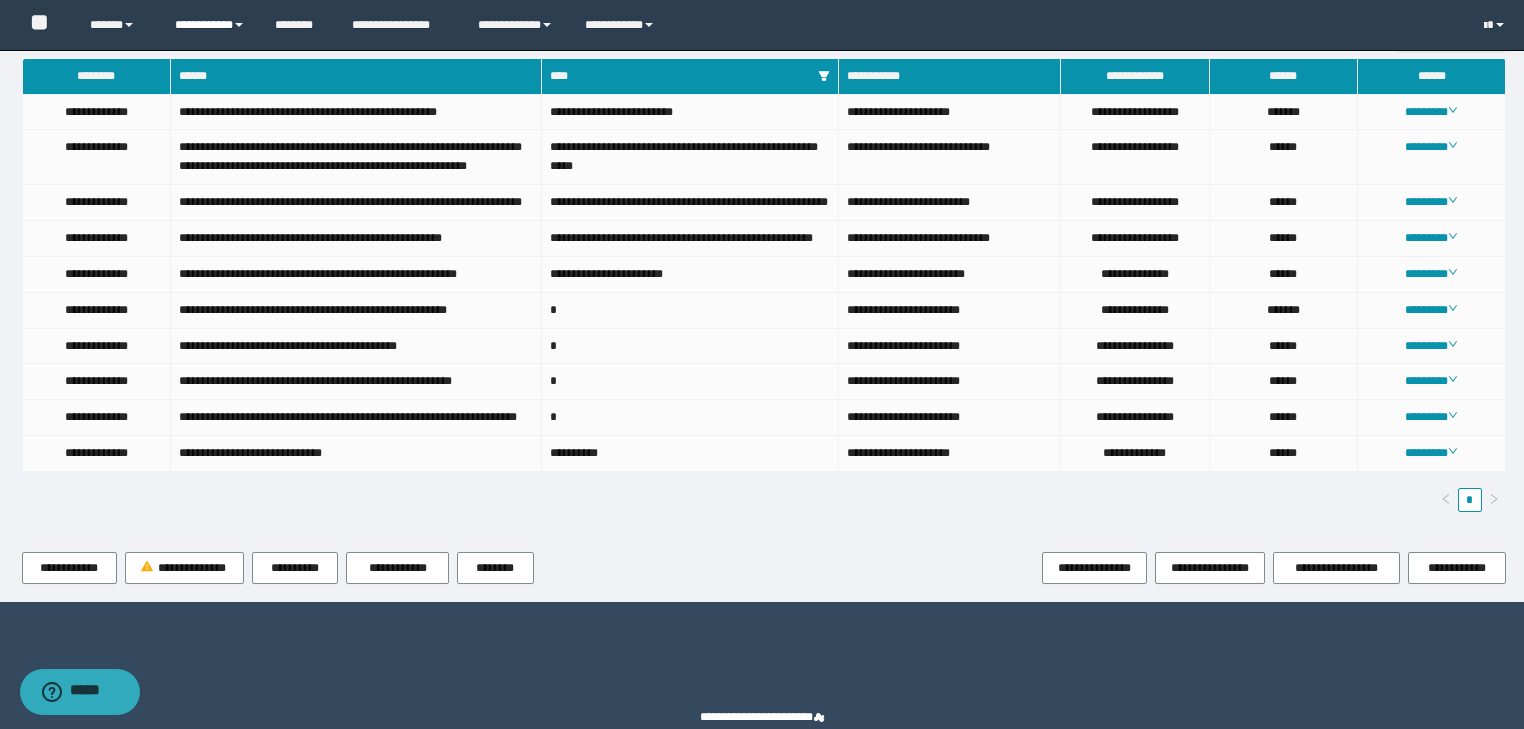 click on "**********" at bounding box center [210, 25] 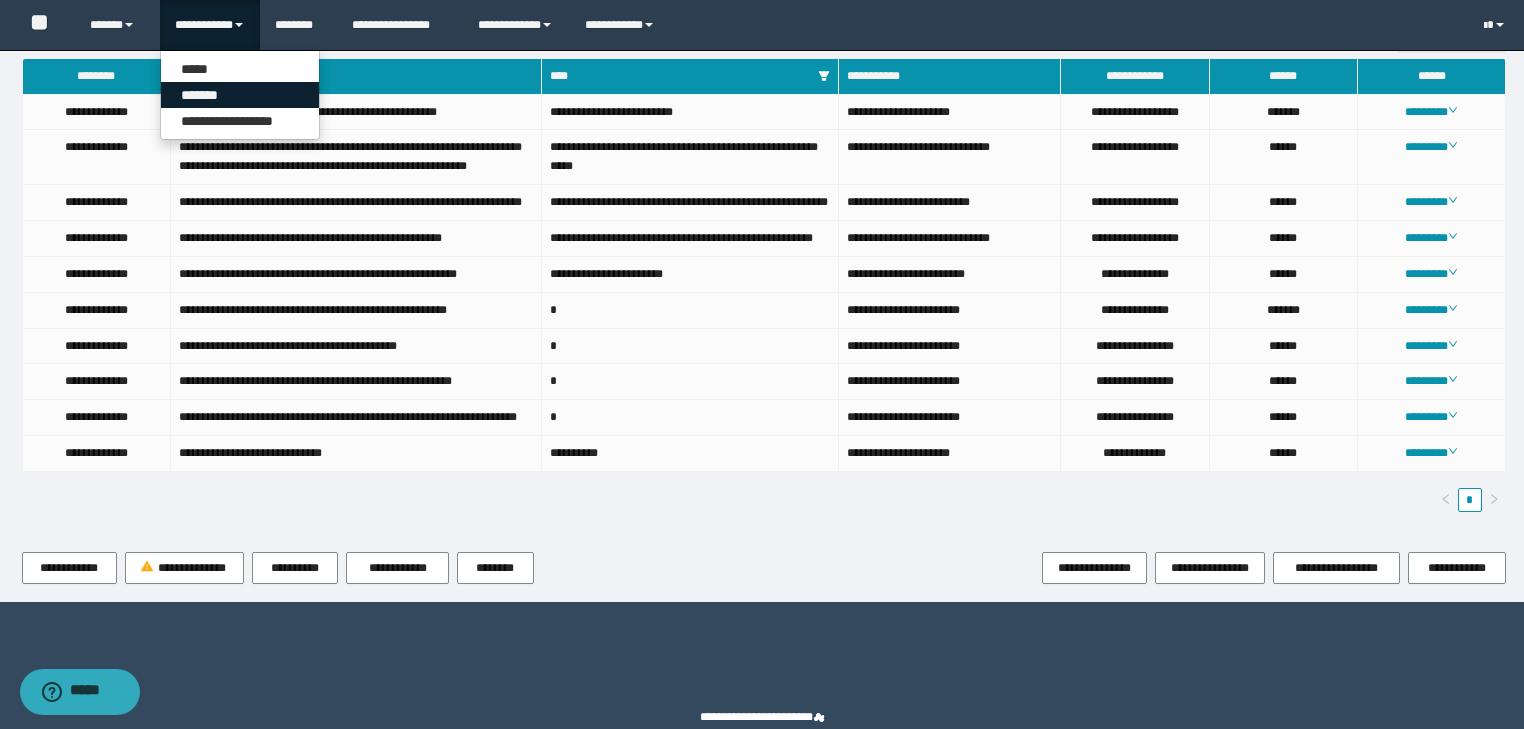 click on "*******" at bounding box center (240, 95) 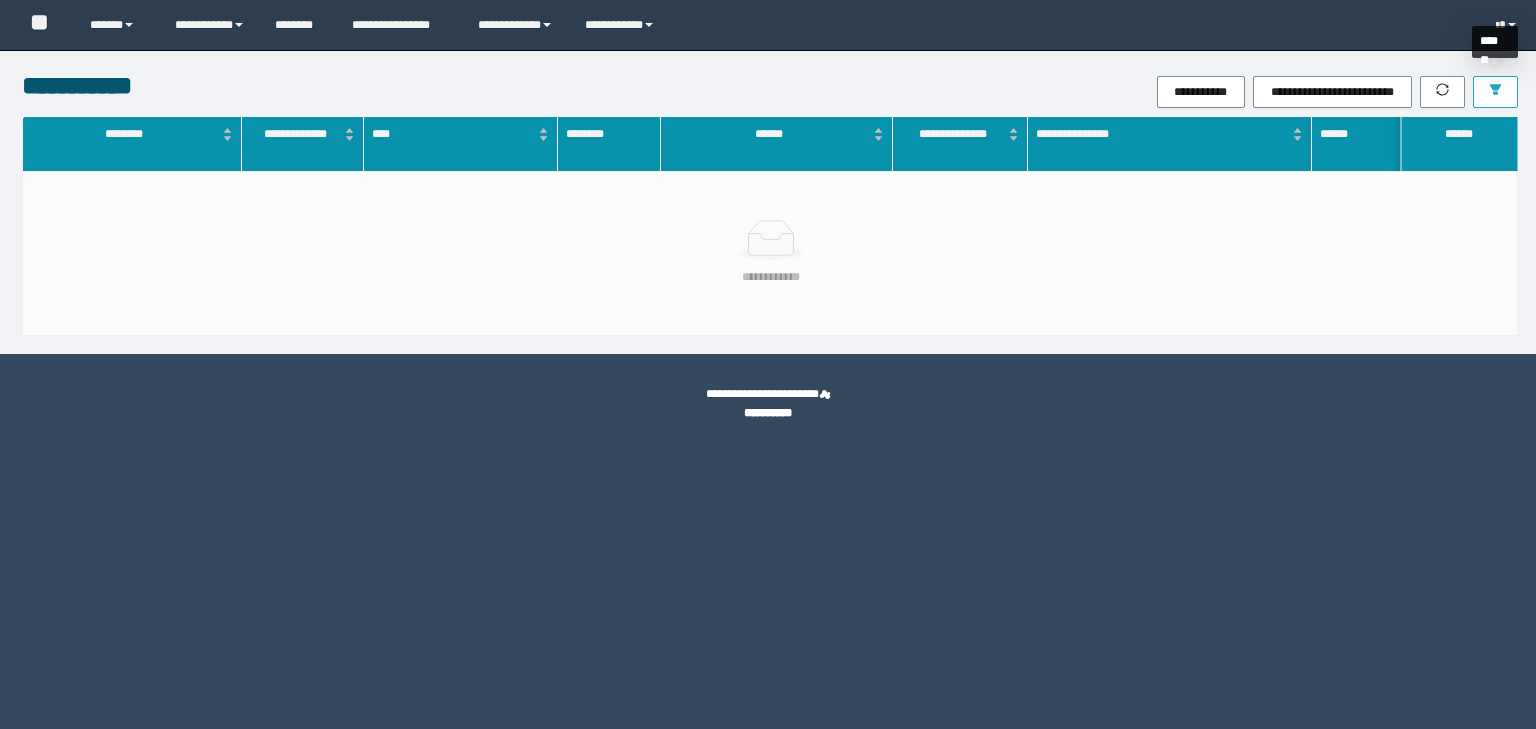 scroll, scrollTop: 0, scrollLeft: 0, axis: both 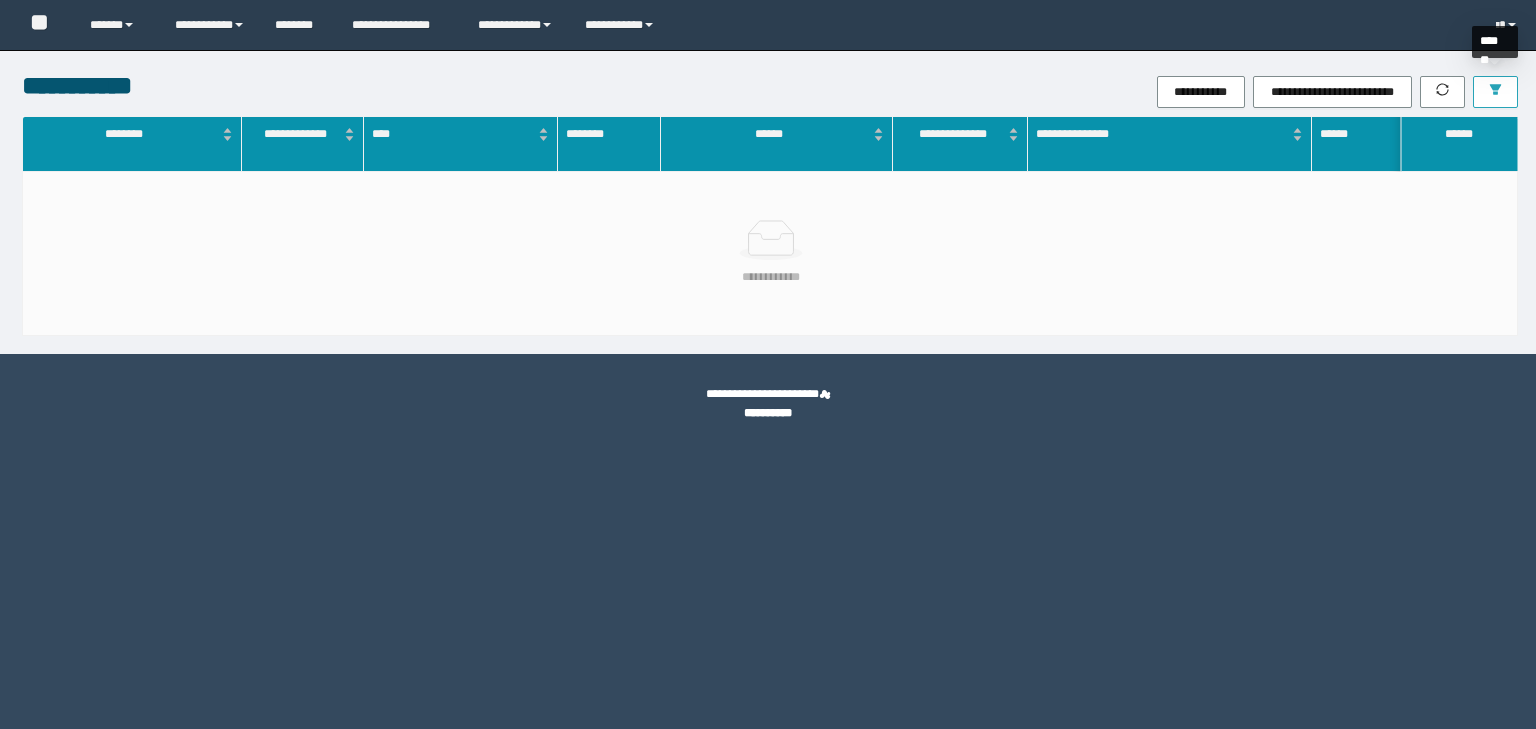 click at bounding box center (1495, 91) 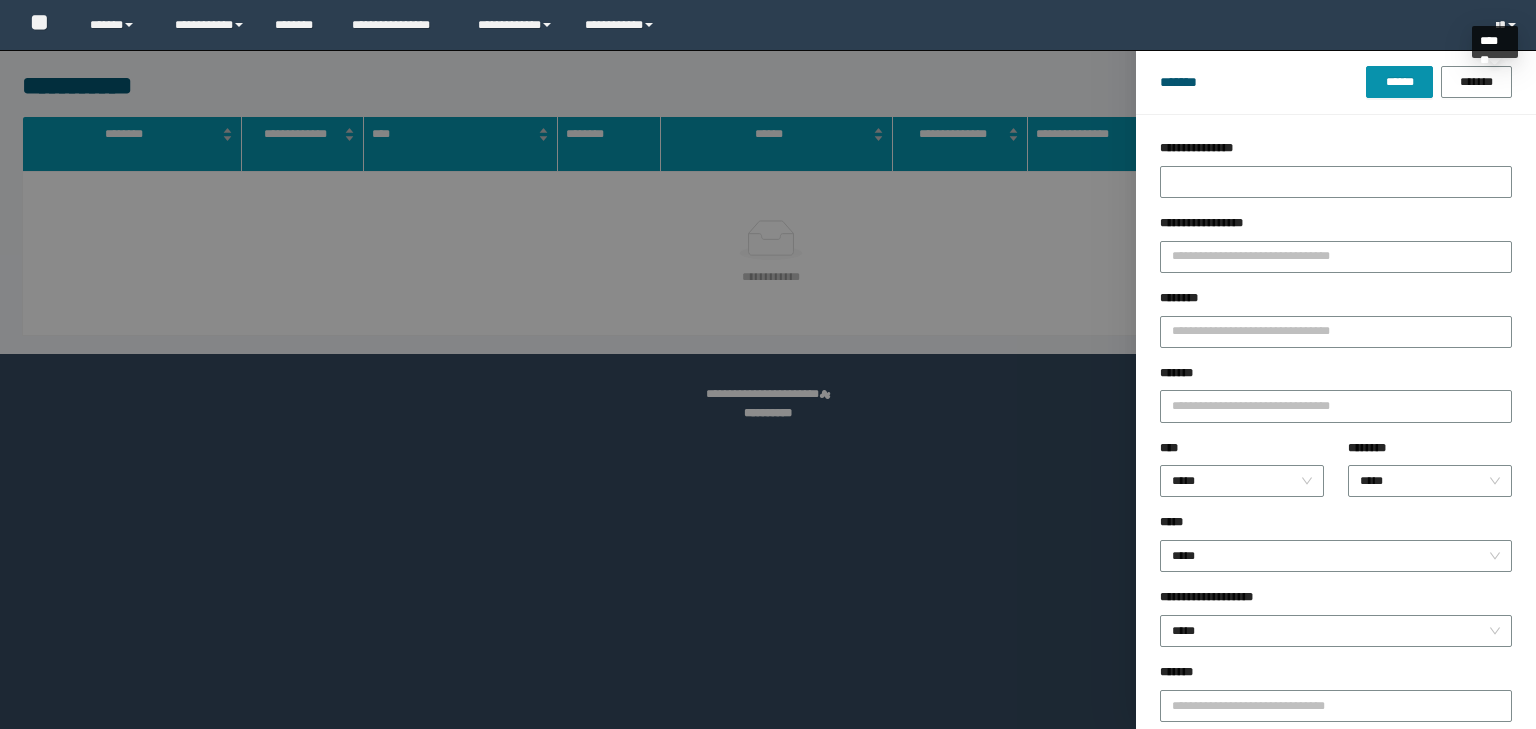 scroll, scrollTop: 0, scrollLeft: 0, axis: both 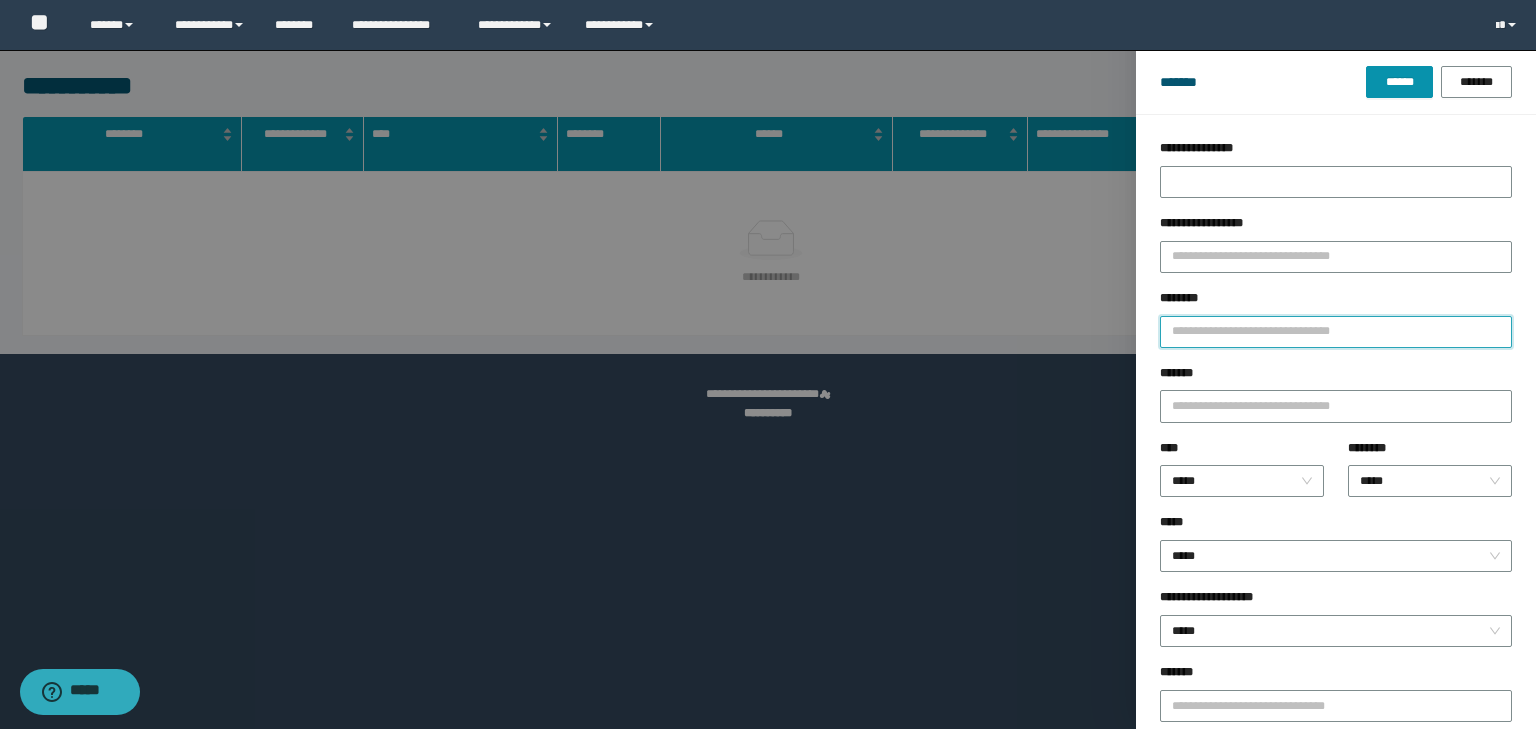 click on "********" at bounding box center [1336, 332] 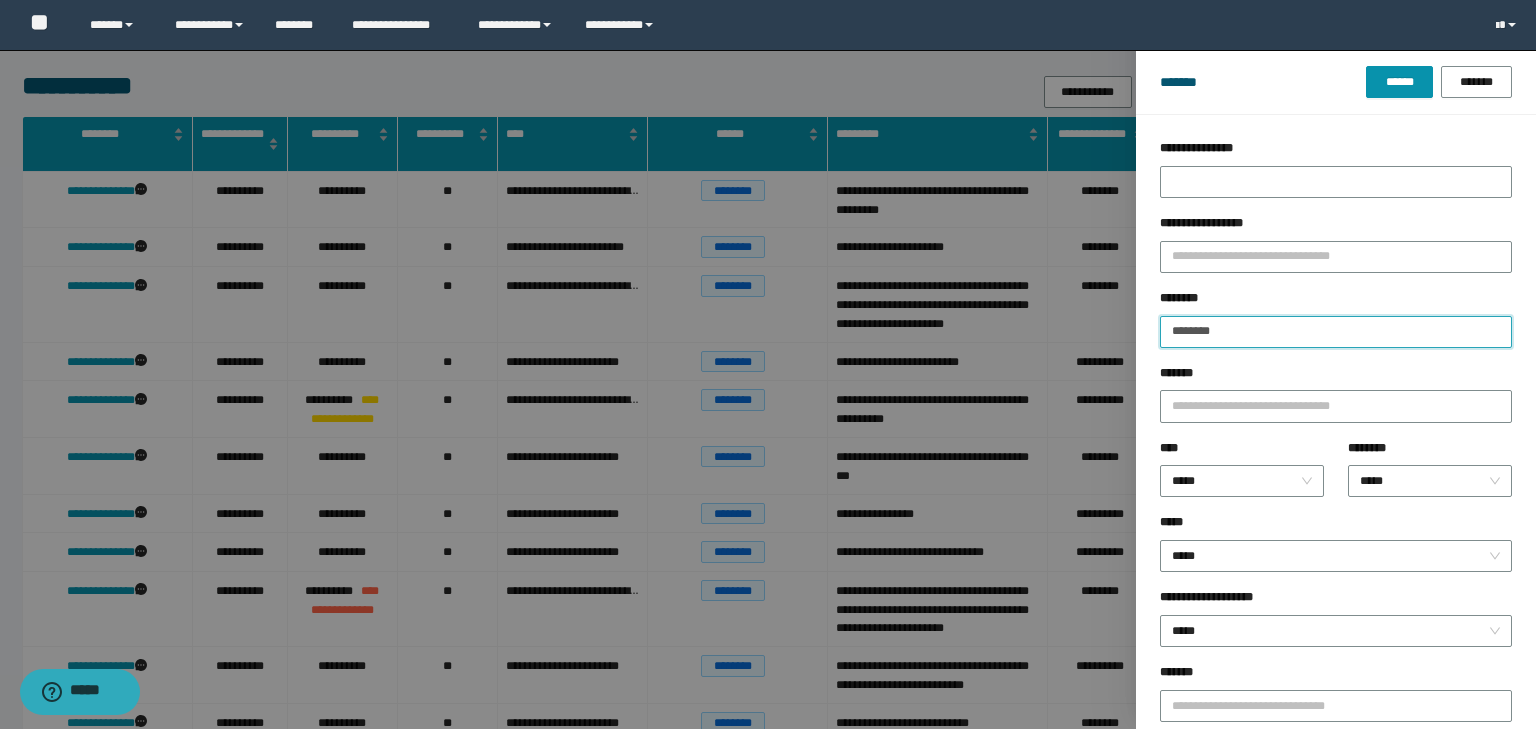 type on "********" 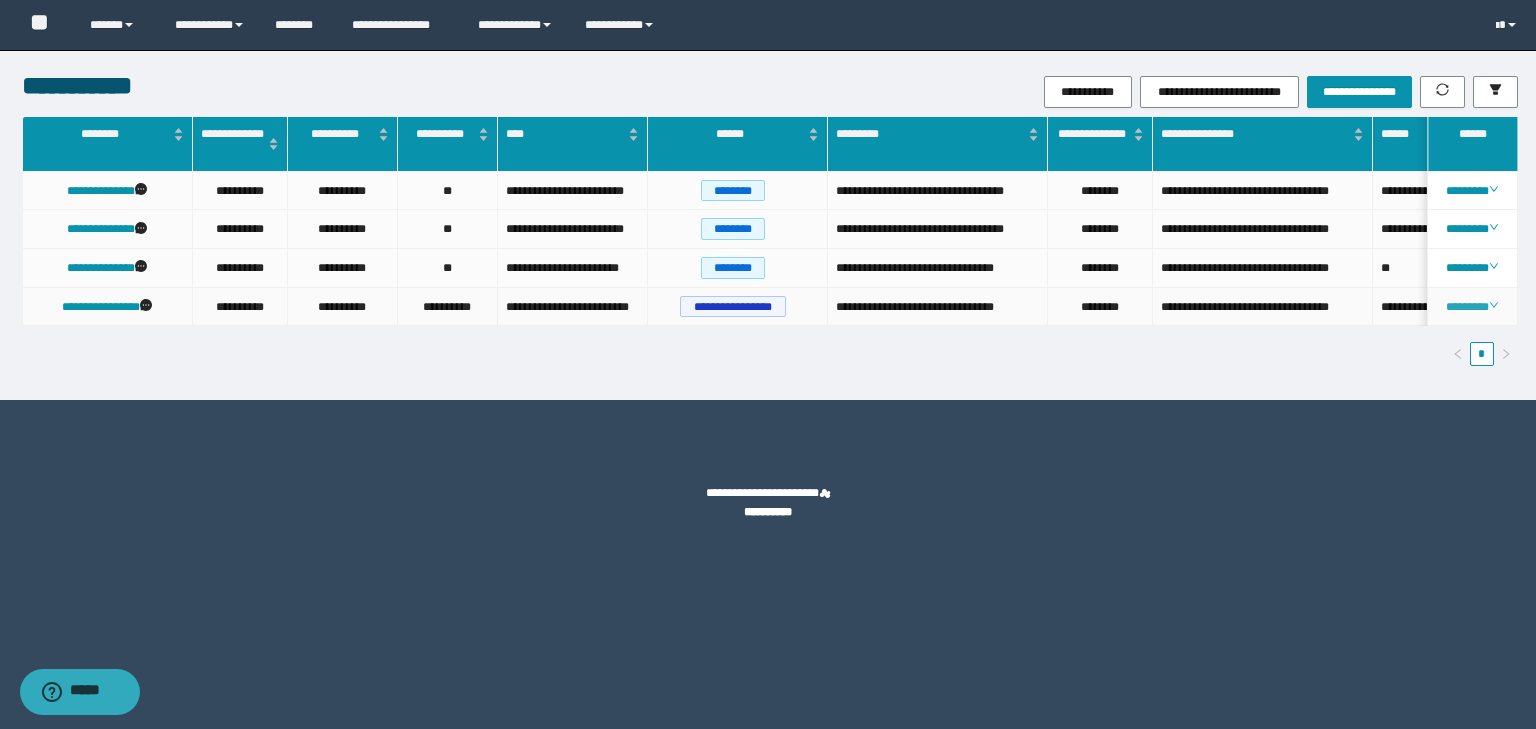 click 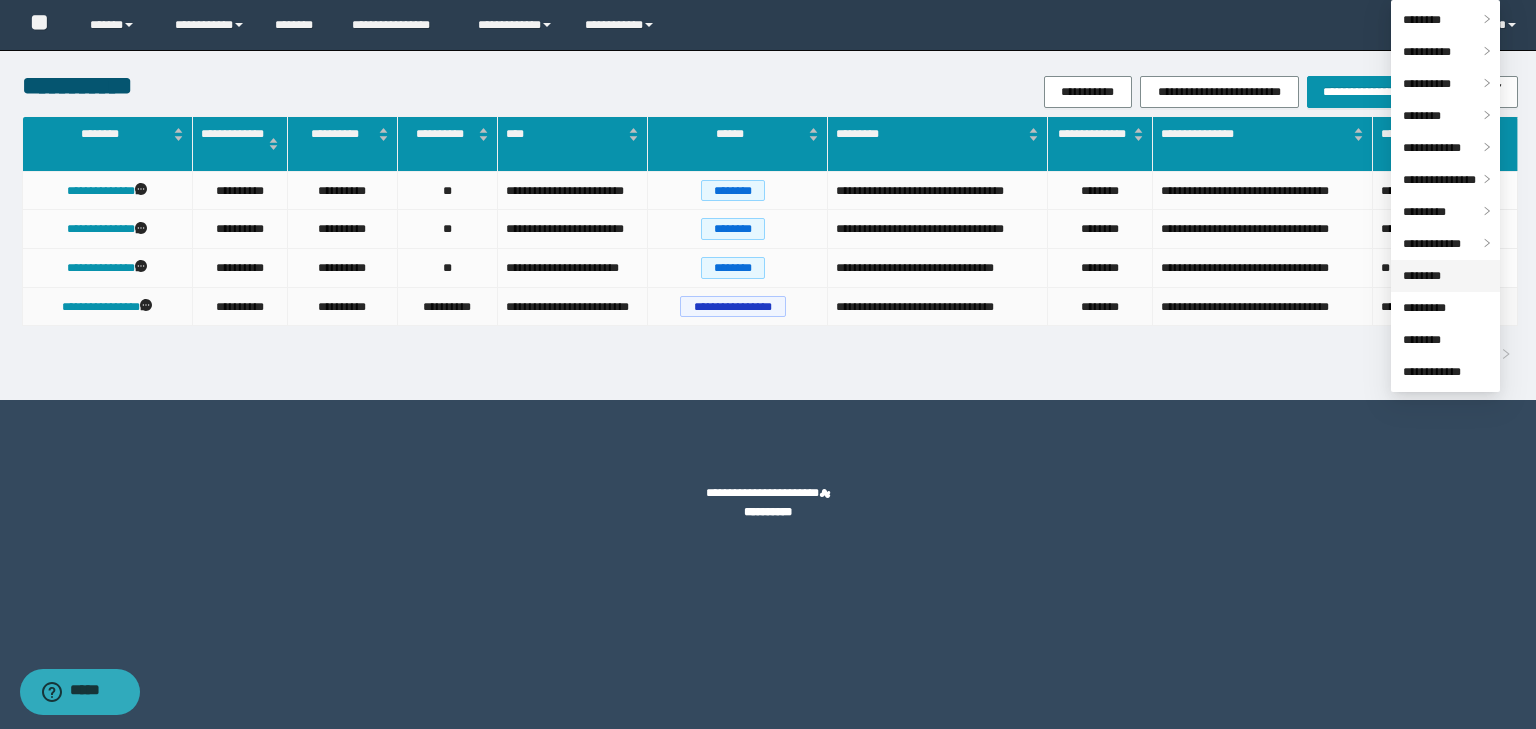 click on "********" at bounding box center [1422, 276] 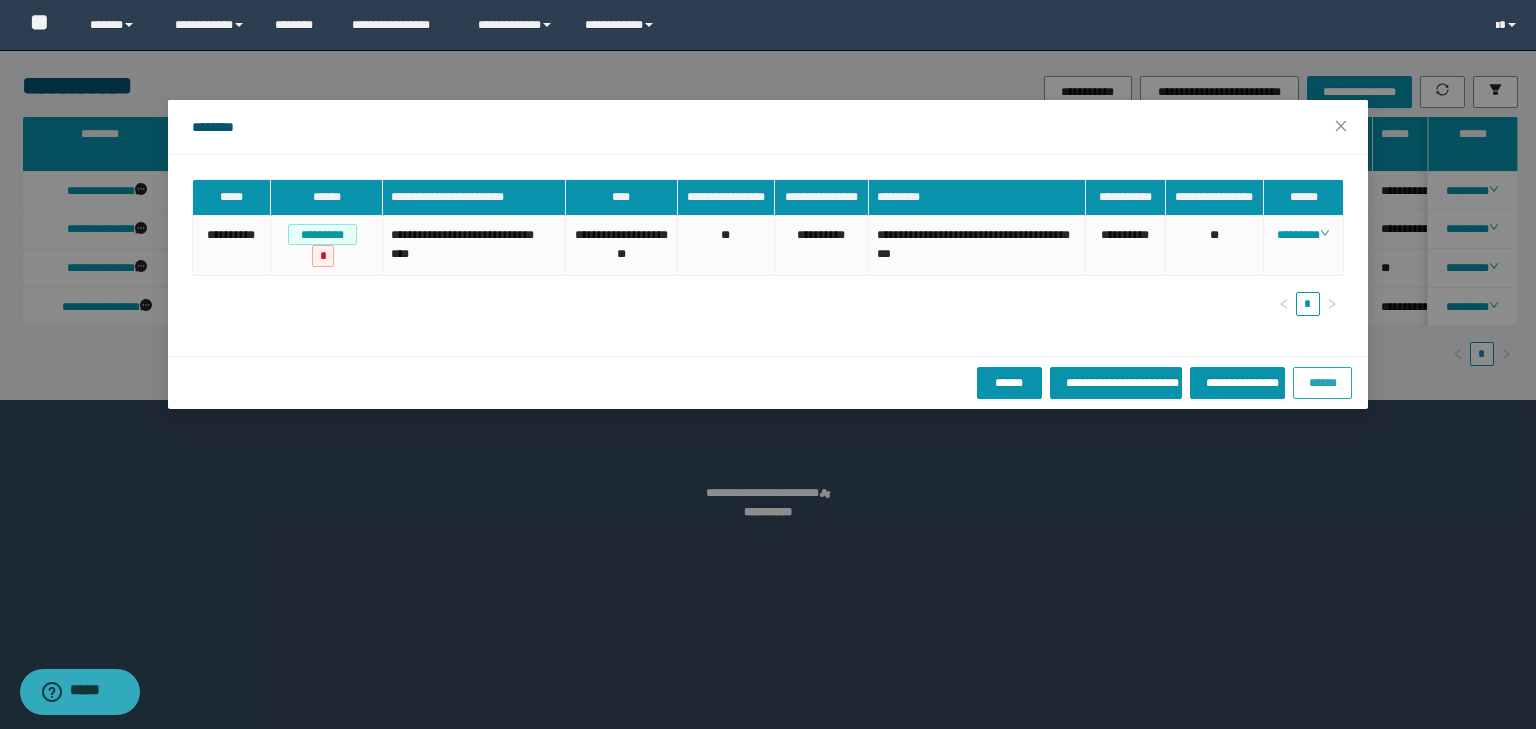 click on "******" at bounding box center (1322, 382) 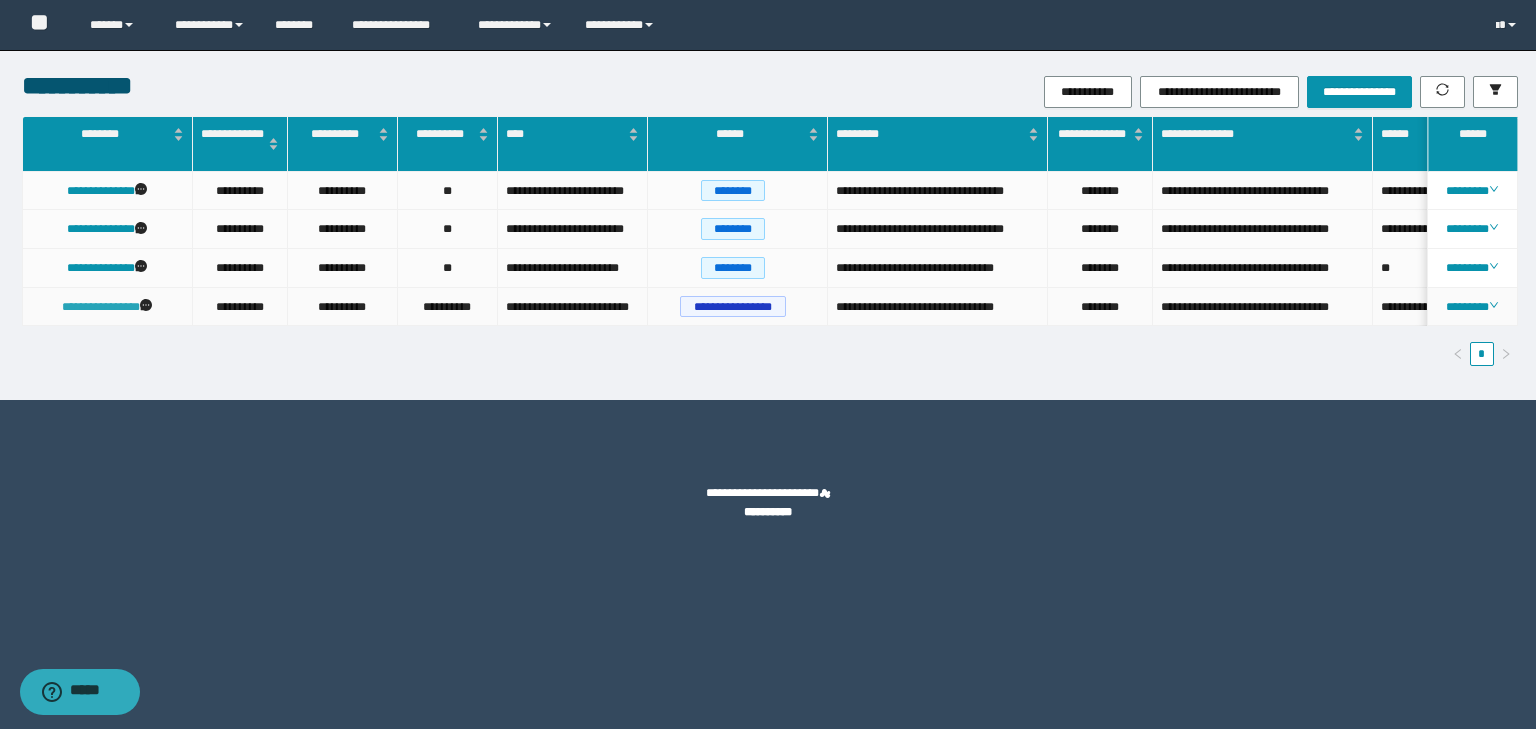 click on "**********" at bounding box center [101, 307] 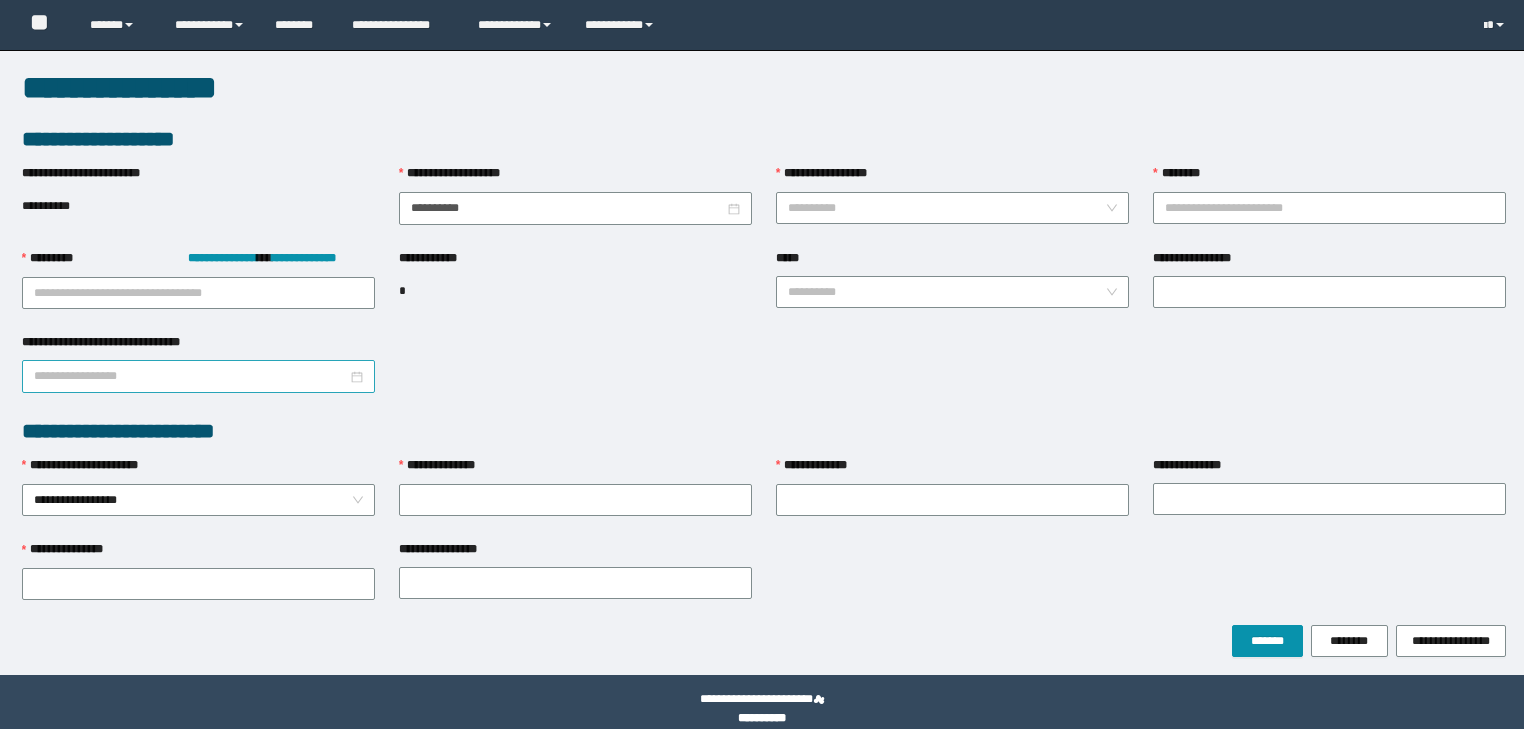 scroll, scrollTop: 0, scrollLeft: 0, axis: both 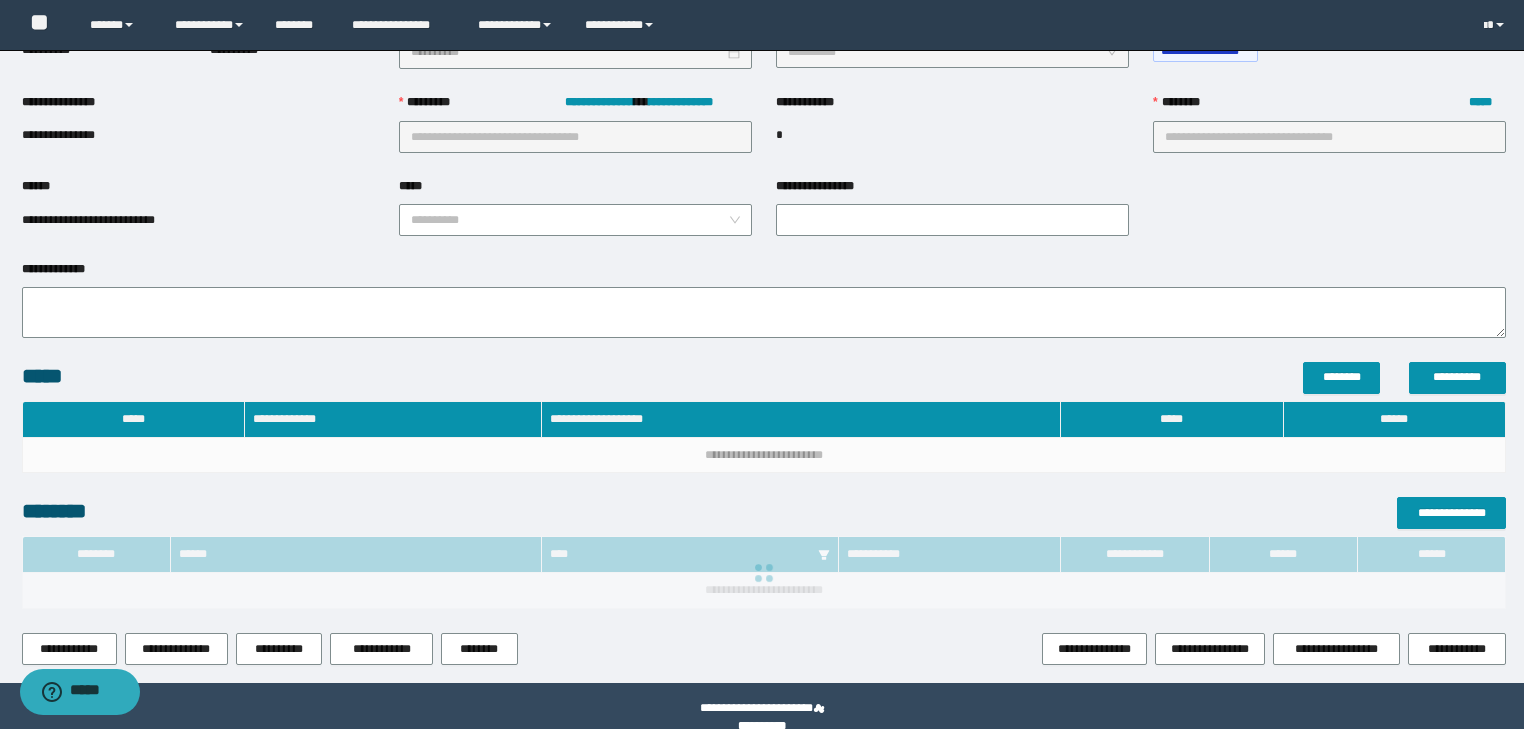 type on "**********" 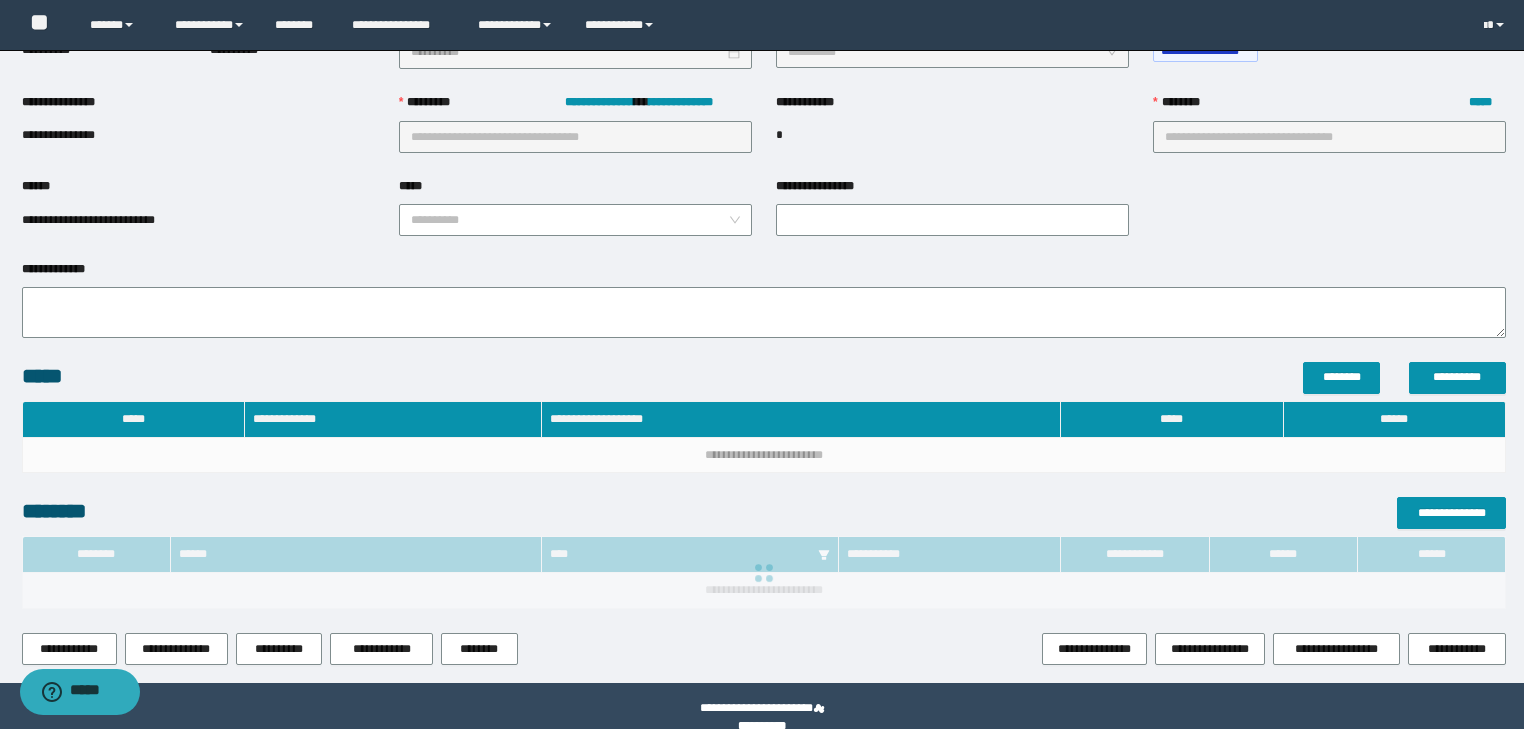 type on "**" 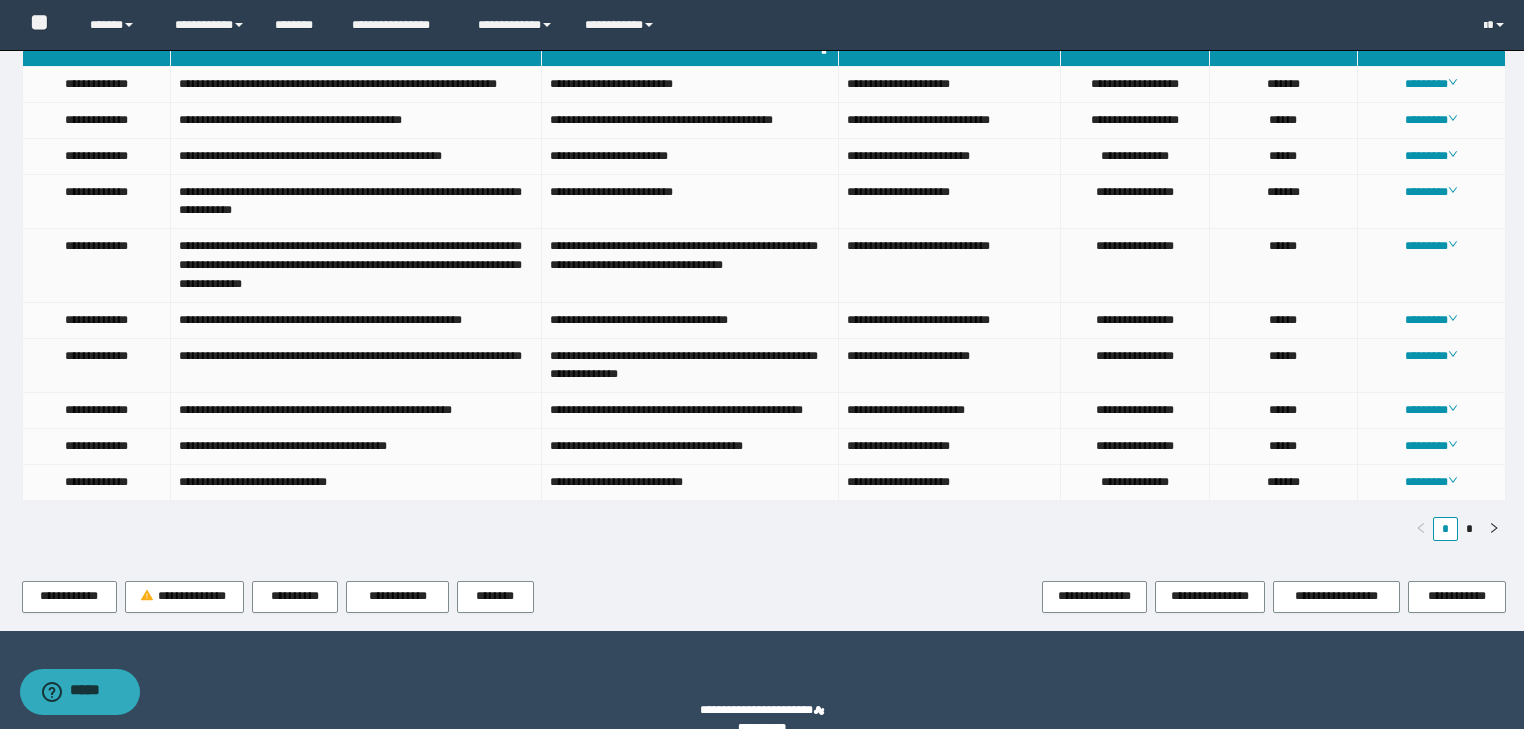 scroll, scrollTop: 1031, scrollLeft: 0, axis: vertical 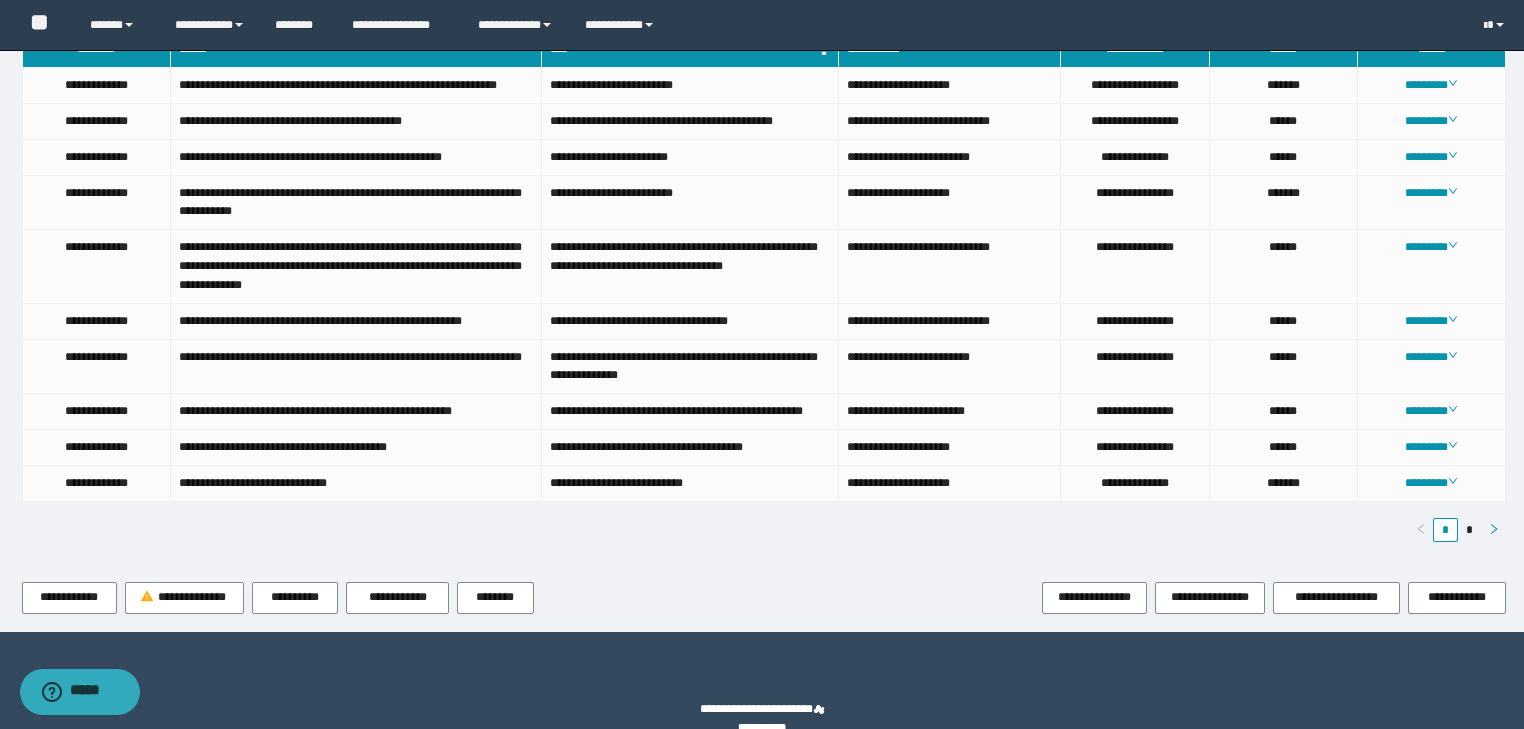 click 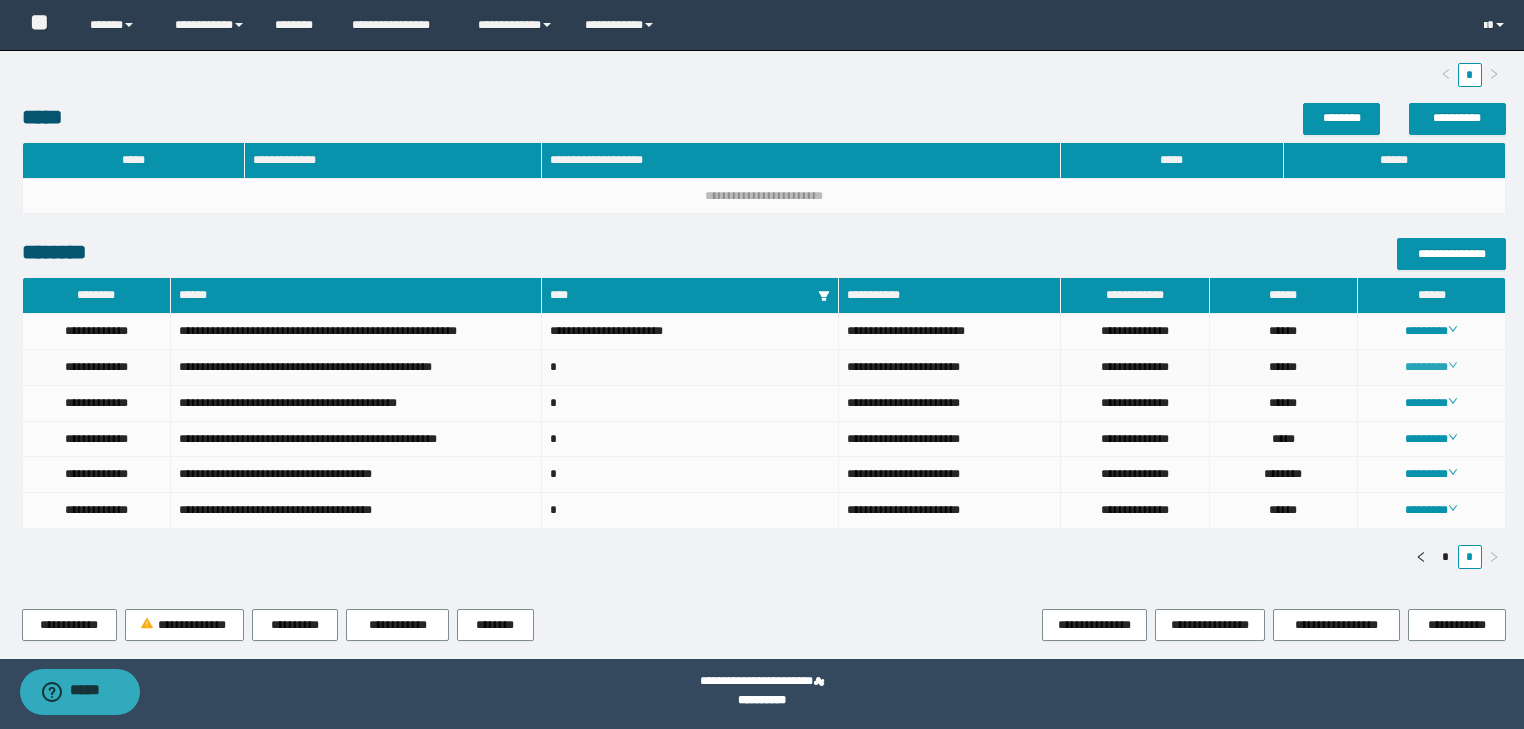 click on "********" at bounding box center [1431, 367] 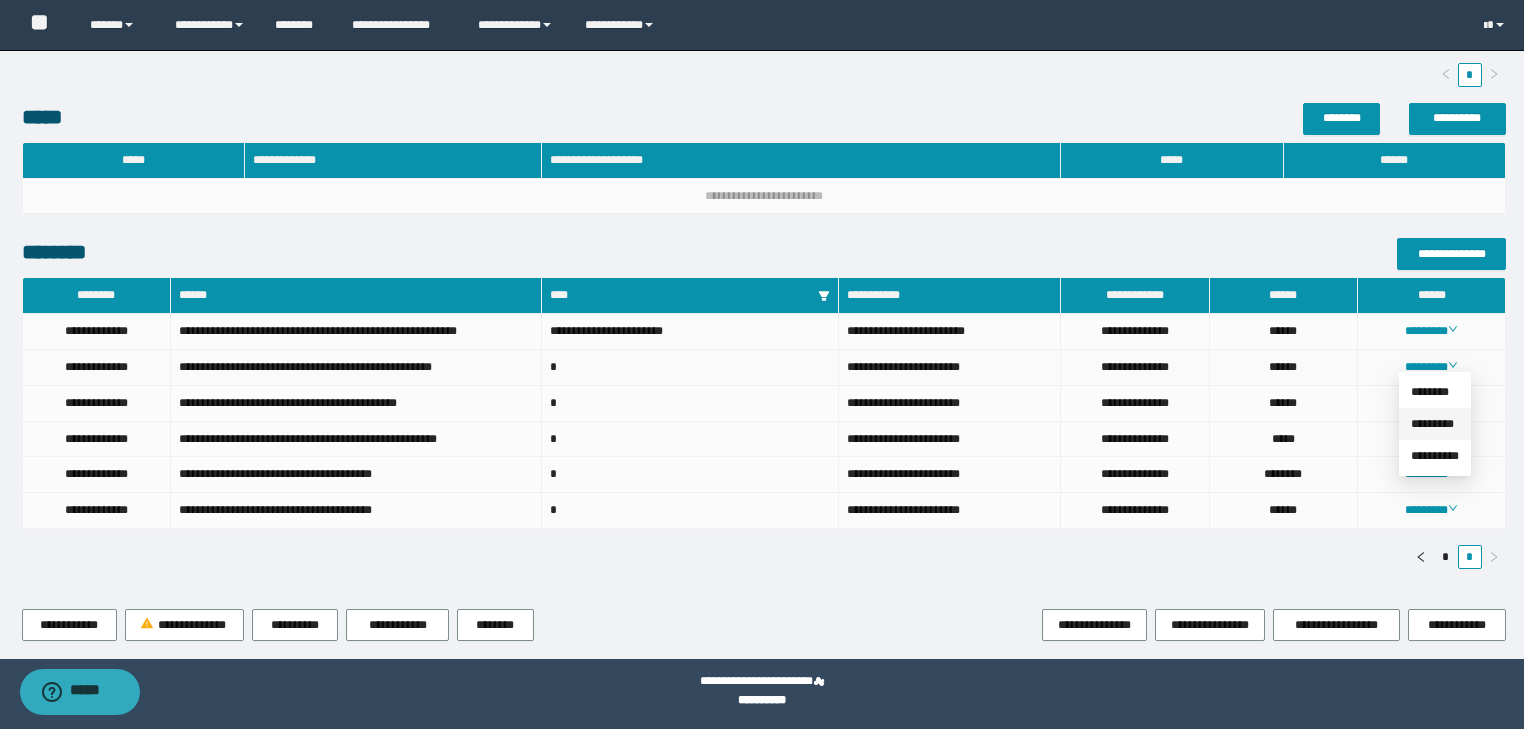 click on "*********" at bounding box center (1432, 424) 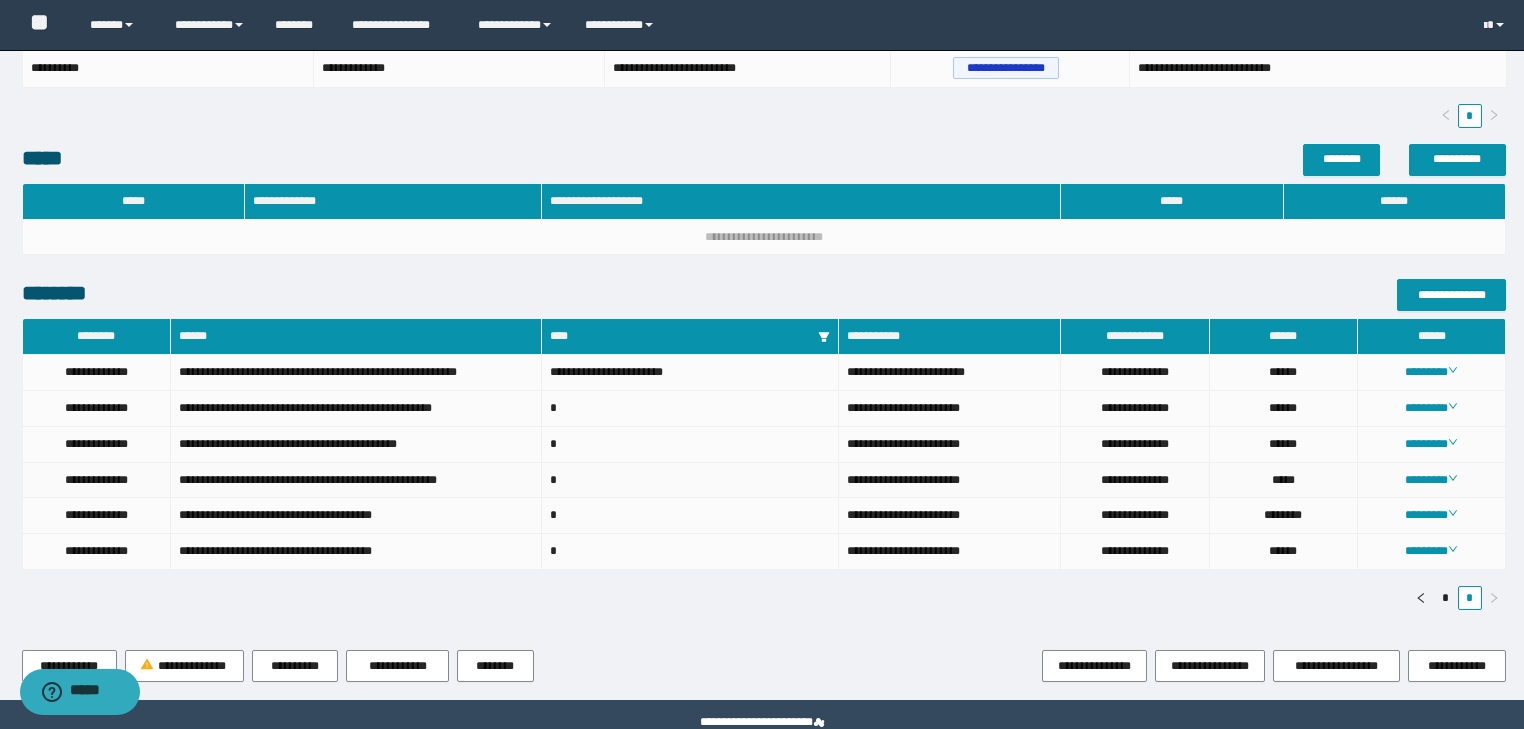 scroll, scrollTop: 705, scrollLeft: 0, axis: vertical 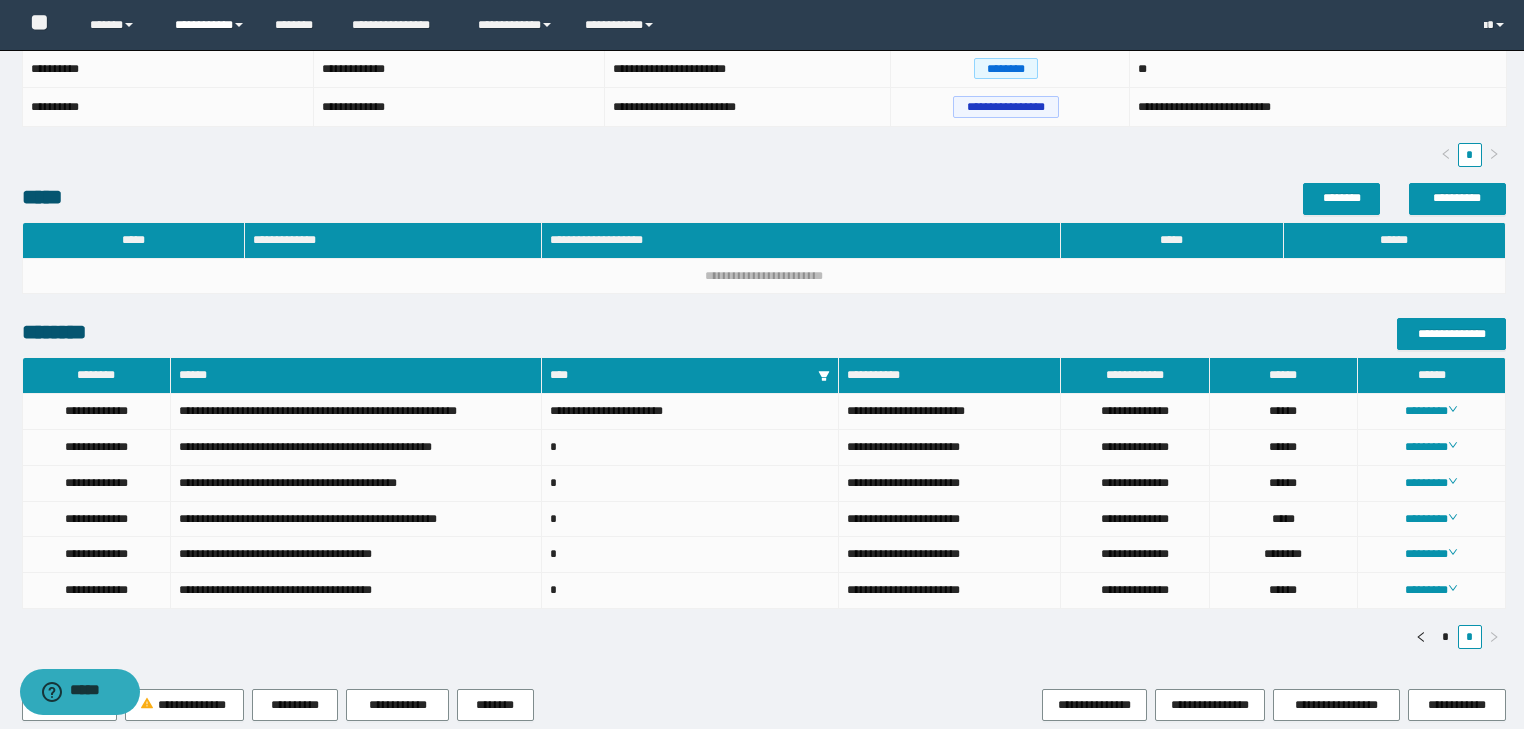 click on "**********" at bounding box center [210, 25] 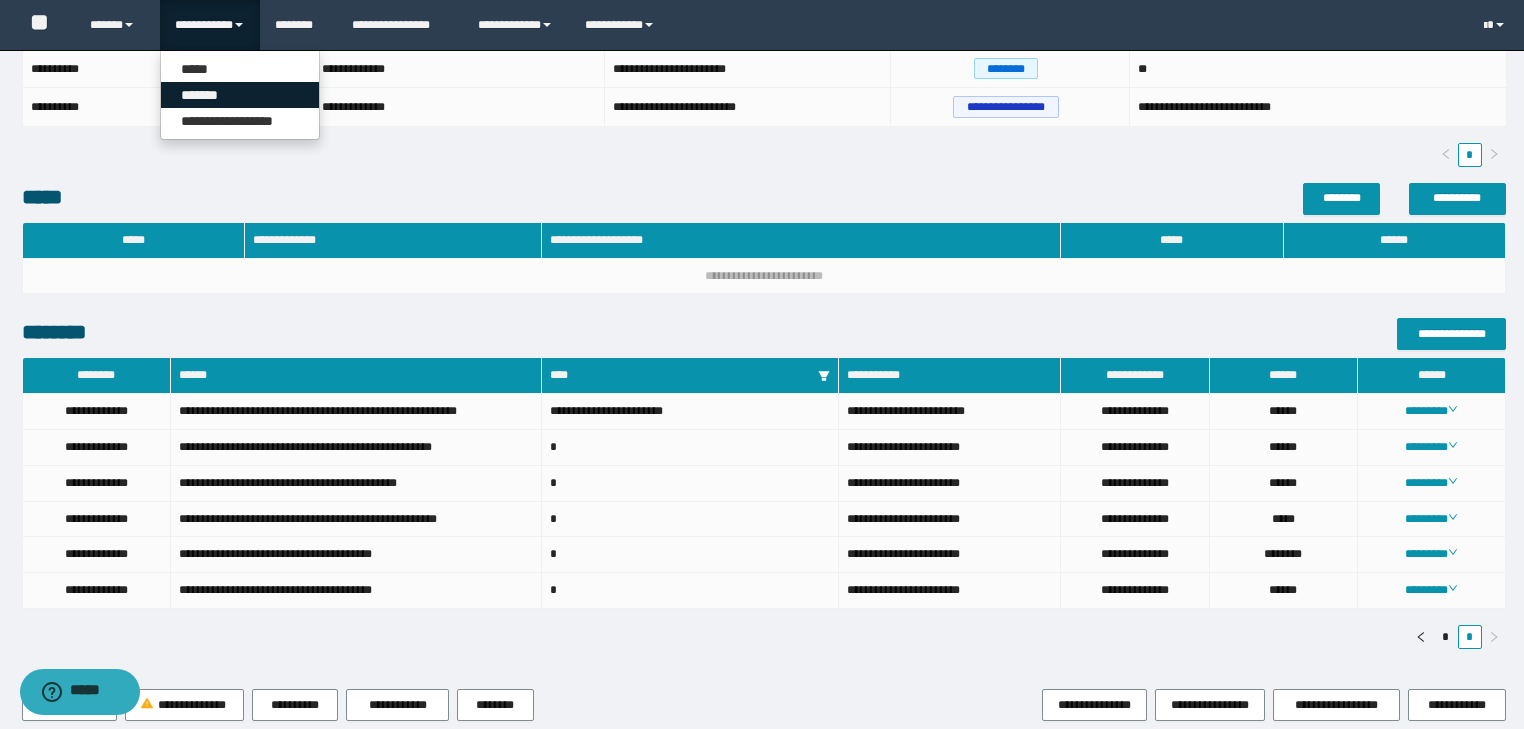 click on "*******" at bounding box center [240, 95] 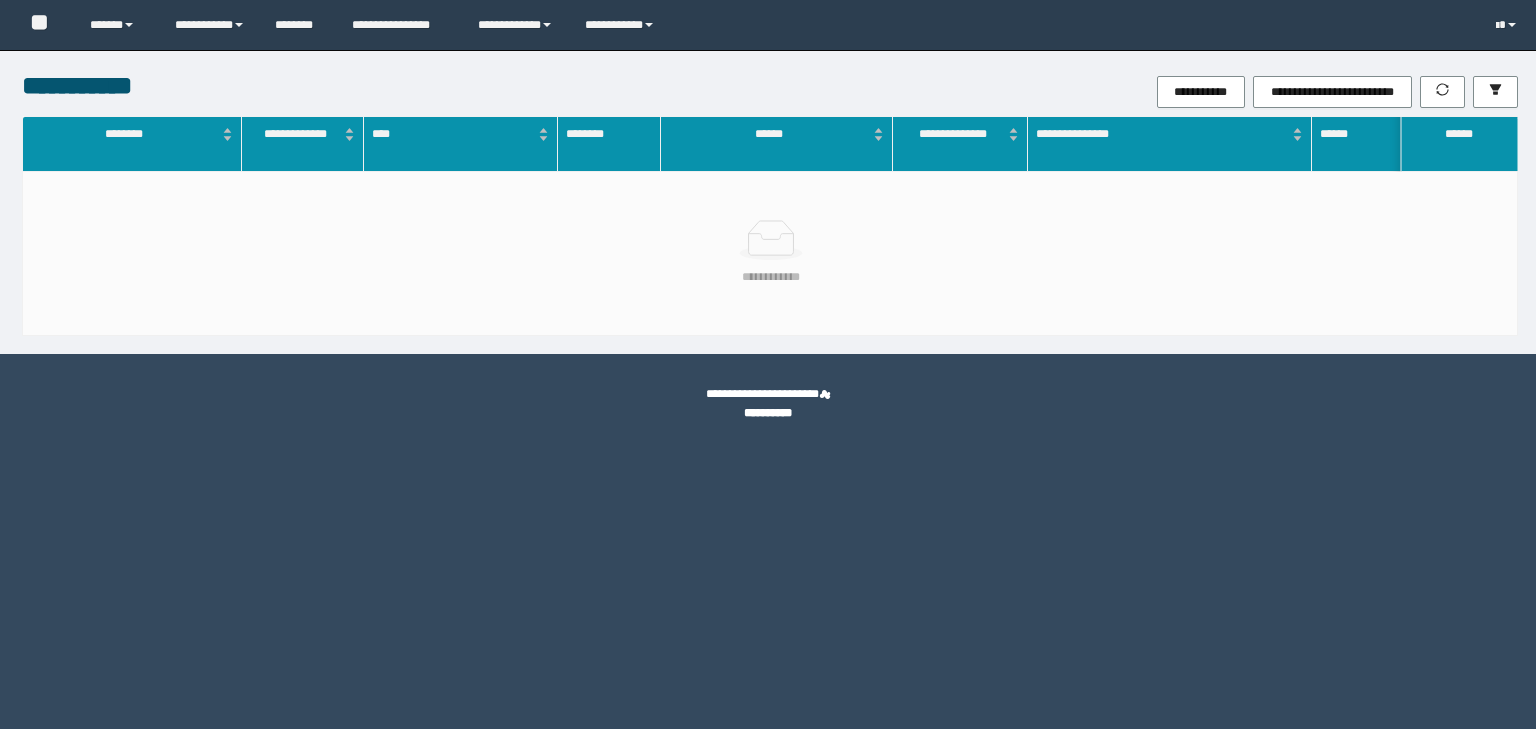 scroll, scrollTop: 0, scrollLeft: 0, axis: both 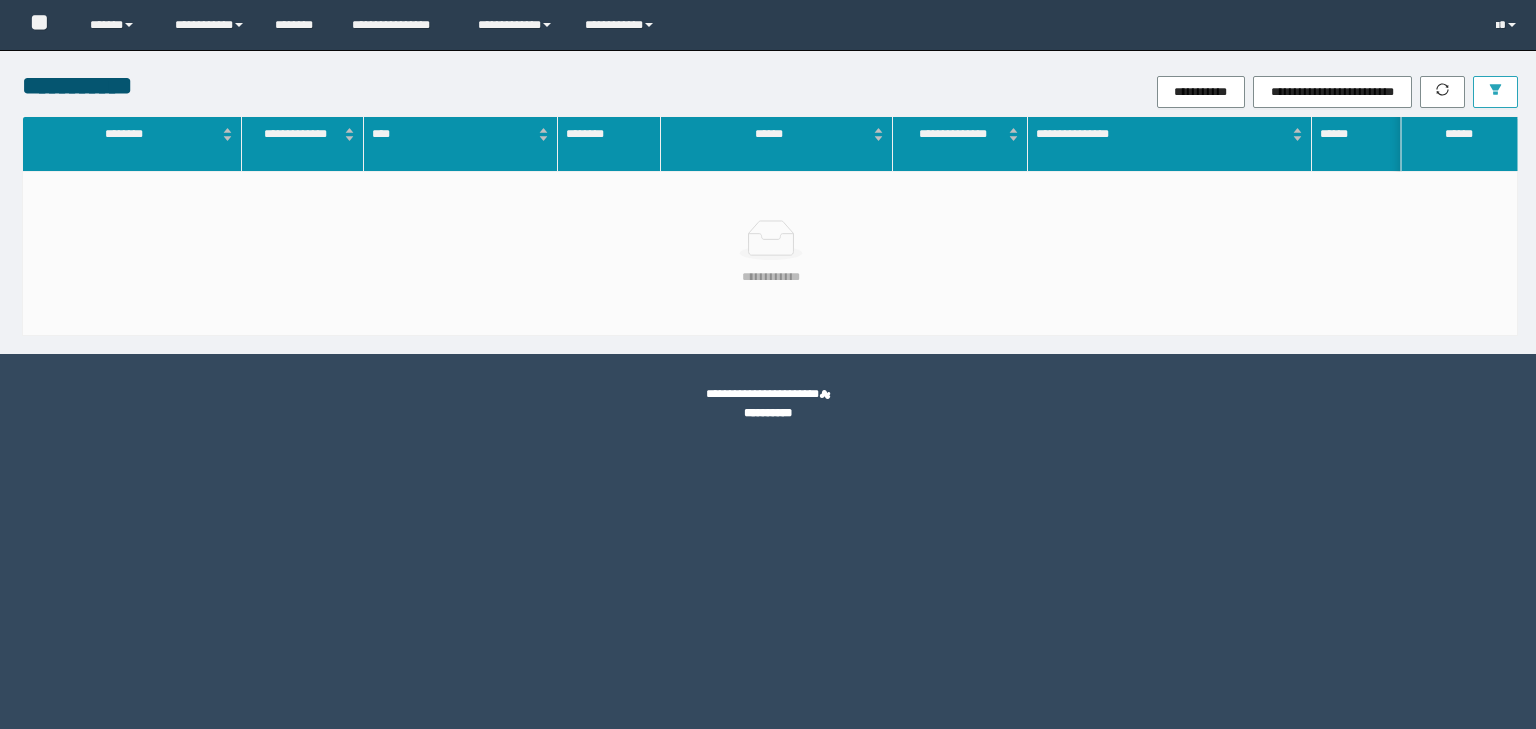 click at bounding box center (1495, 92) 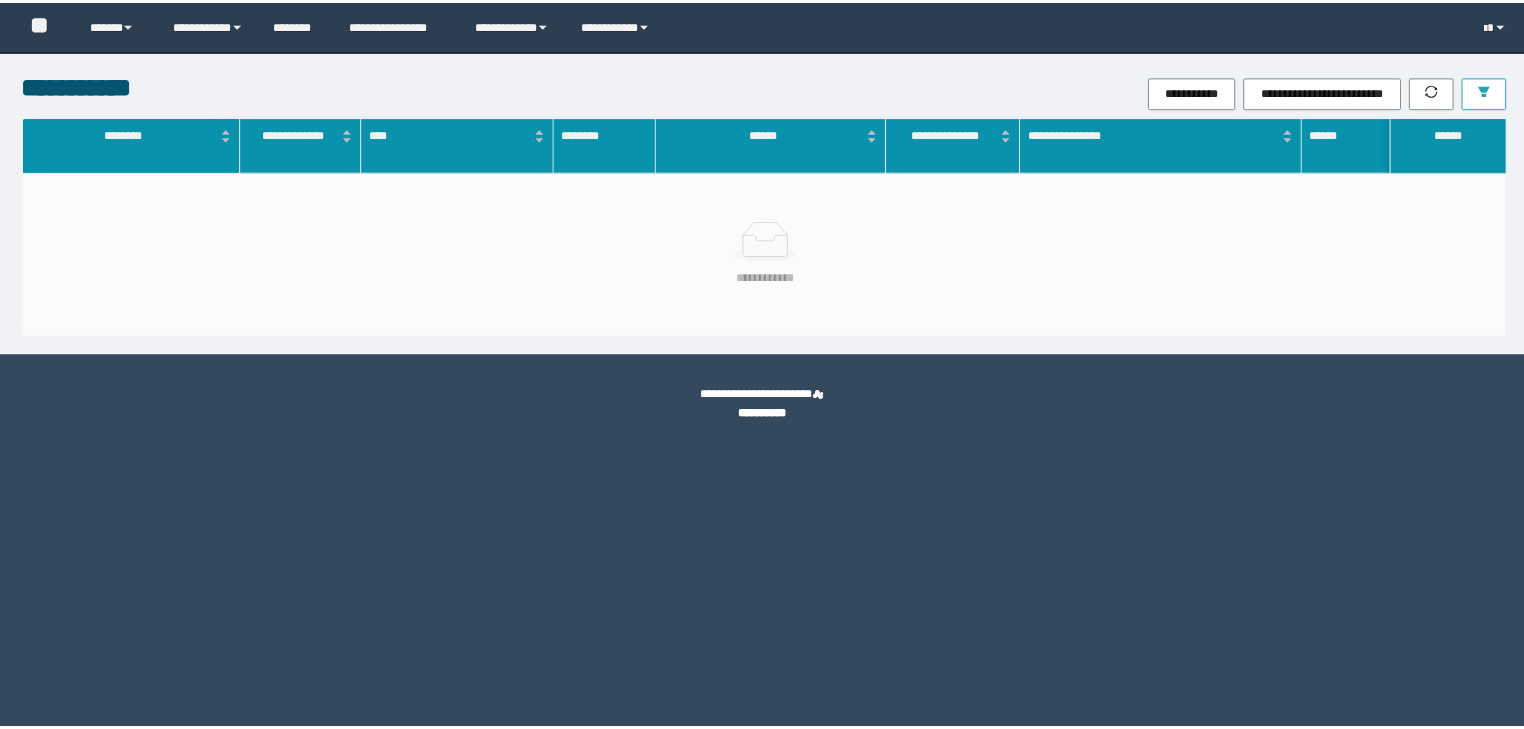 scroll, scrollTop: 0, scrollLeft: 0, axis: both 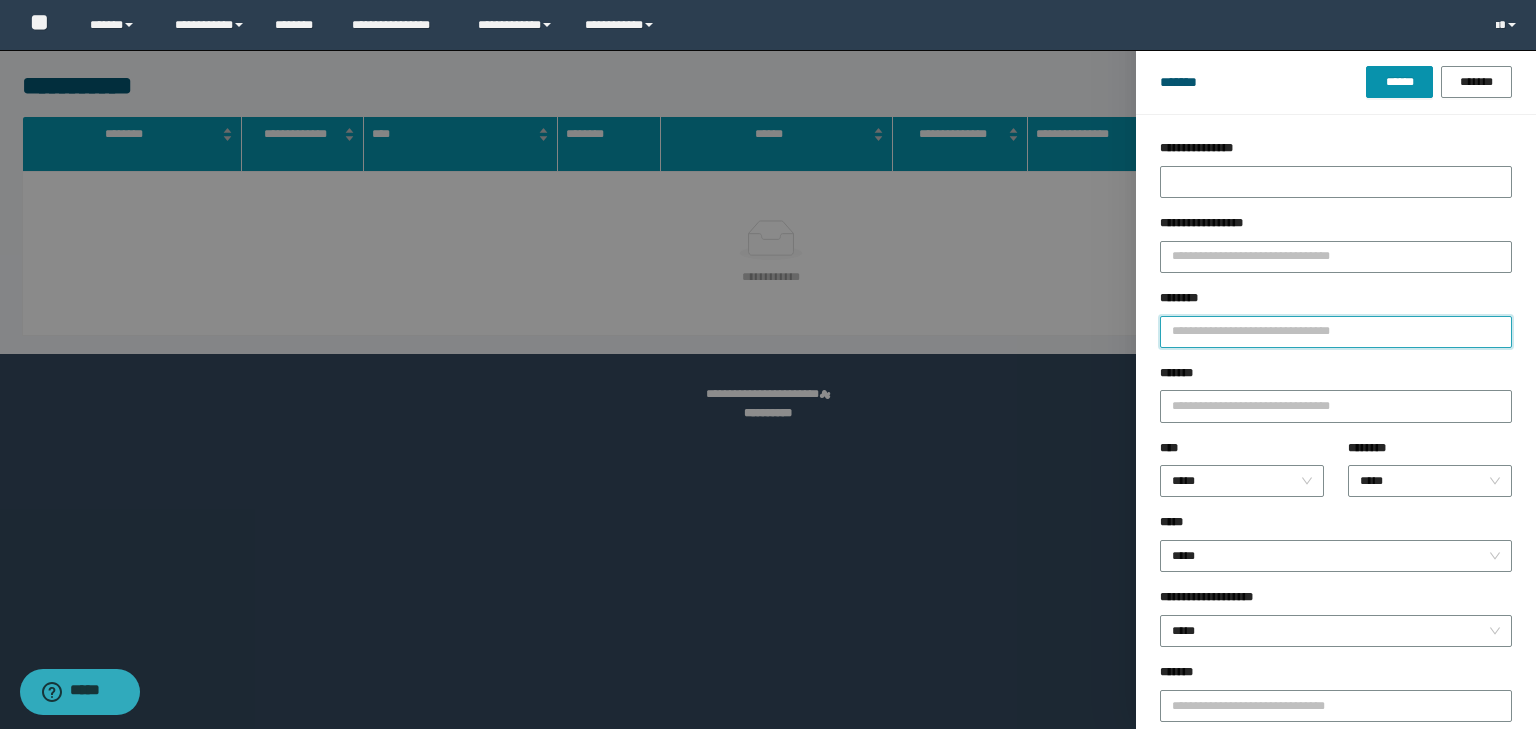 click on "********" at bounding box center [1336, 332] 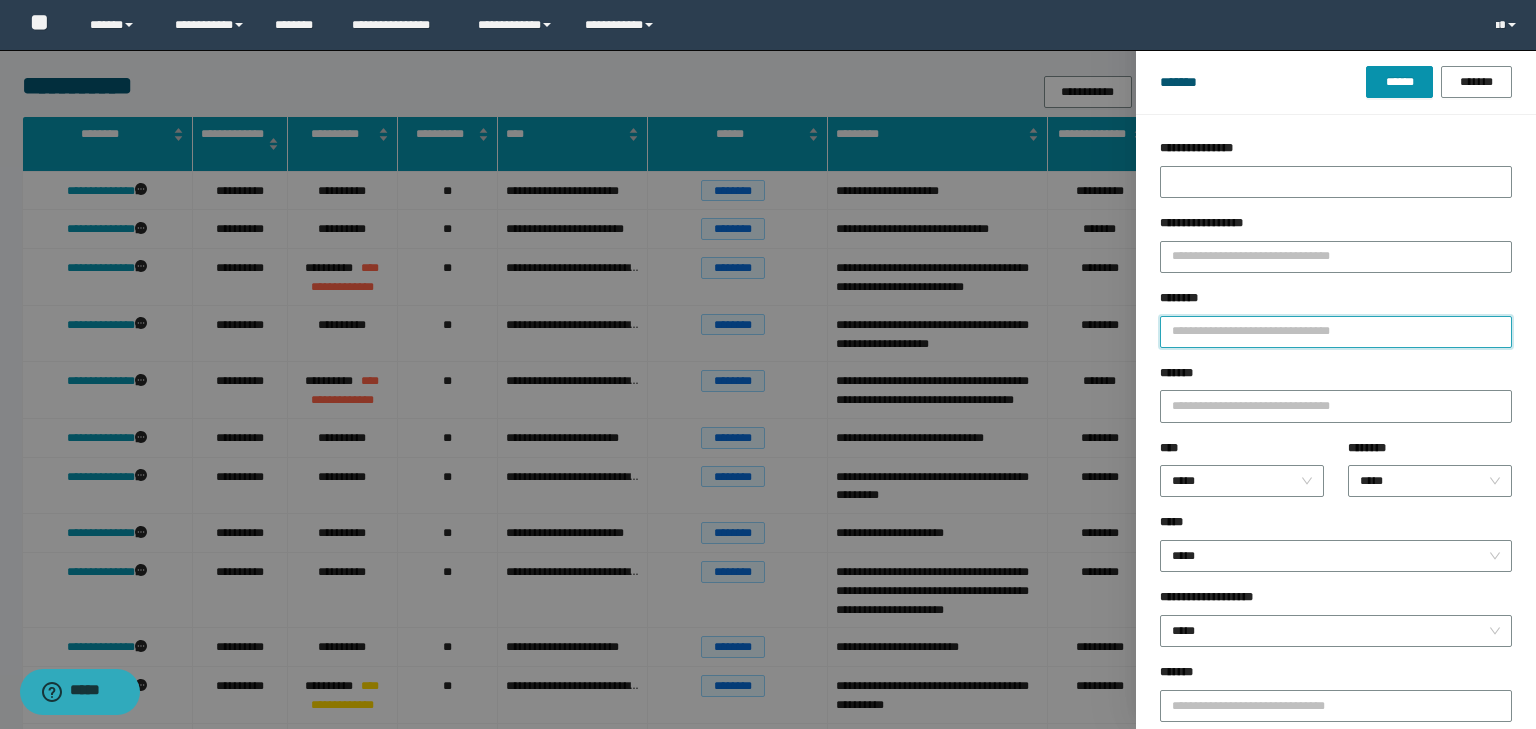 type on "*" 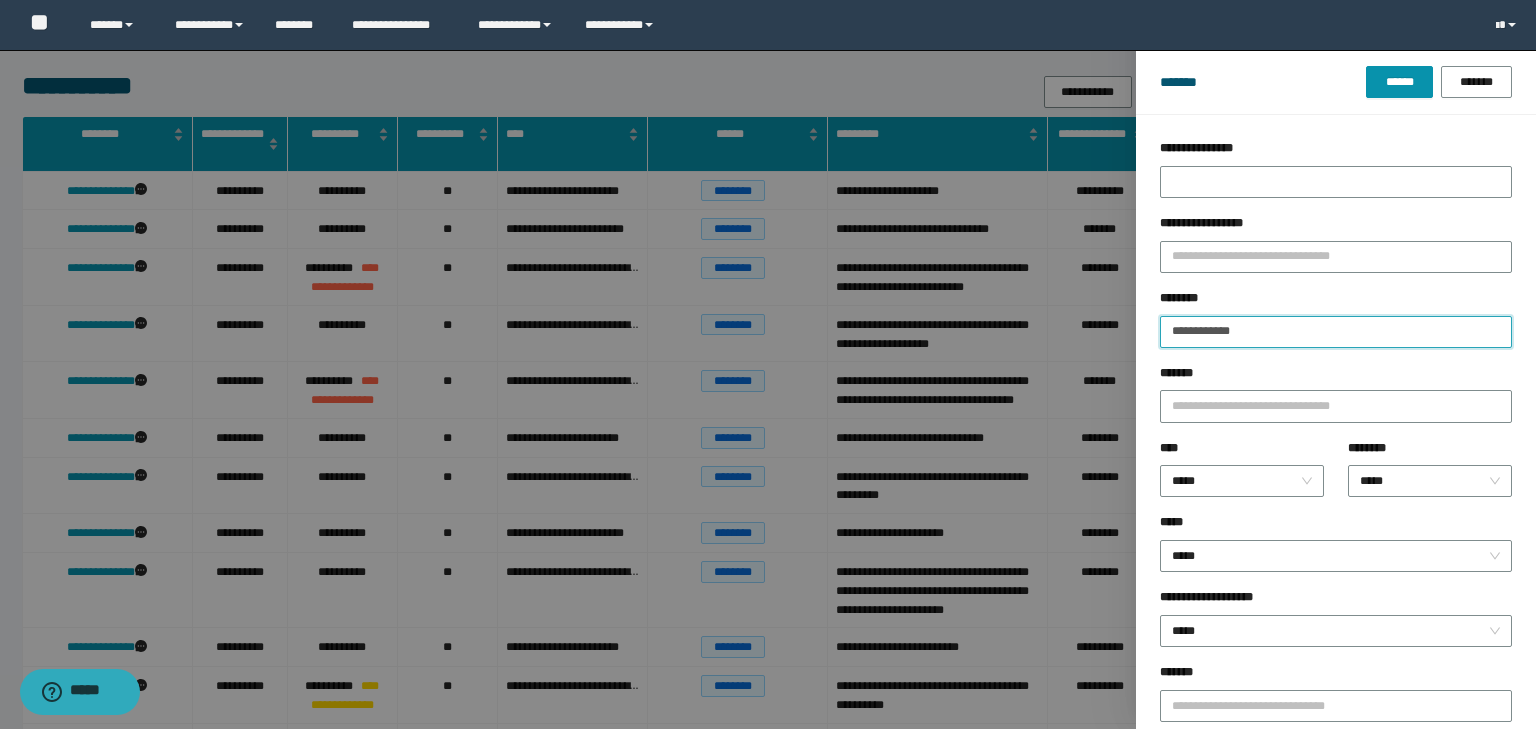 click on "******" at bounding box center [1399, 82] 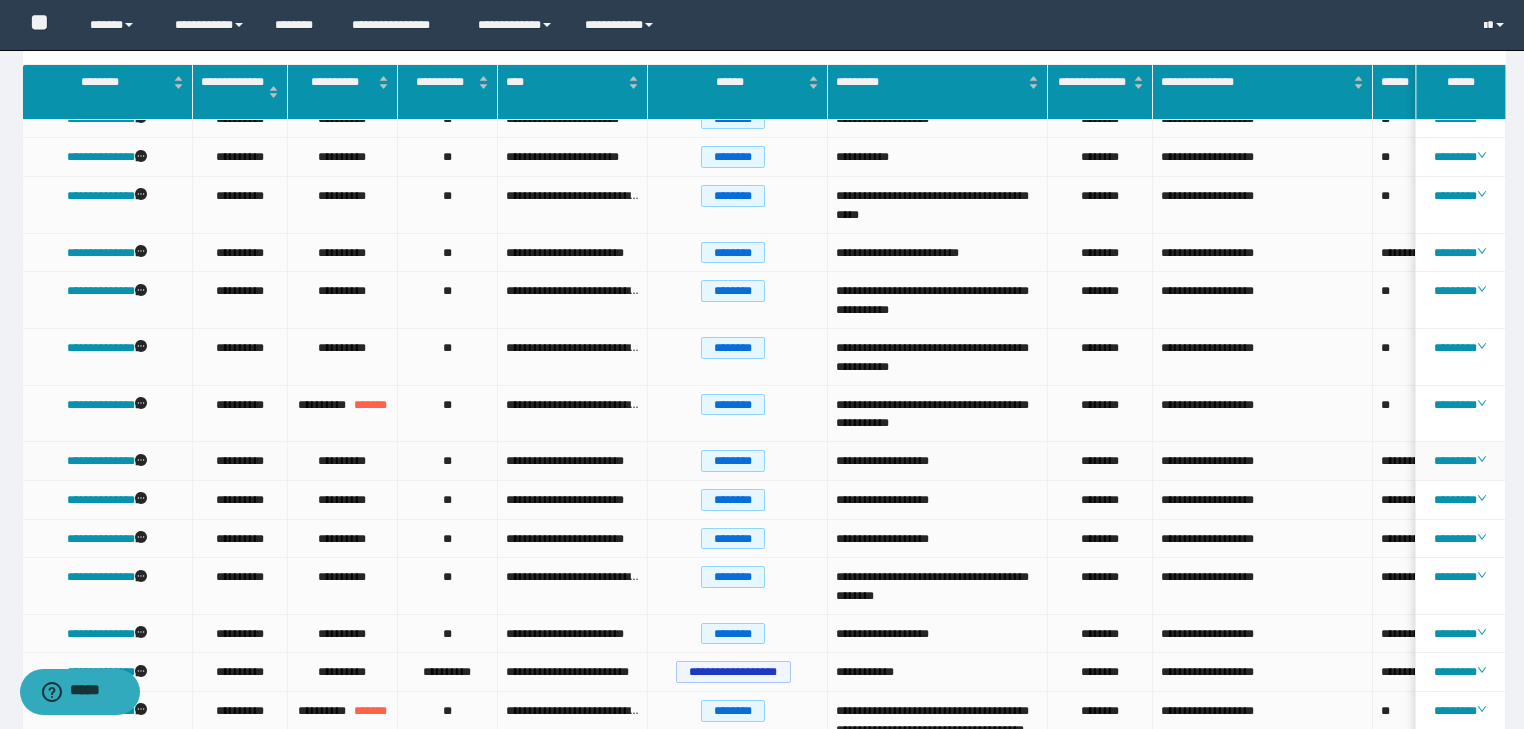 scroll, scrollTop: 324, scrollLeft: 0, axis: vertical 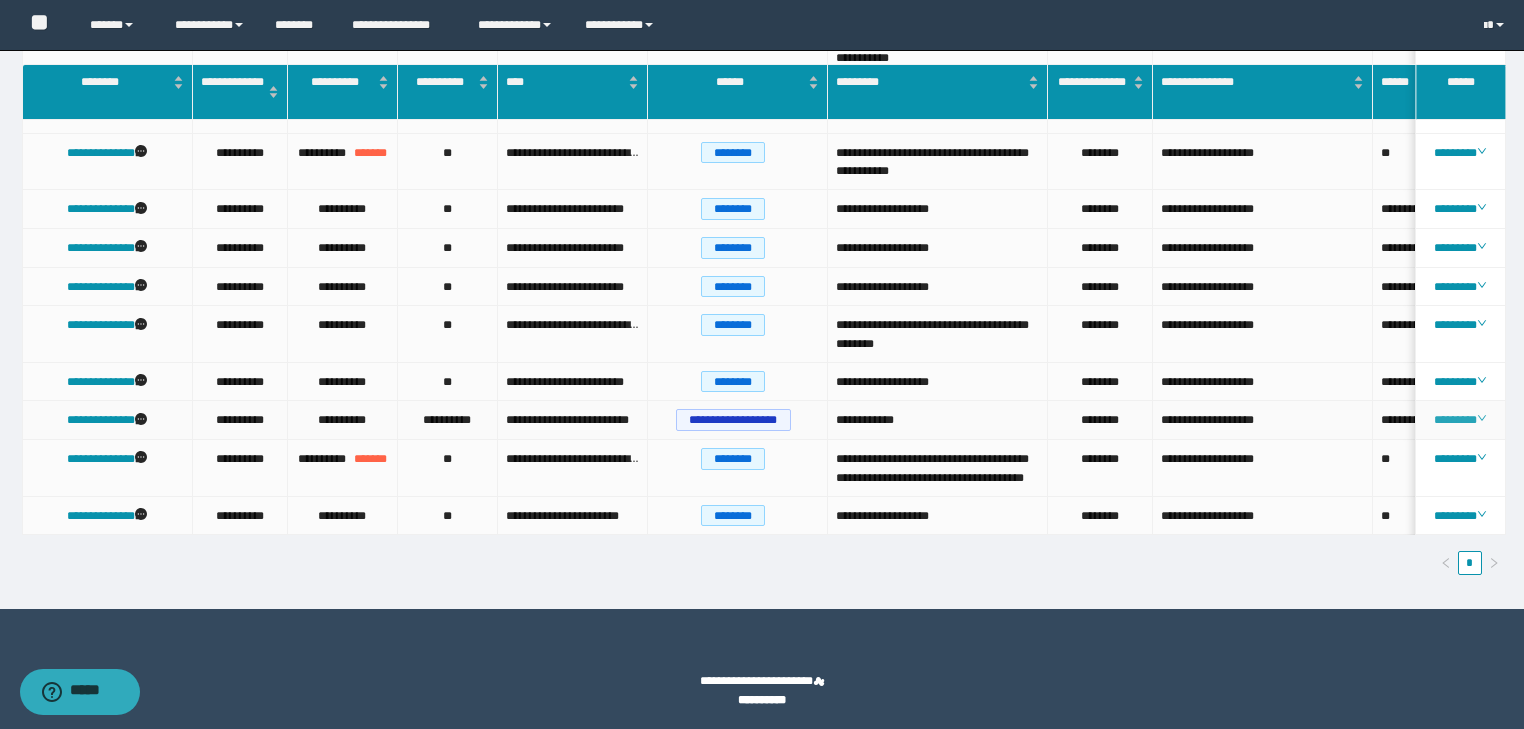 click on "********" at bounding box center (1460, 420) 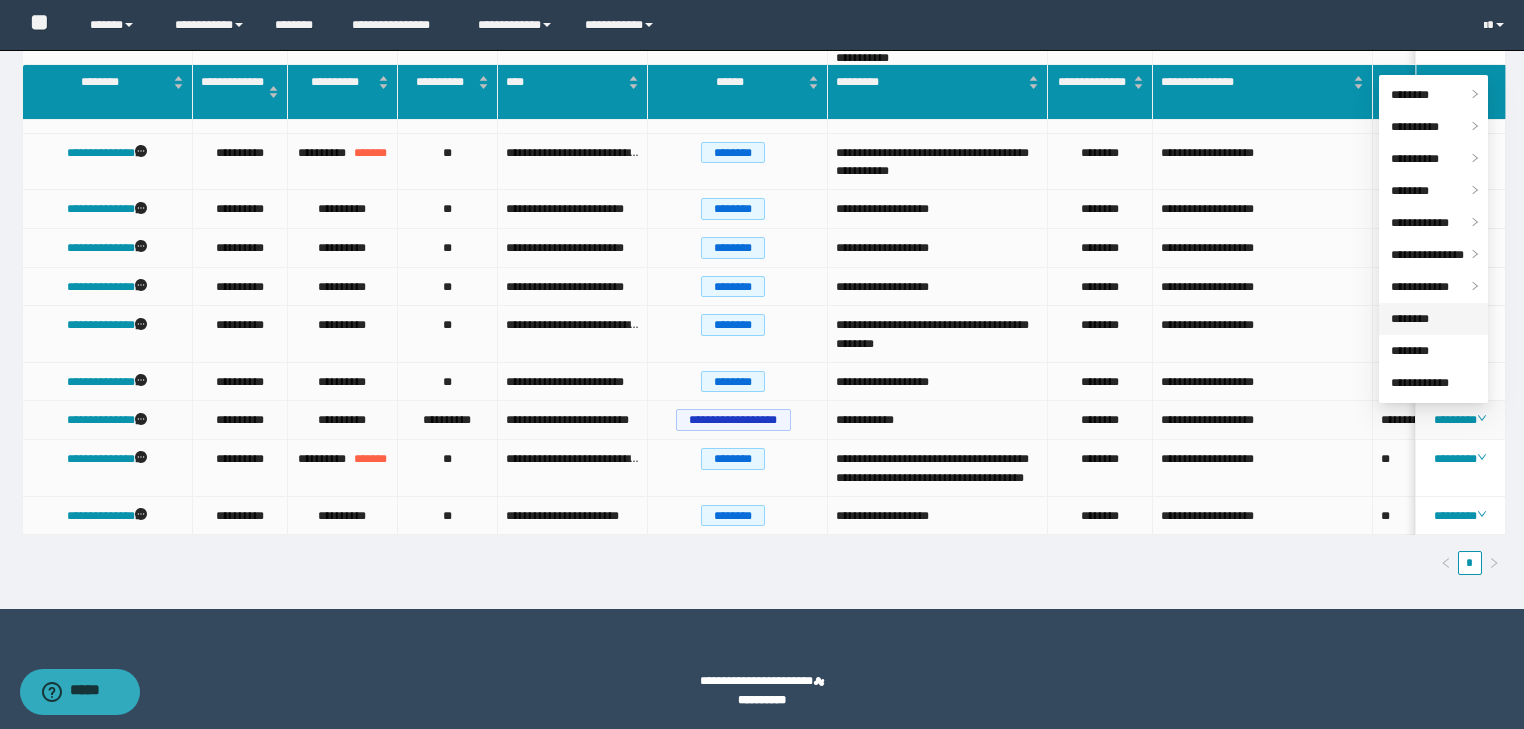 click on "********" at bounding box center (1410, 319) 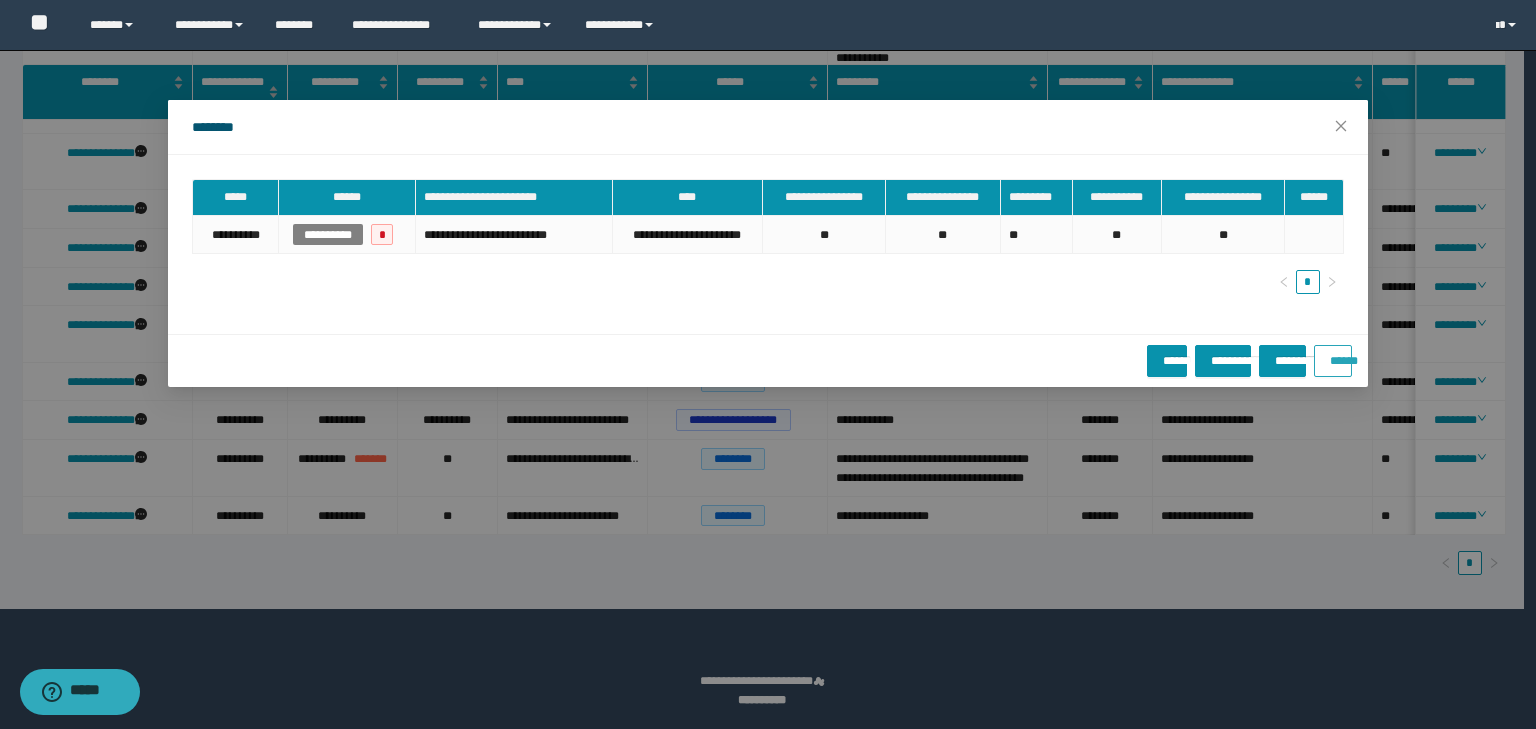 click on "******" at bounding box center [1333, 361] 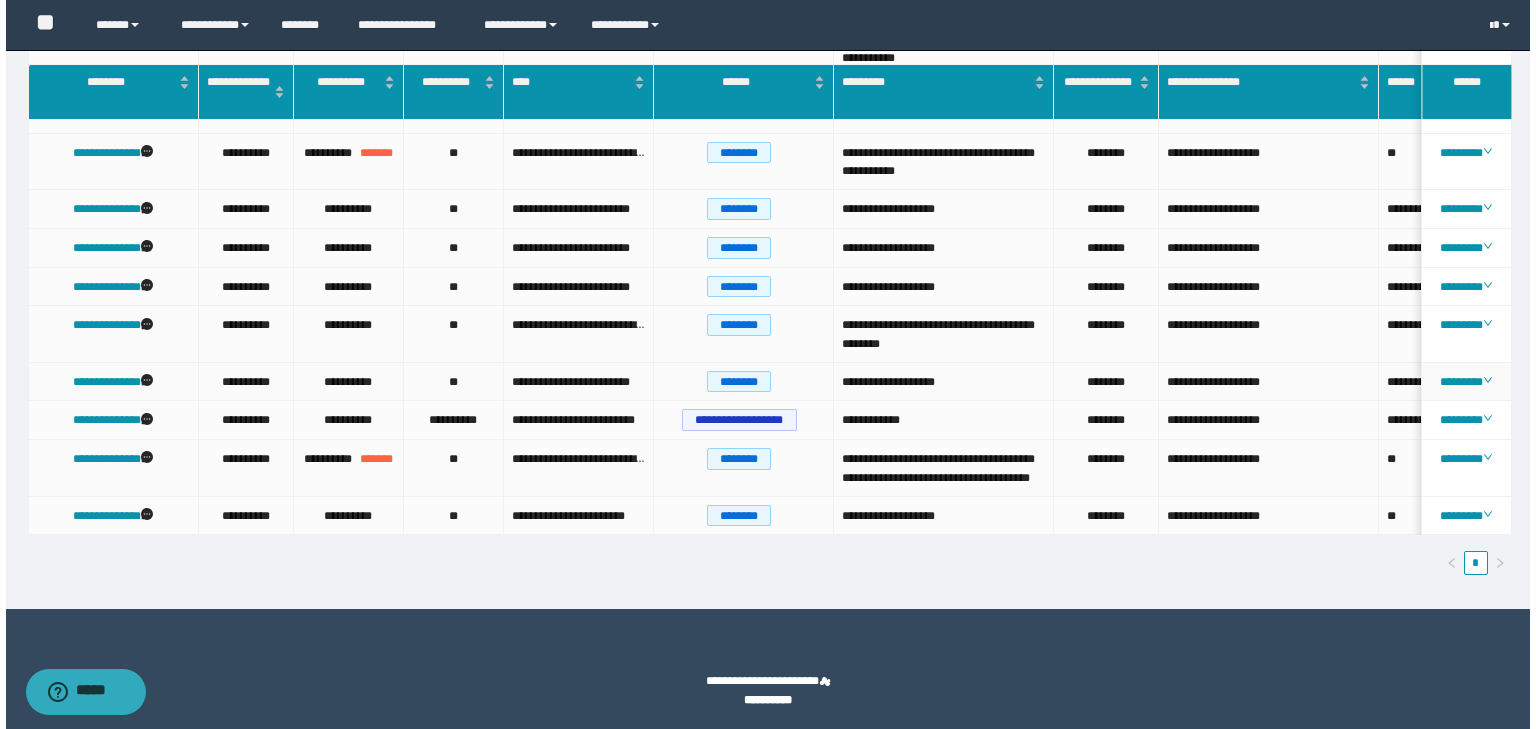 scroll, scrollTop: 0, scrollLeft: 0, axis: both 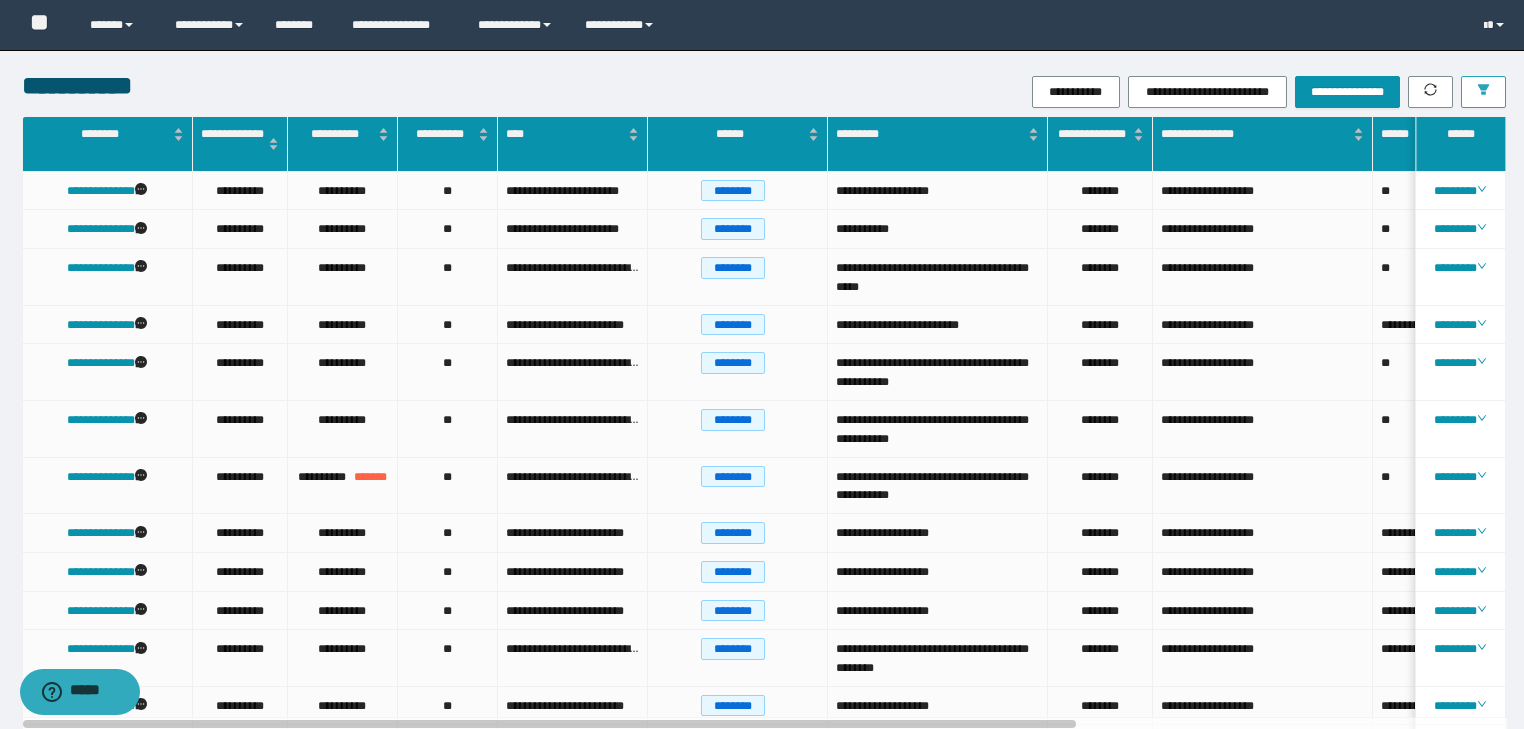 click 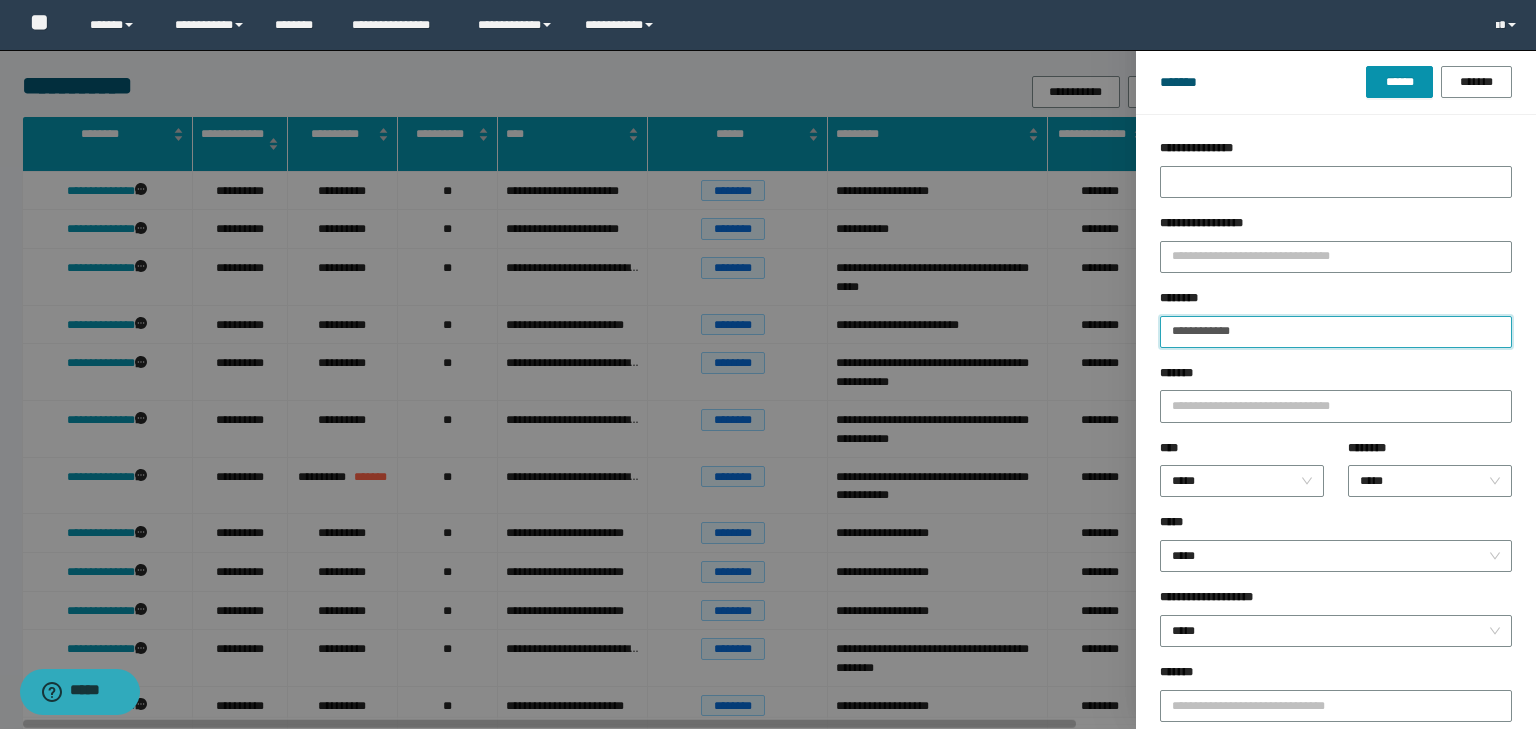 drag, startPoint x: 1224, startPoint y: 329, endPoint x: 1140, endPoint y: 326, distance: 84.05355 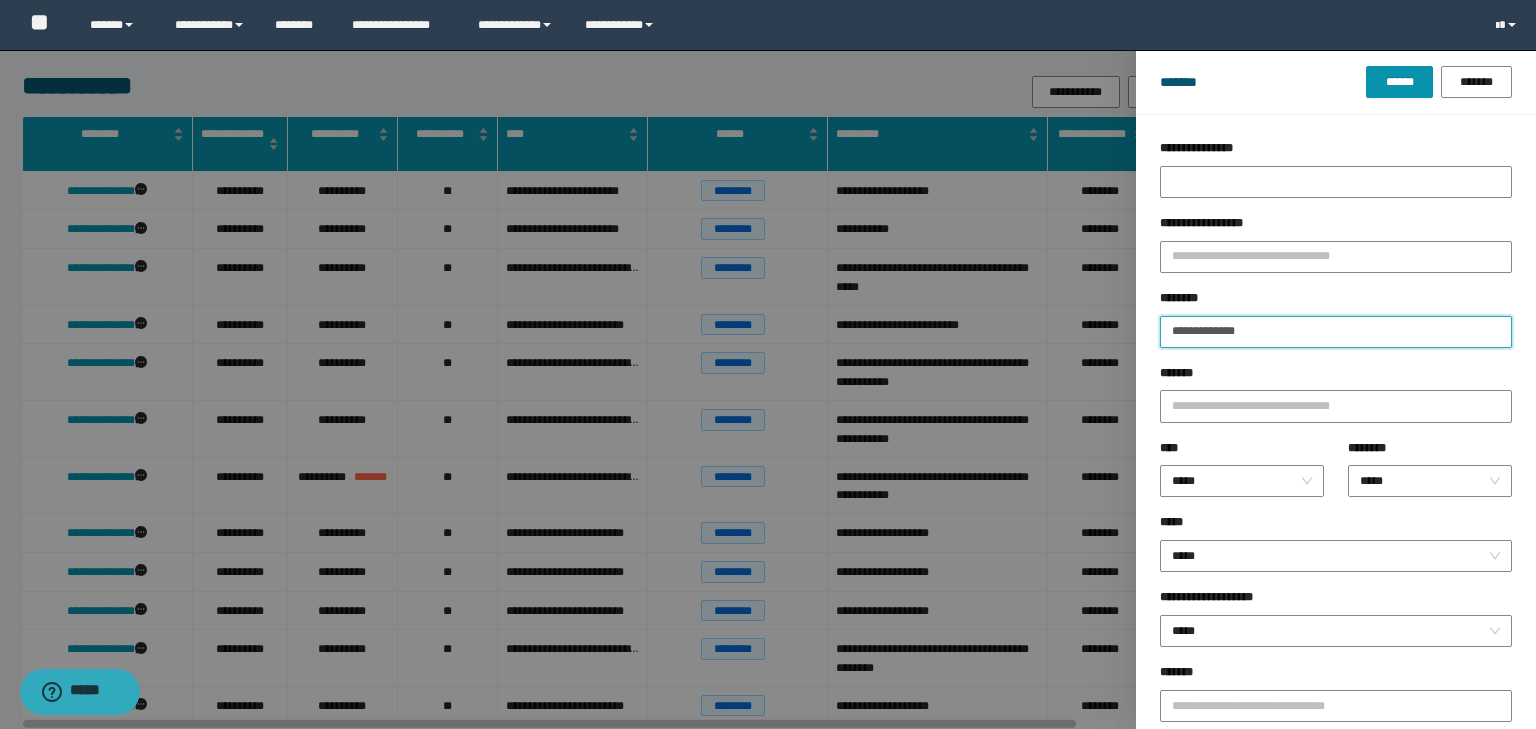 click on "******" at bounding box center [1399, 82] 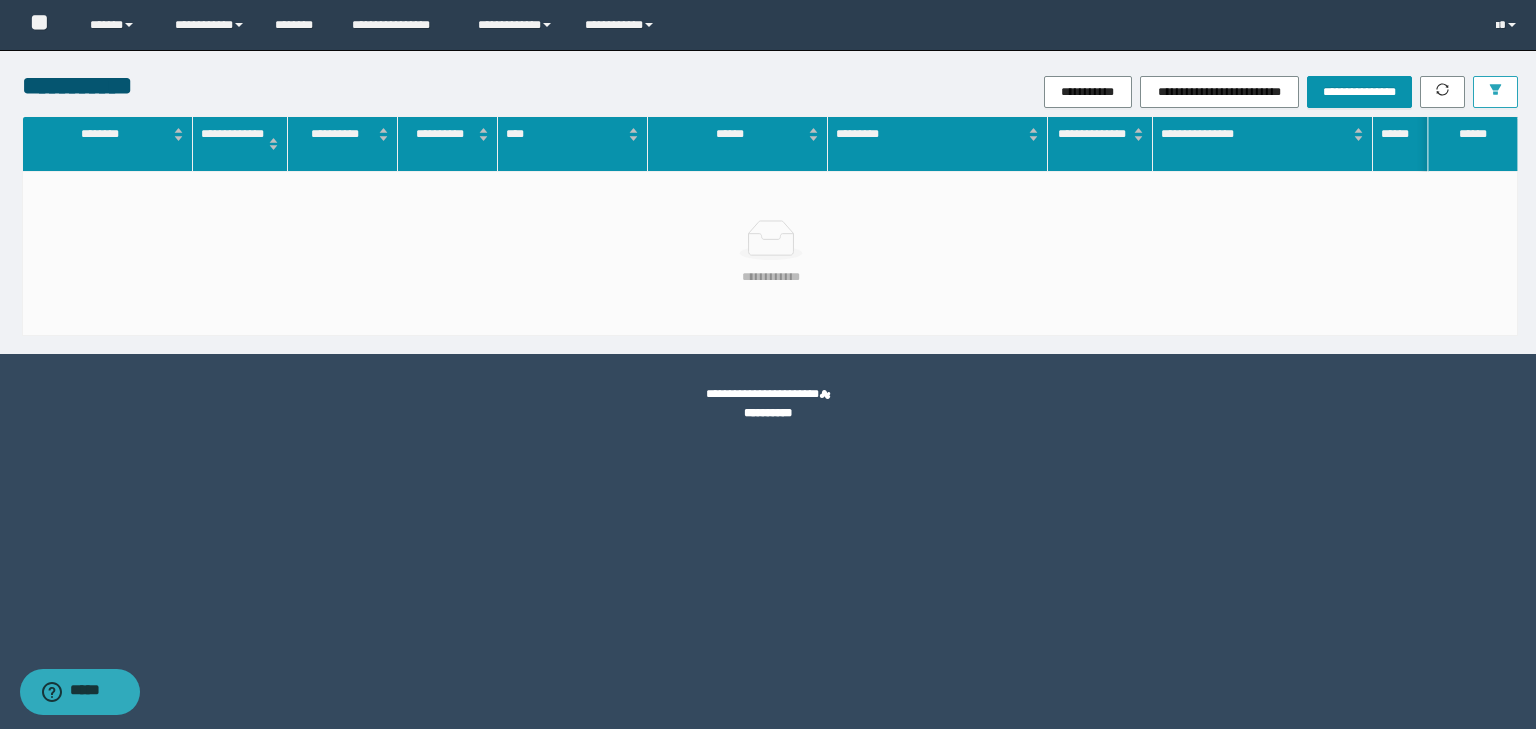 click 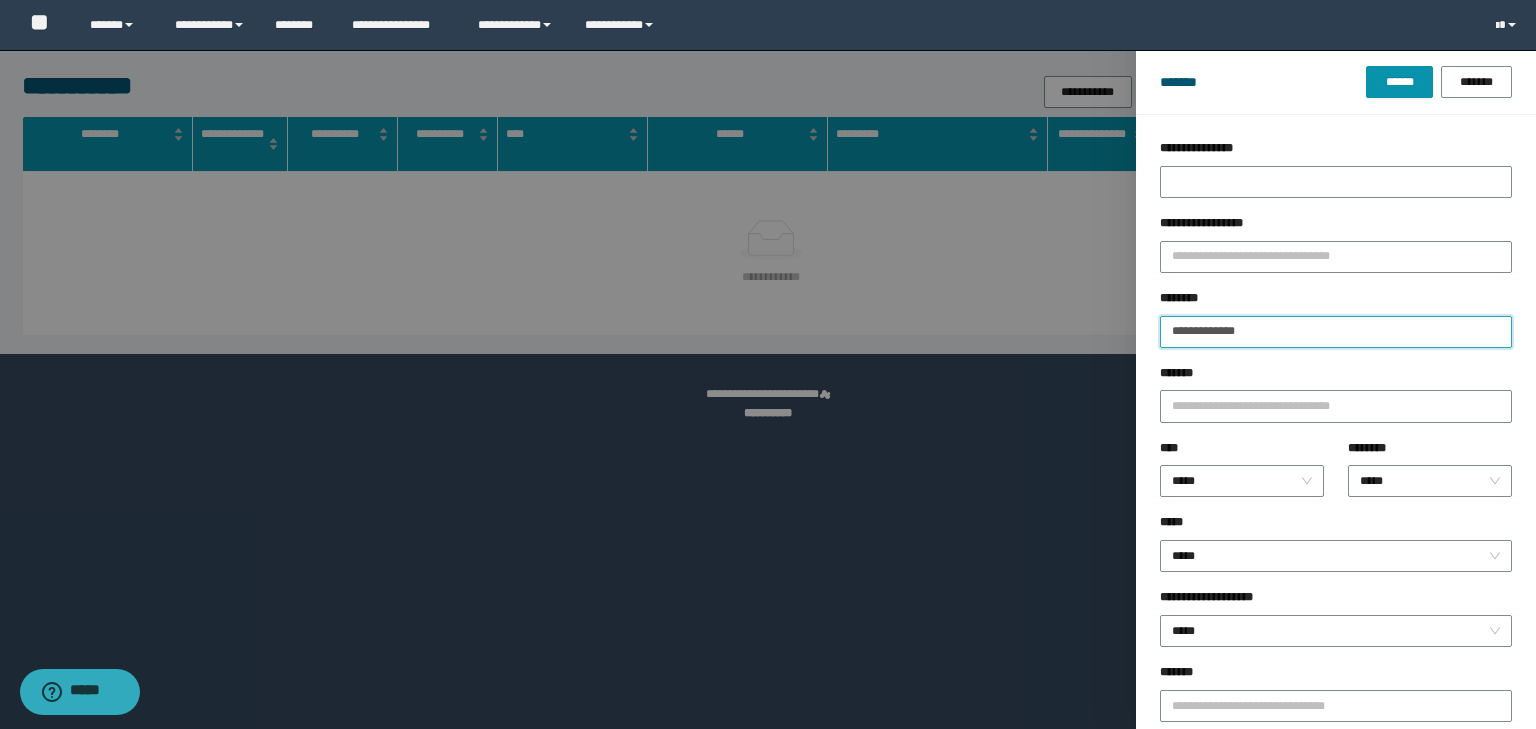 click on "**********" at bounding box center (1336, 332) 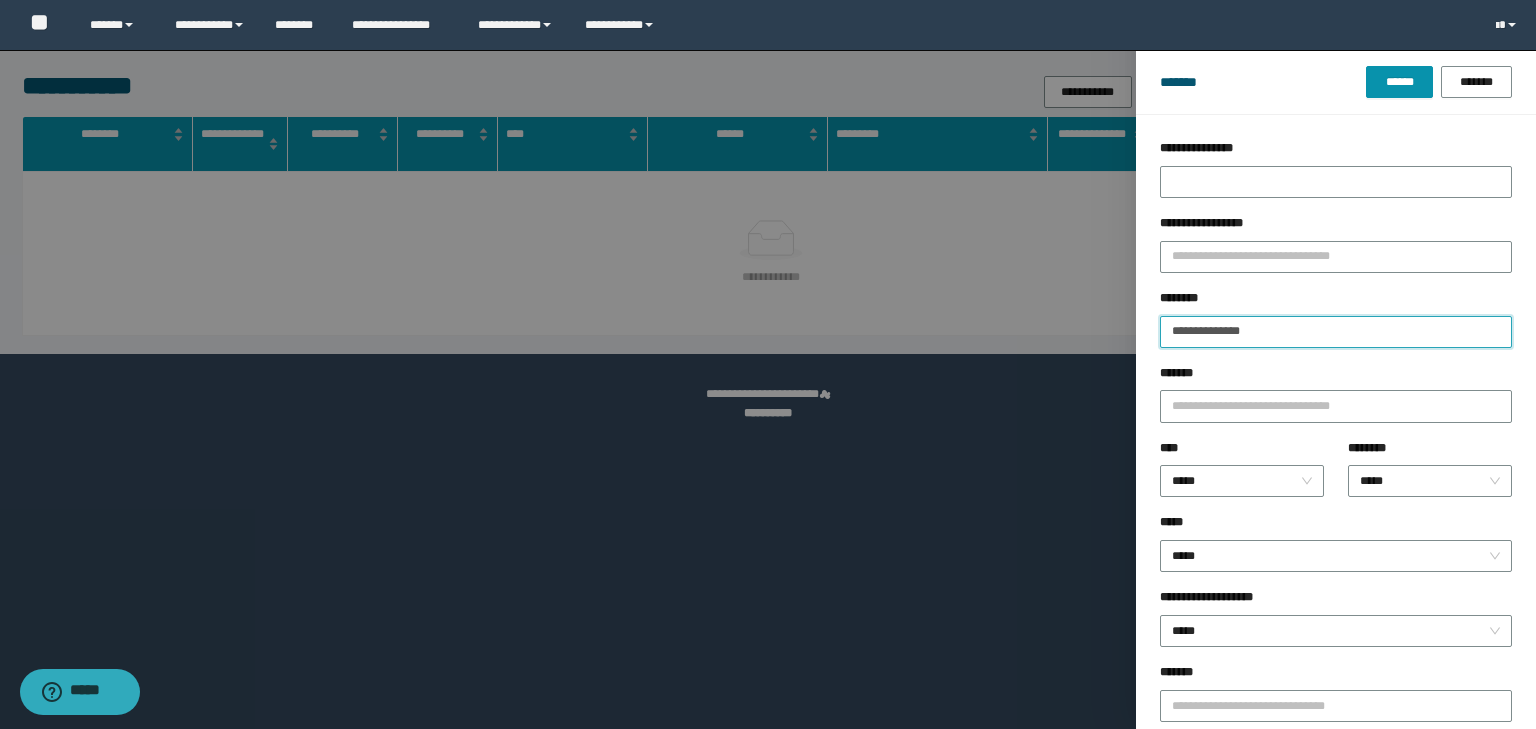 type on "**********" 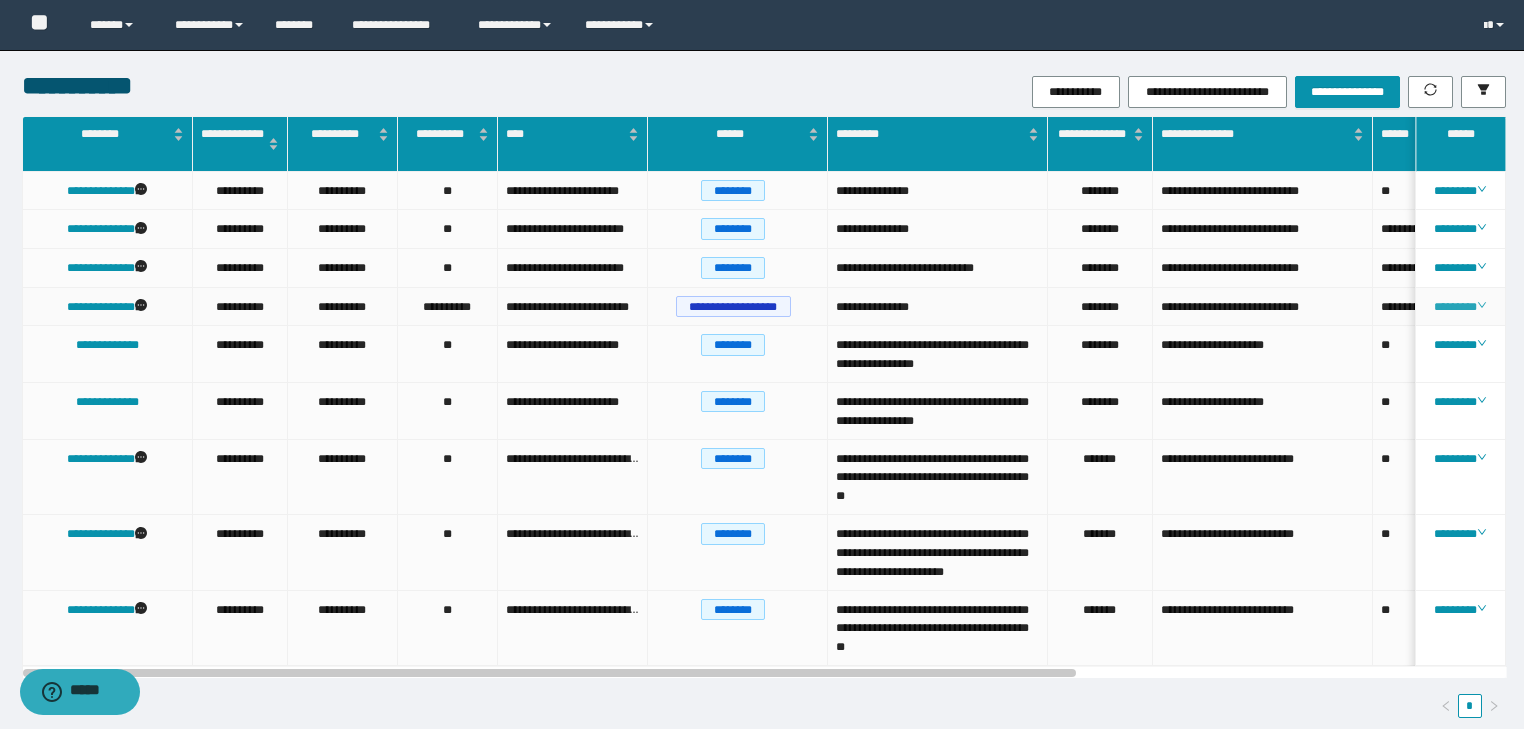 click on "********" at bounding box center (1460, 307) 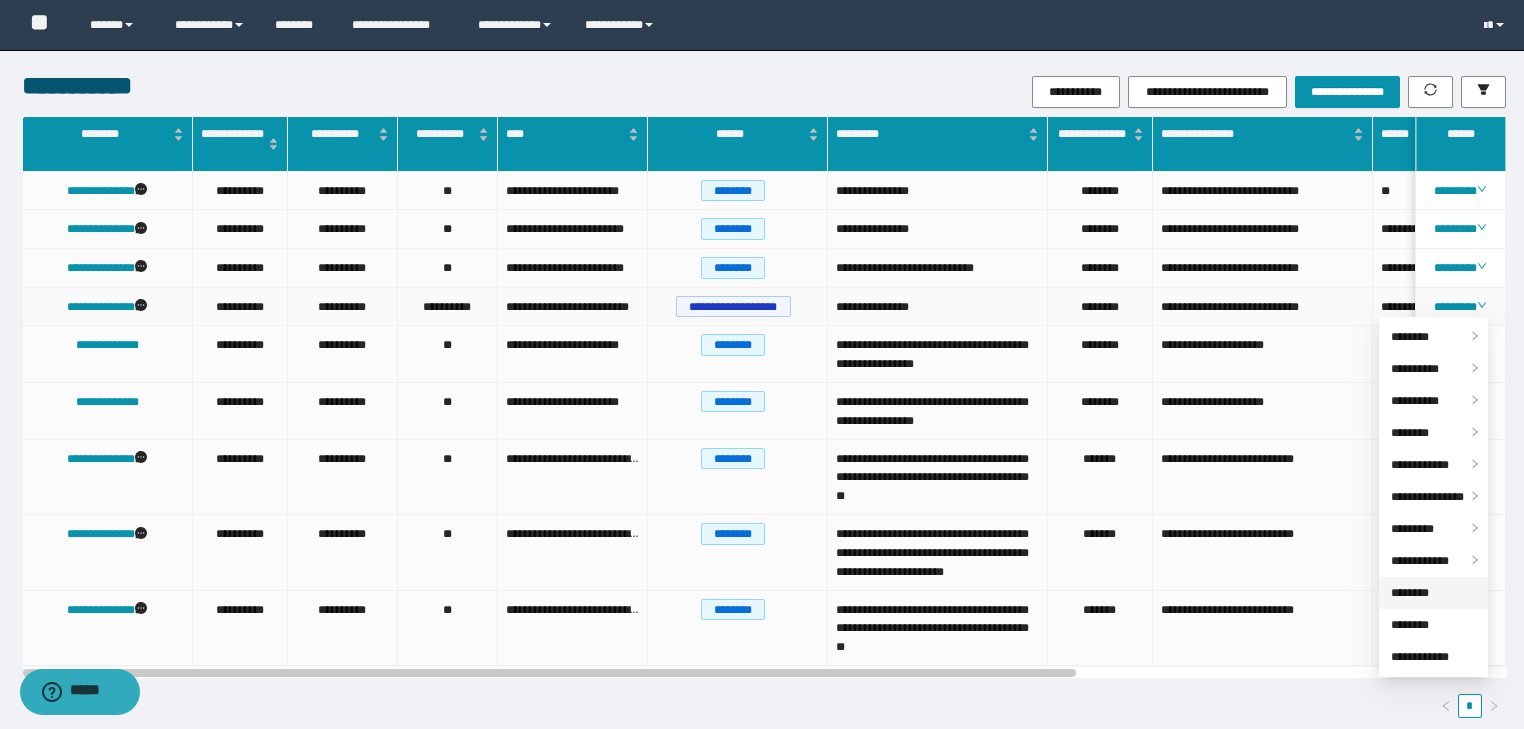 click on "********" at bounding box center (1410, 593) 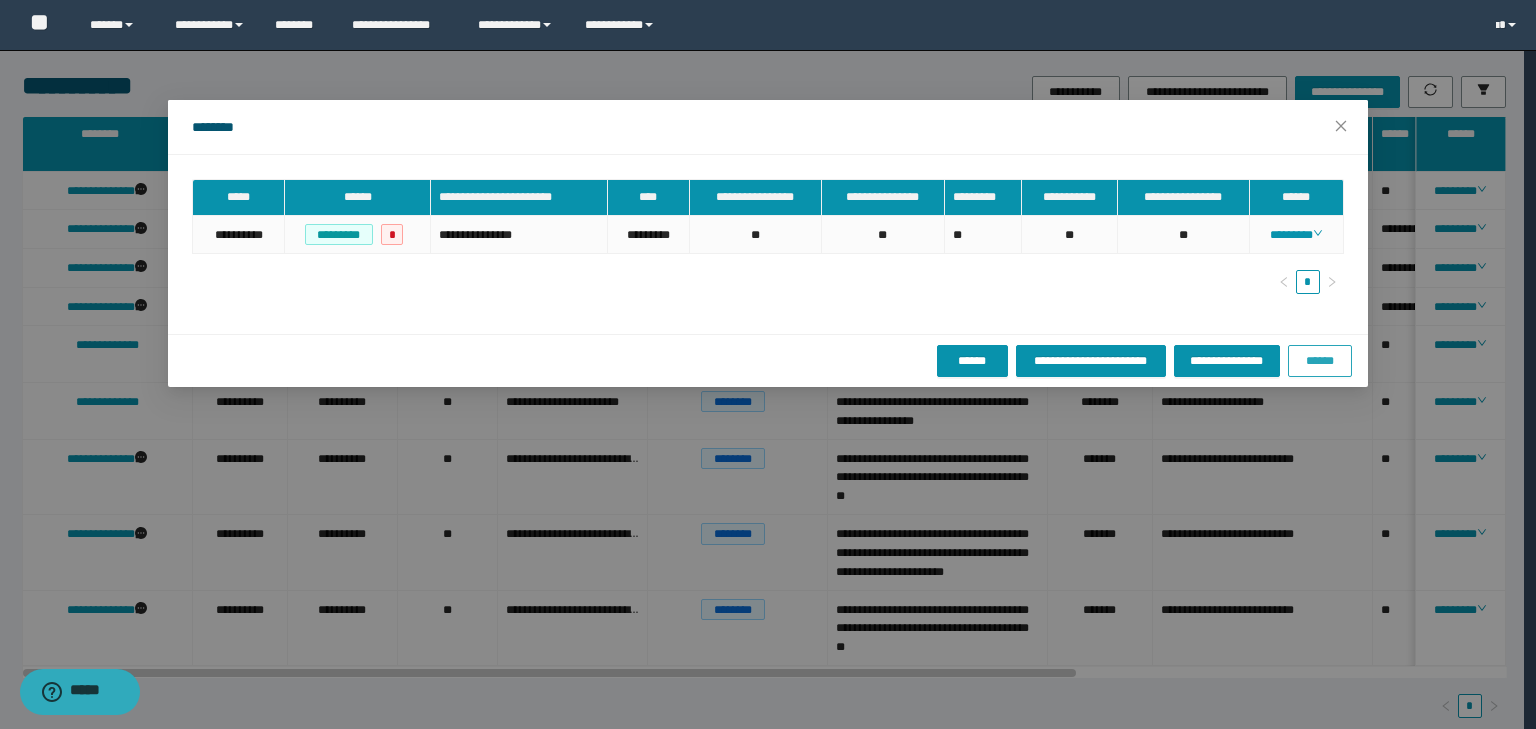 click on "******" at bounding box center (1320, 361) 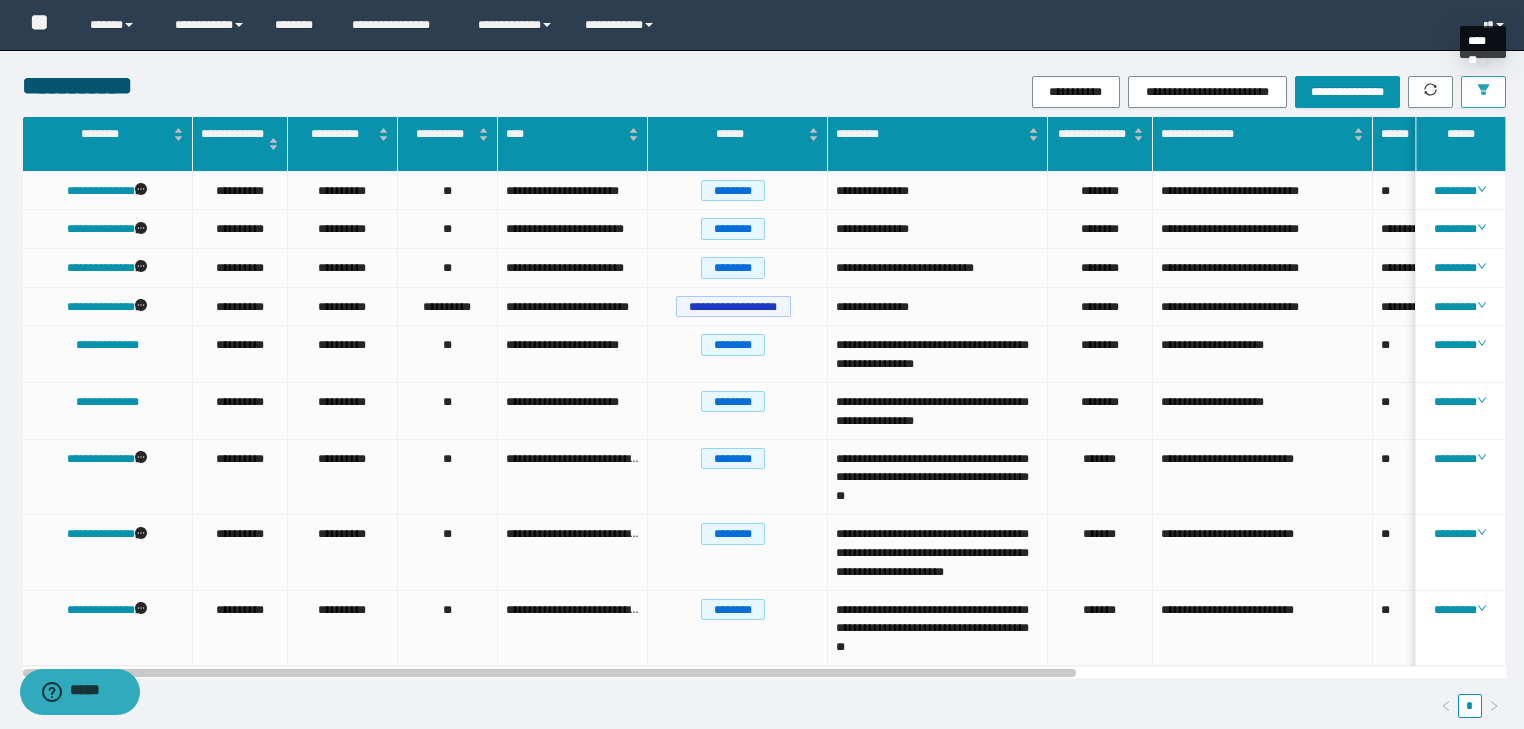 click at bounding box center (1483, 92) 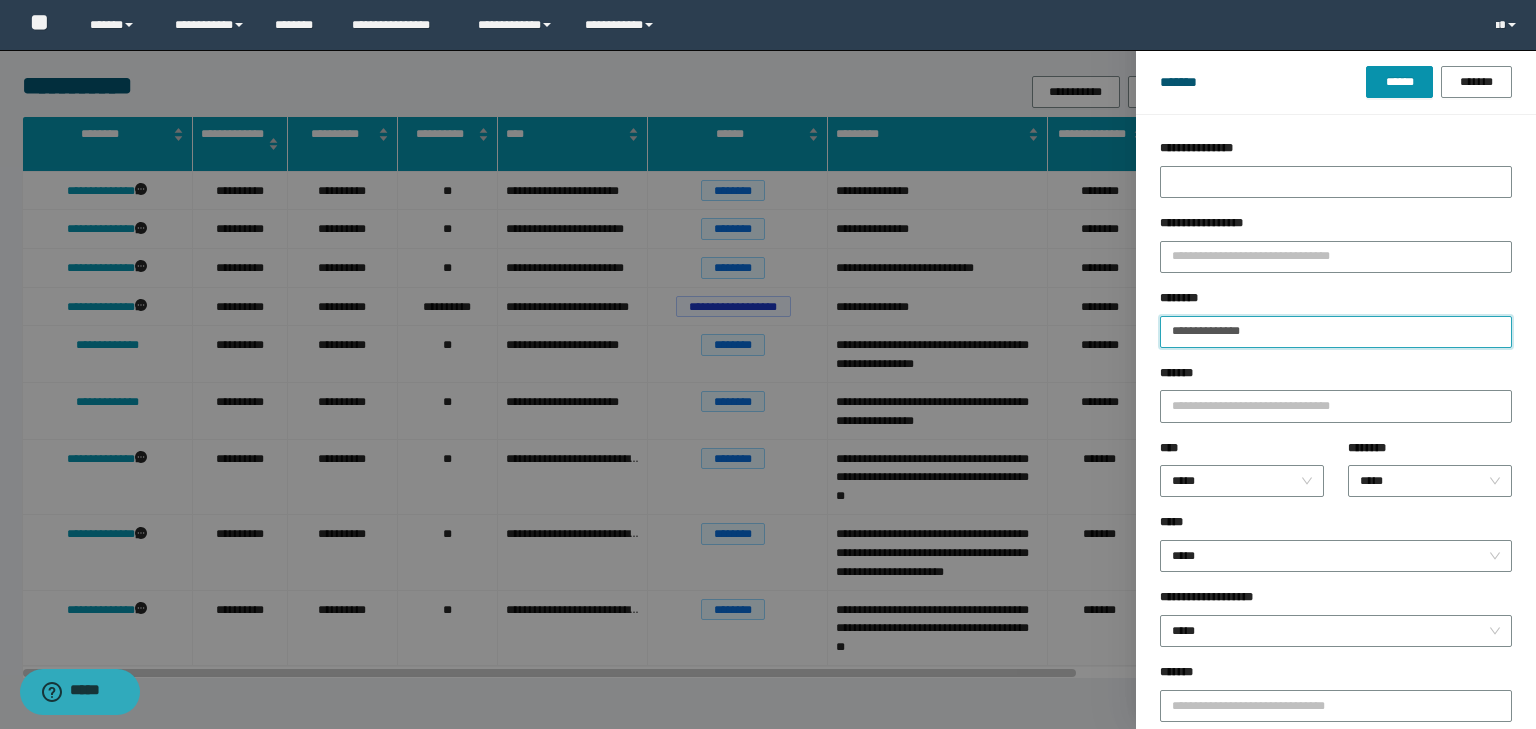 drag, startPoint x: 1284, startPoint y: 322, endPoint x: 1016, endPoint y: 326, distance: 268.02985 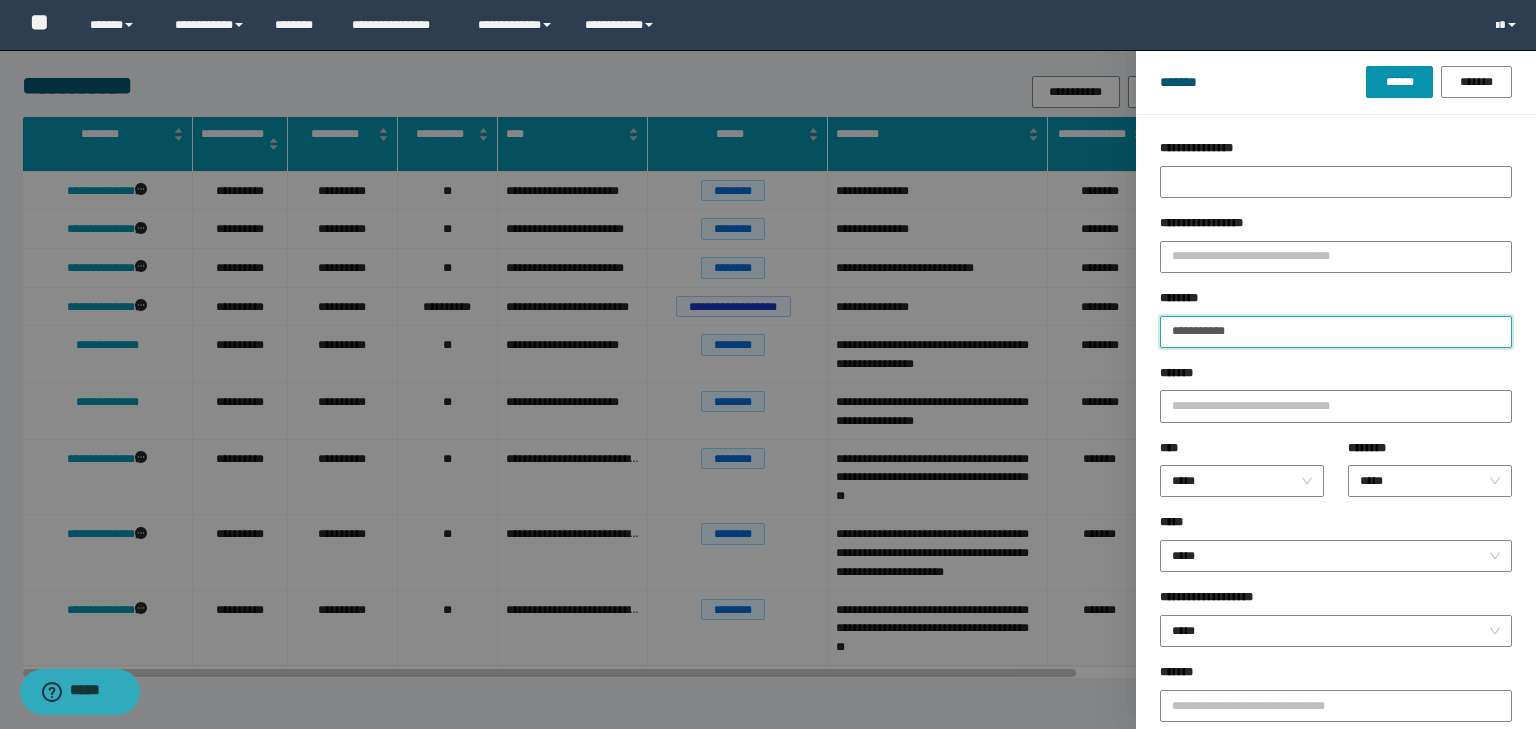 click on "******" at bounding box center [1399, 82] 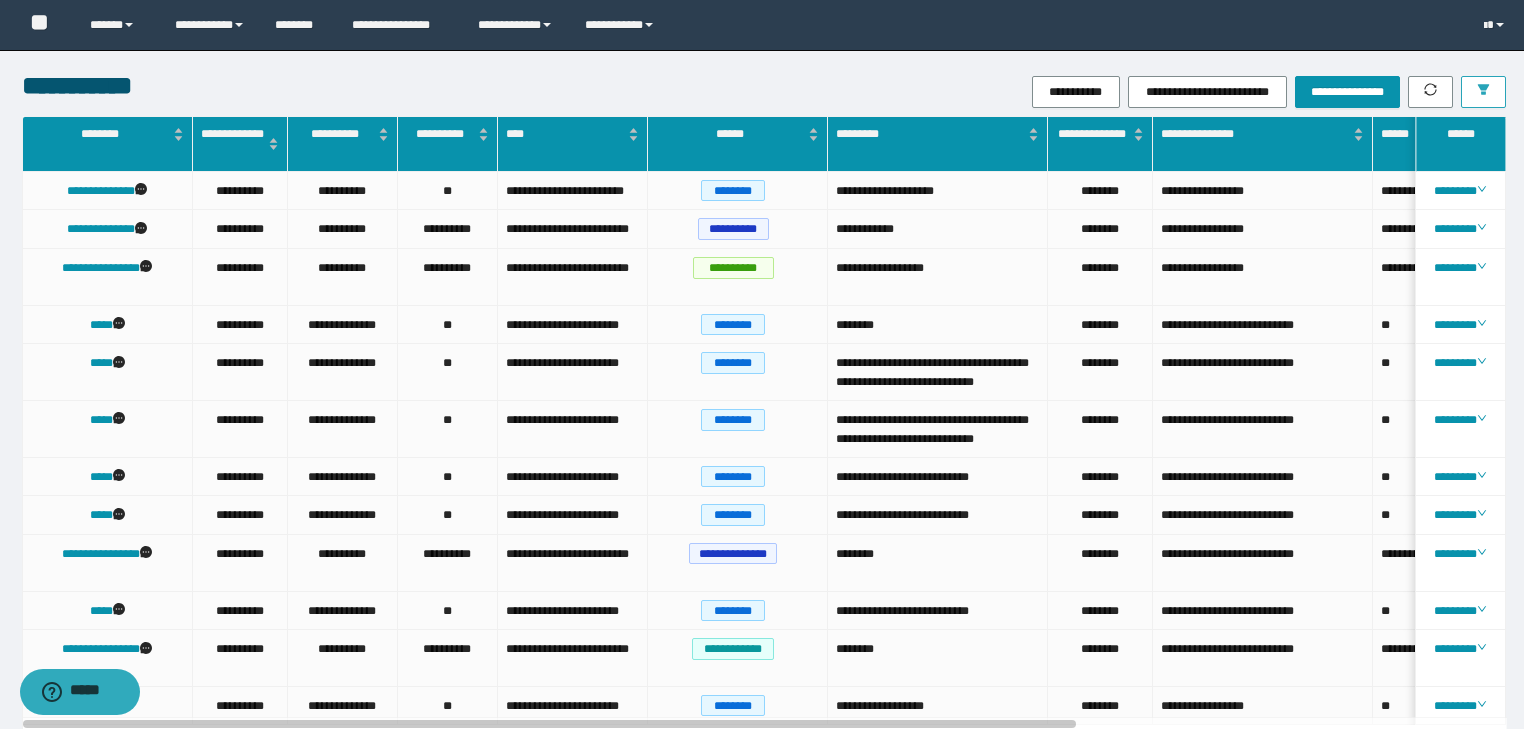 click 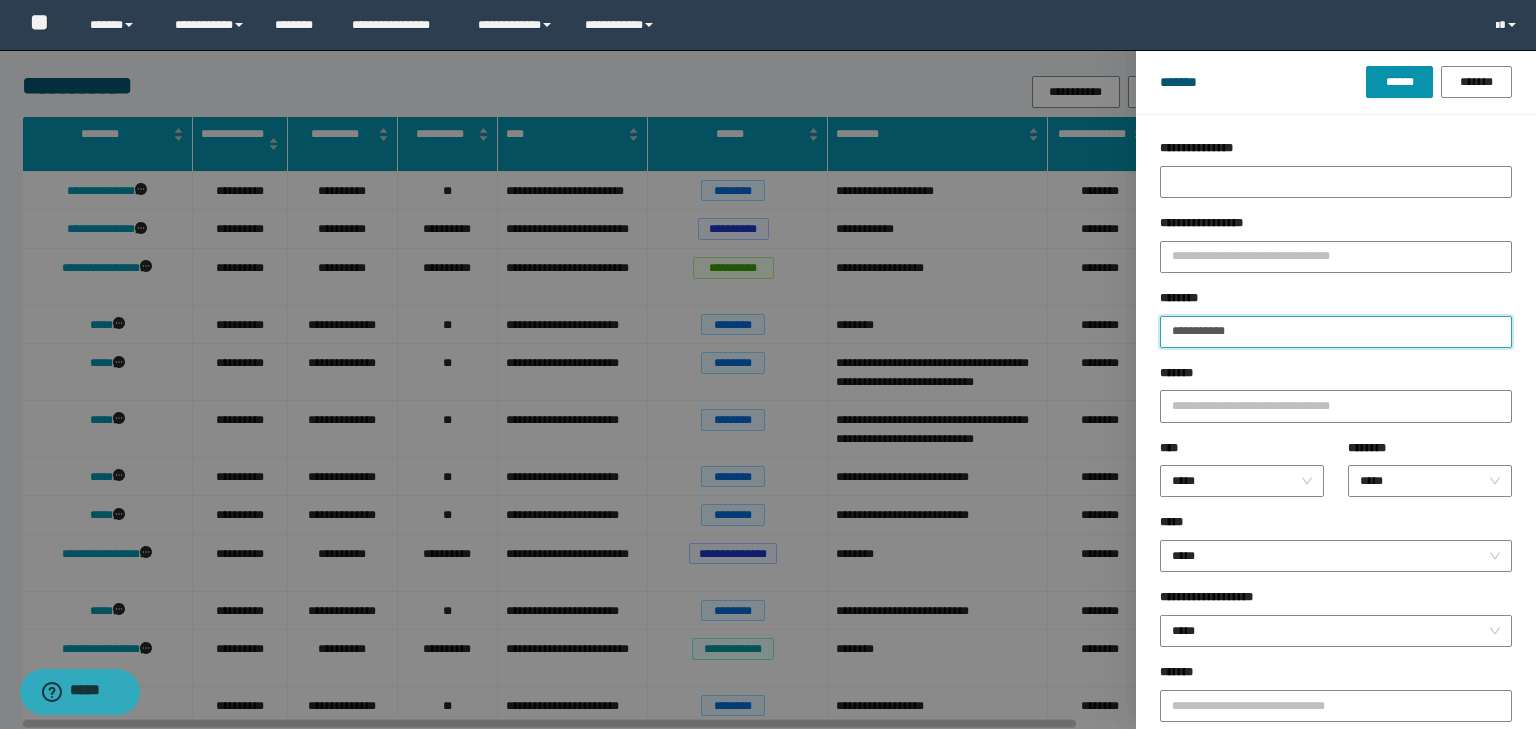 drag, startPoint x: 1264, startPoint y: 327, endPoint x: 1100, endPoint y: 326, distance: 164.00305 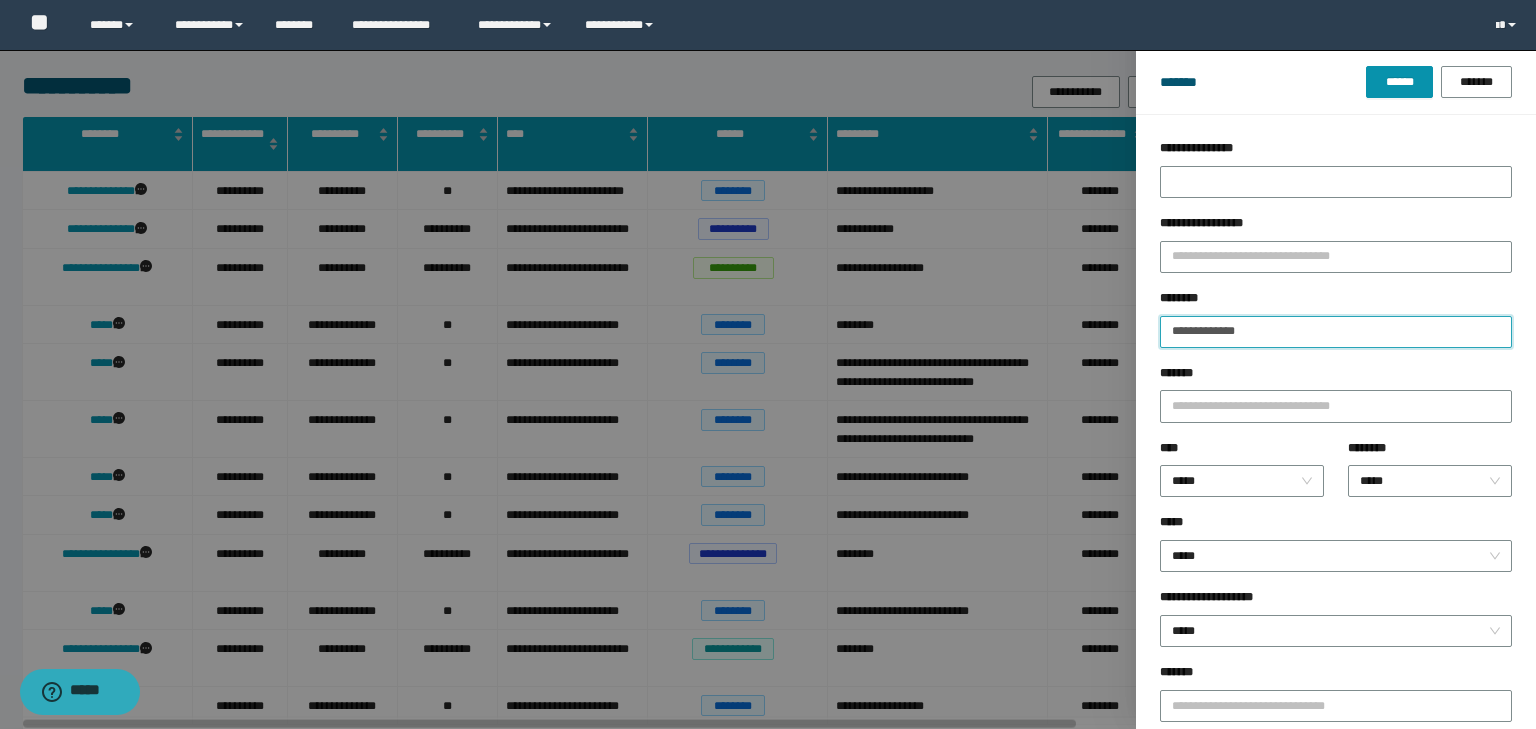 click on "******" at bounding box center (1399, 82) 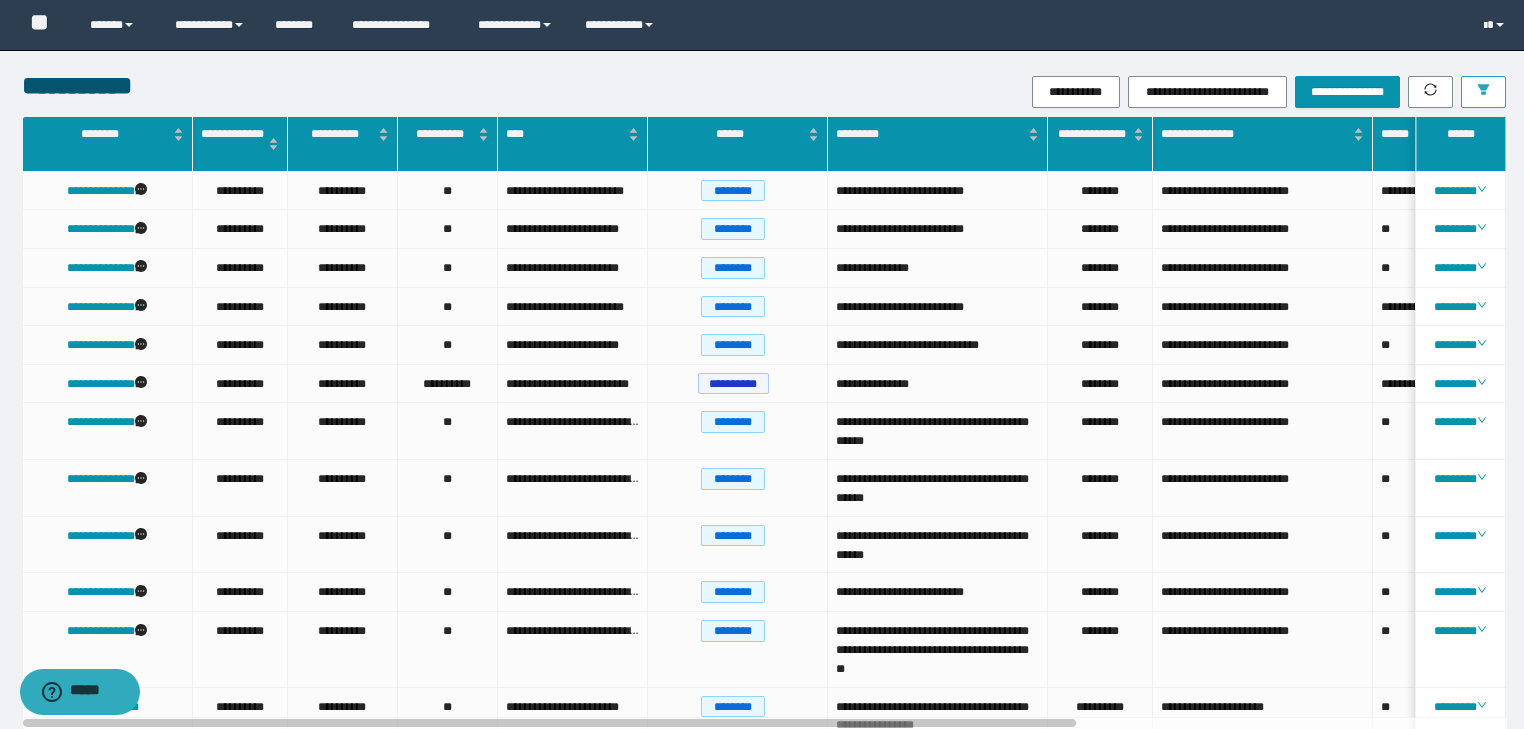 click at bounding box center (1483, 92) 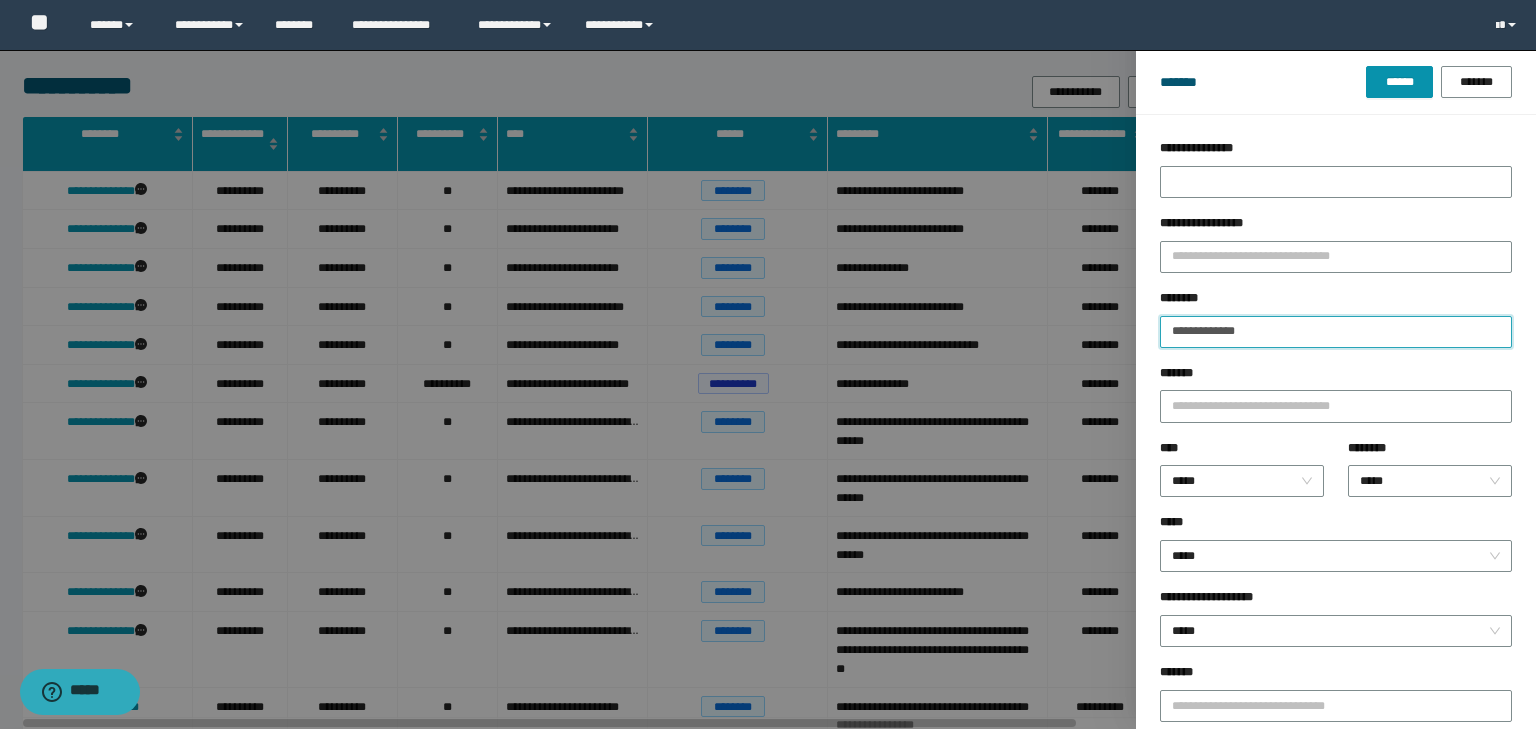 drag, startPoint x: 1268, startPoint y: 334, endPoint x: 1067, endPoint y: 325, distance: 201.20139 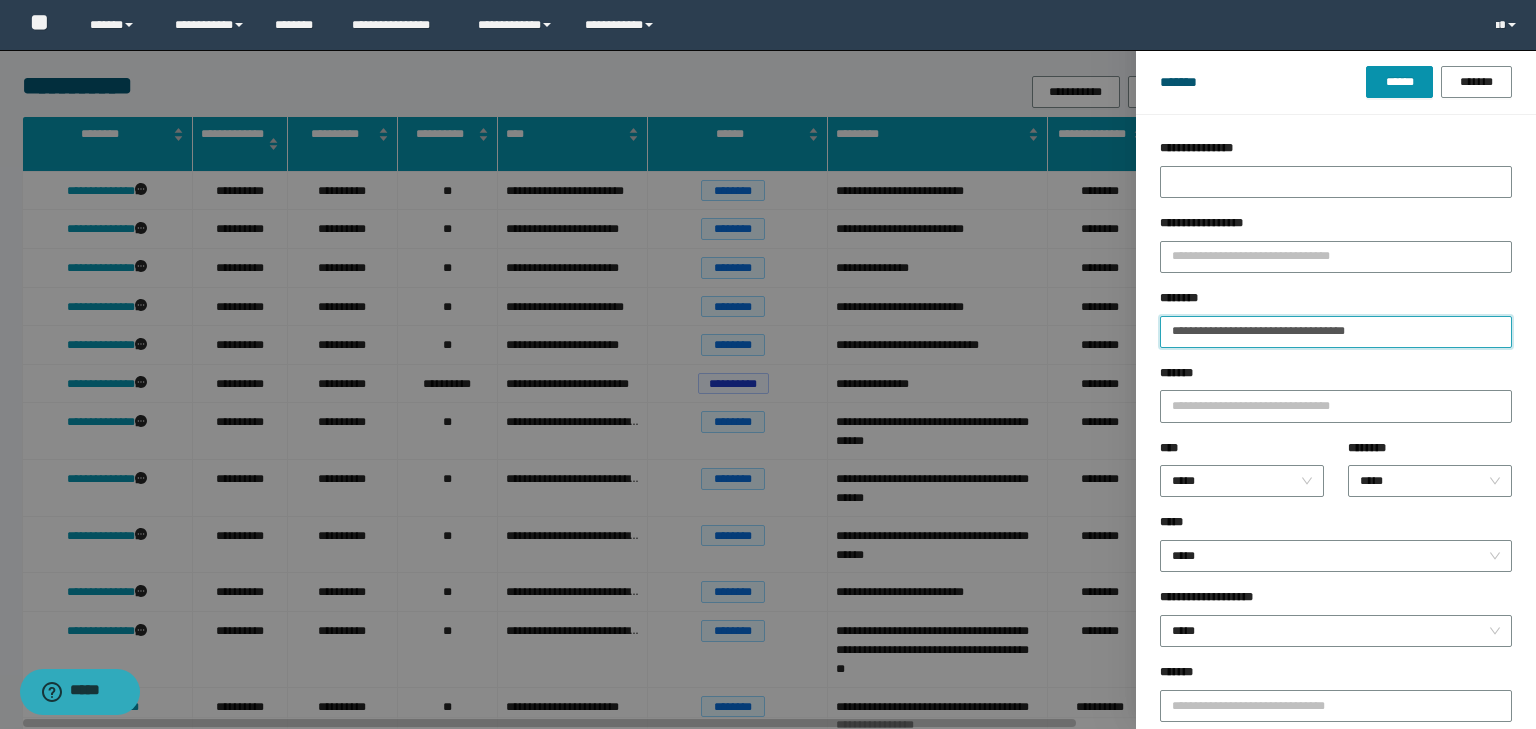 click on "******" at bounding box center [1399, 82] 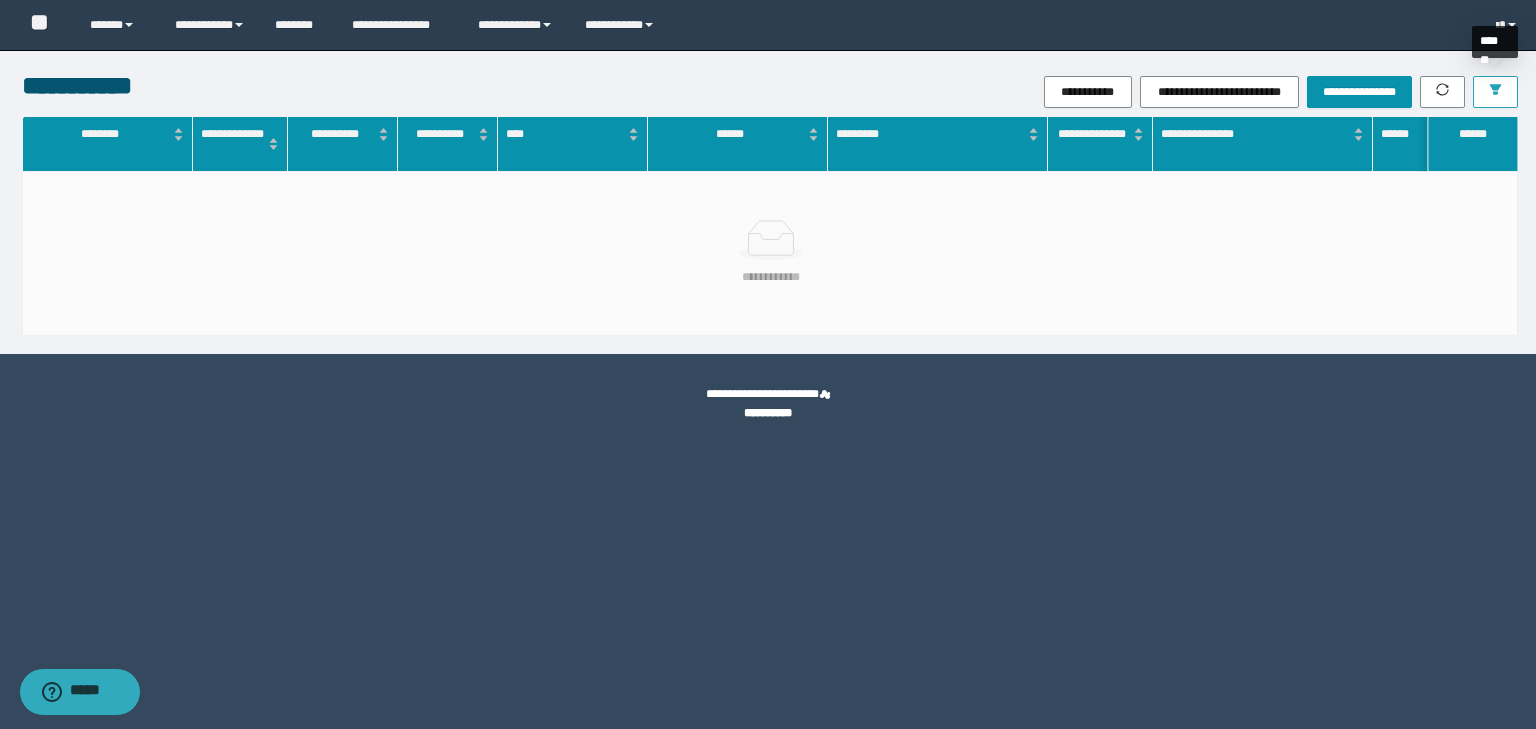 click 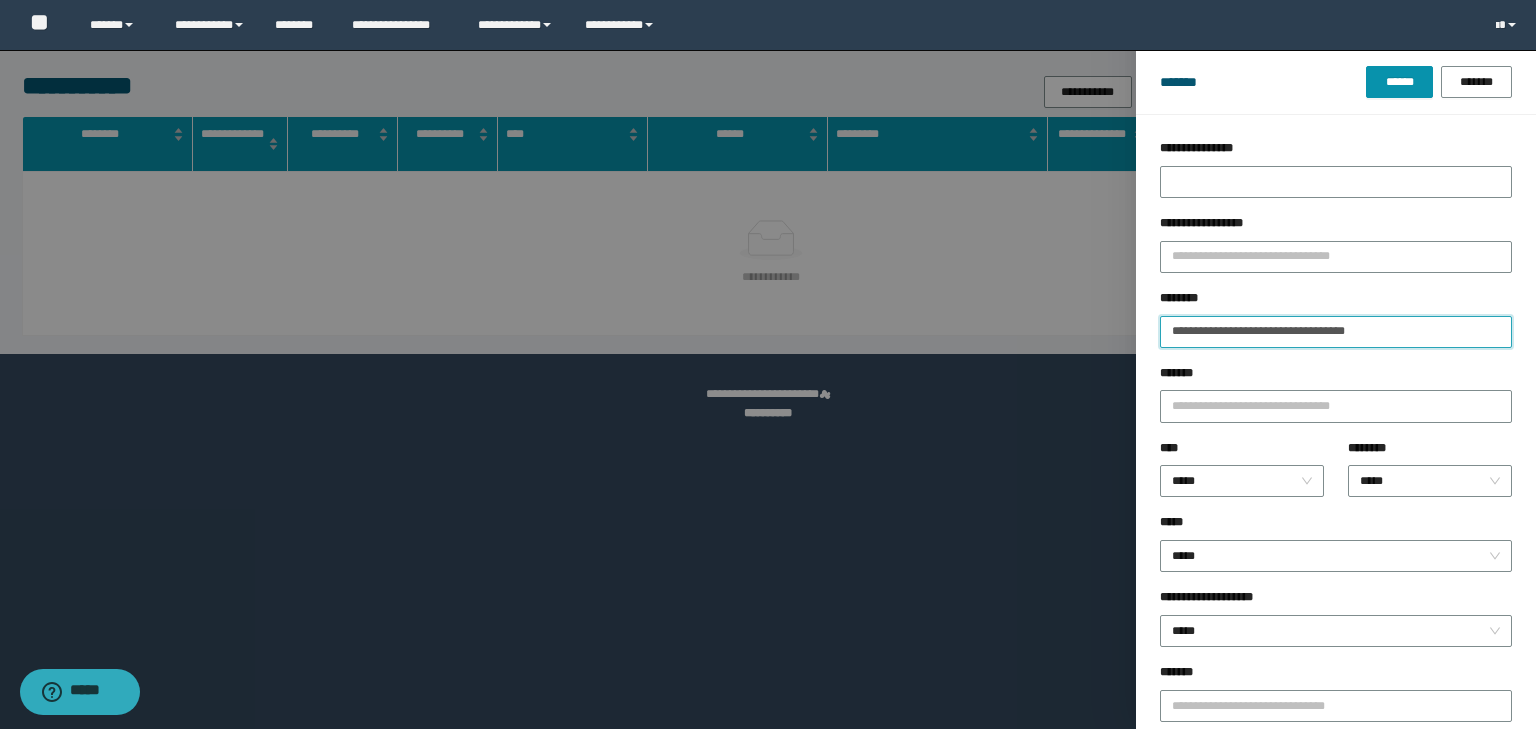 drag, startPoint x: 1289, startPoint y: 328, endPoint x: 1075, endPoint y: 329, distance: 214.00233 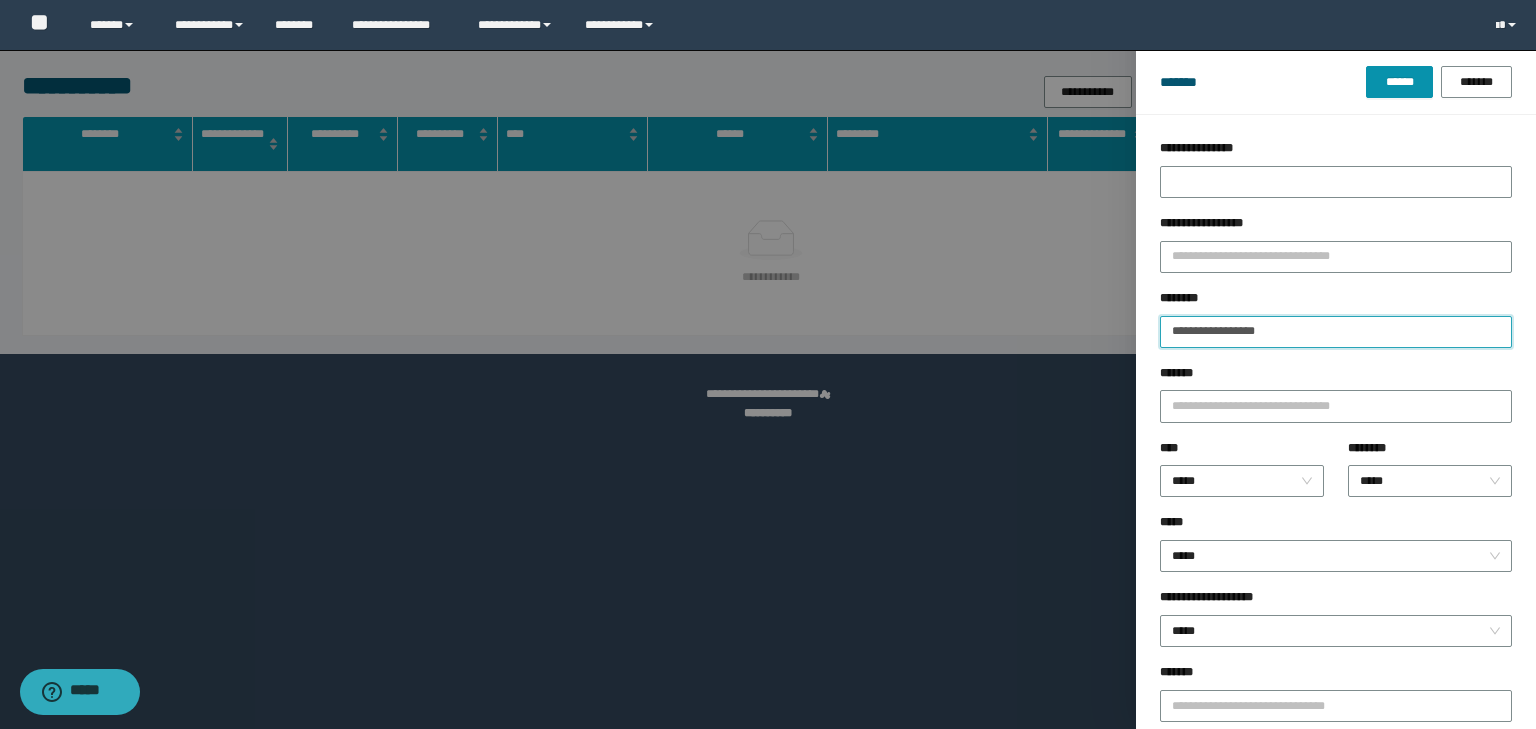 click on "******" at bounding box center (1399, 82) 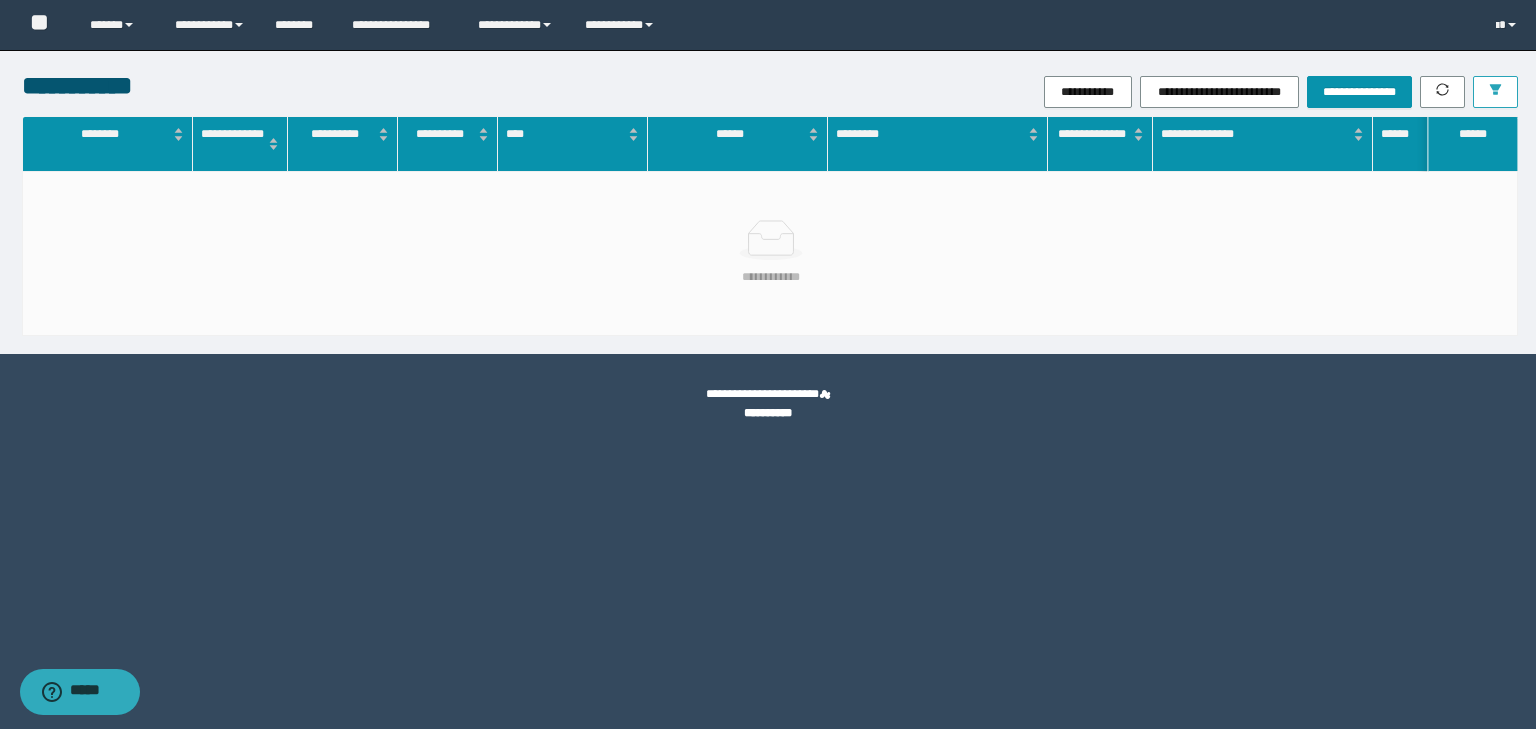click at bounding box center [1495, 92] 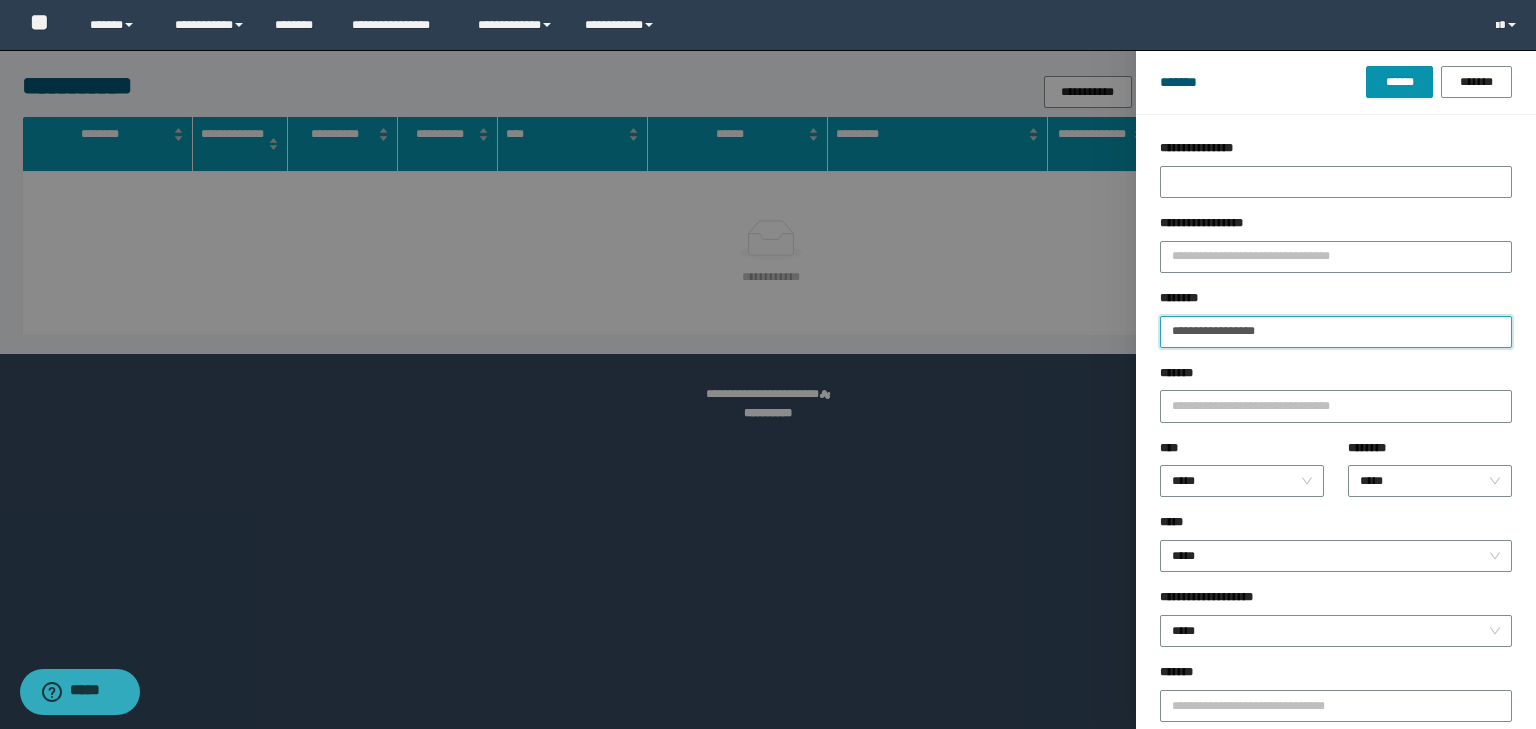 click on "**********" at bounding box center (1336, 332) 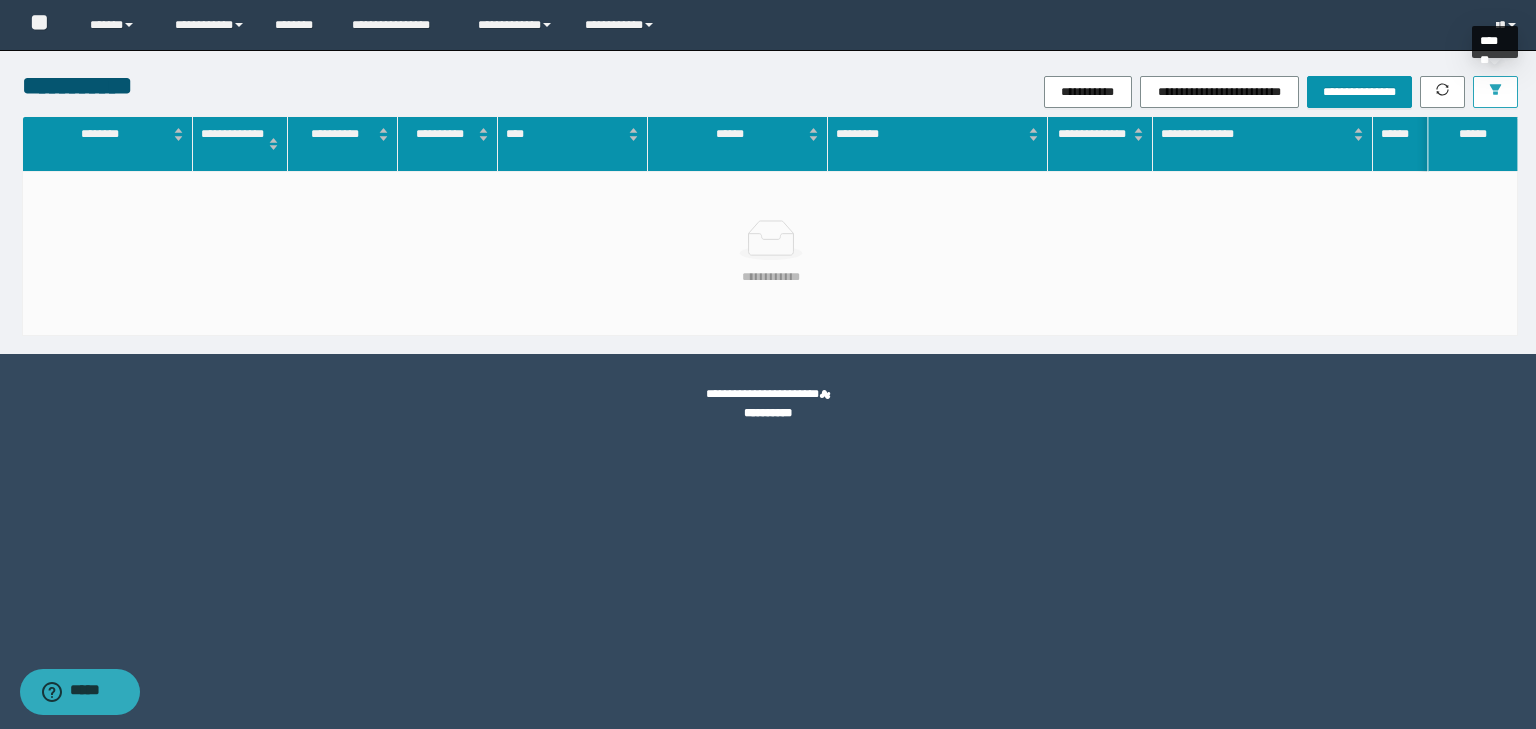 click 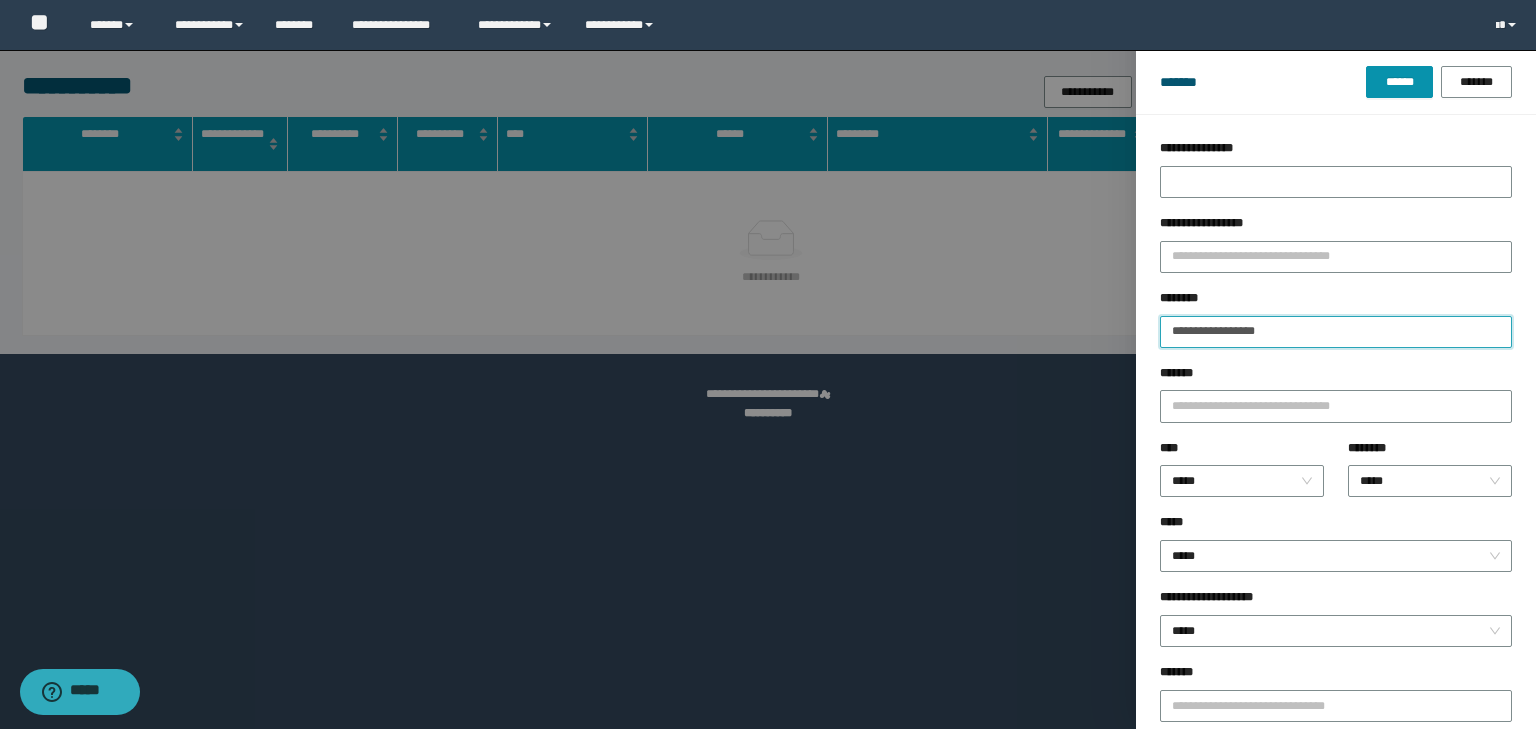 drag, startPoint x: 1318, startPoint y: 332, endPoint x: 1109, endPoint y: 327, distance: 209.0598 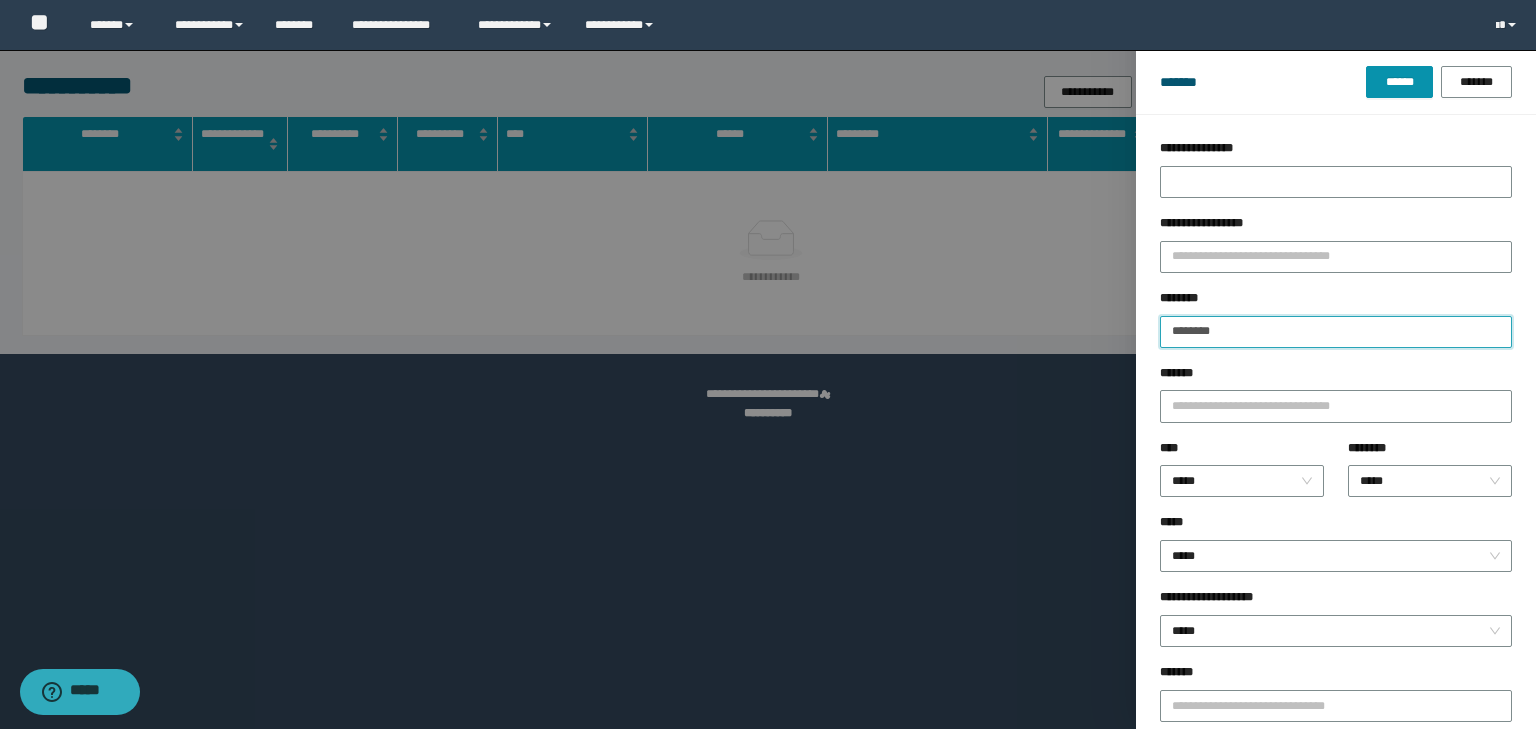 type on "********" 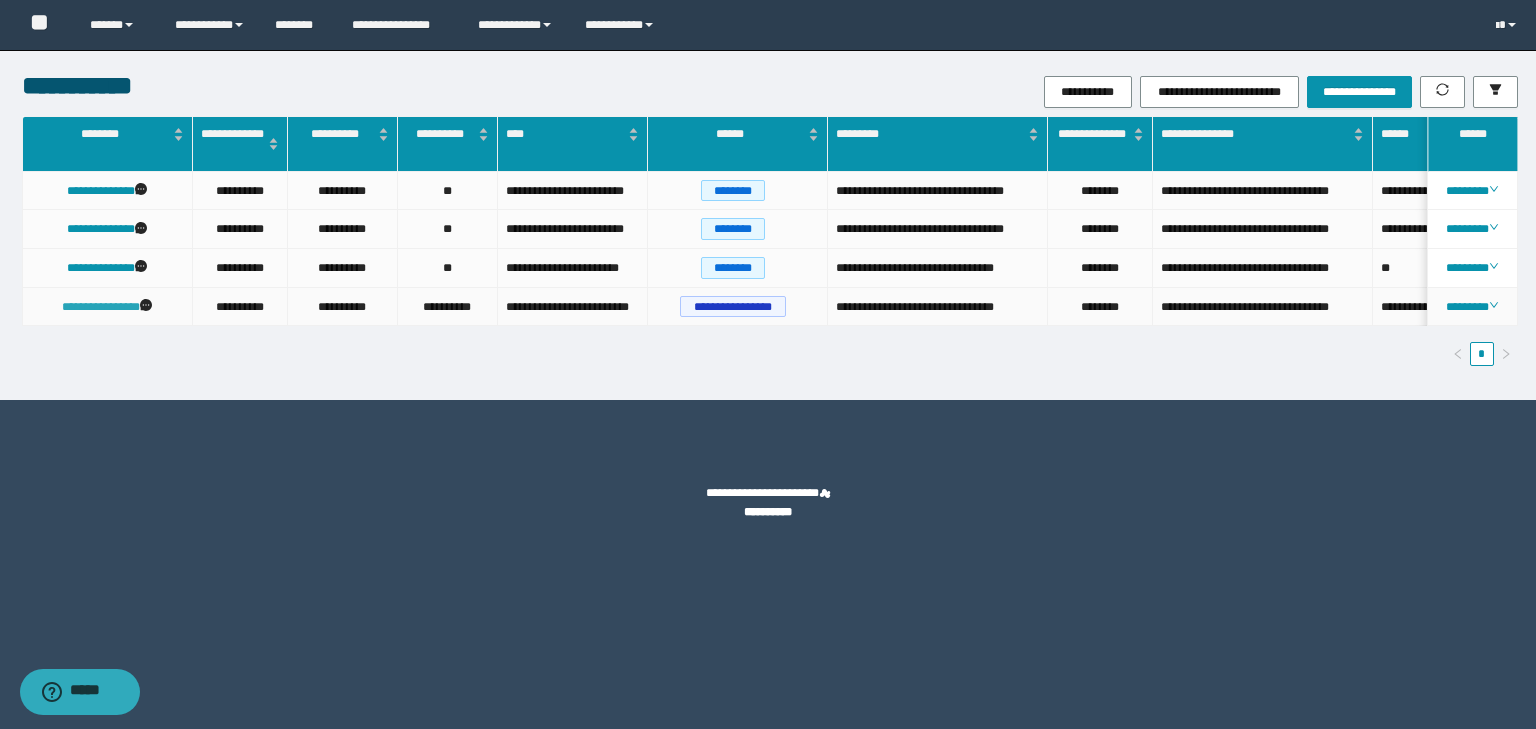 click on "**********" at bounding box center (101, 307) 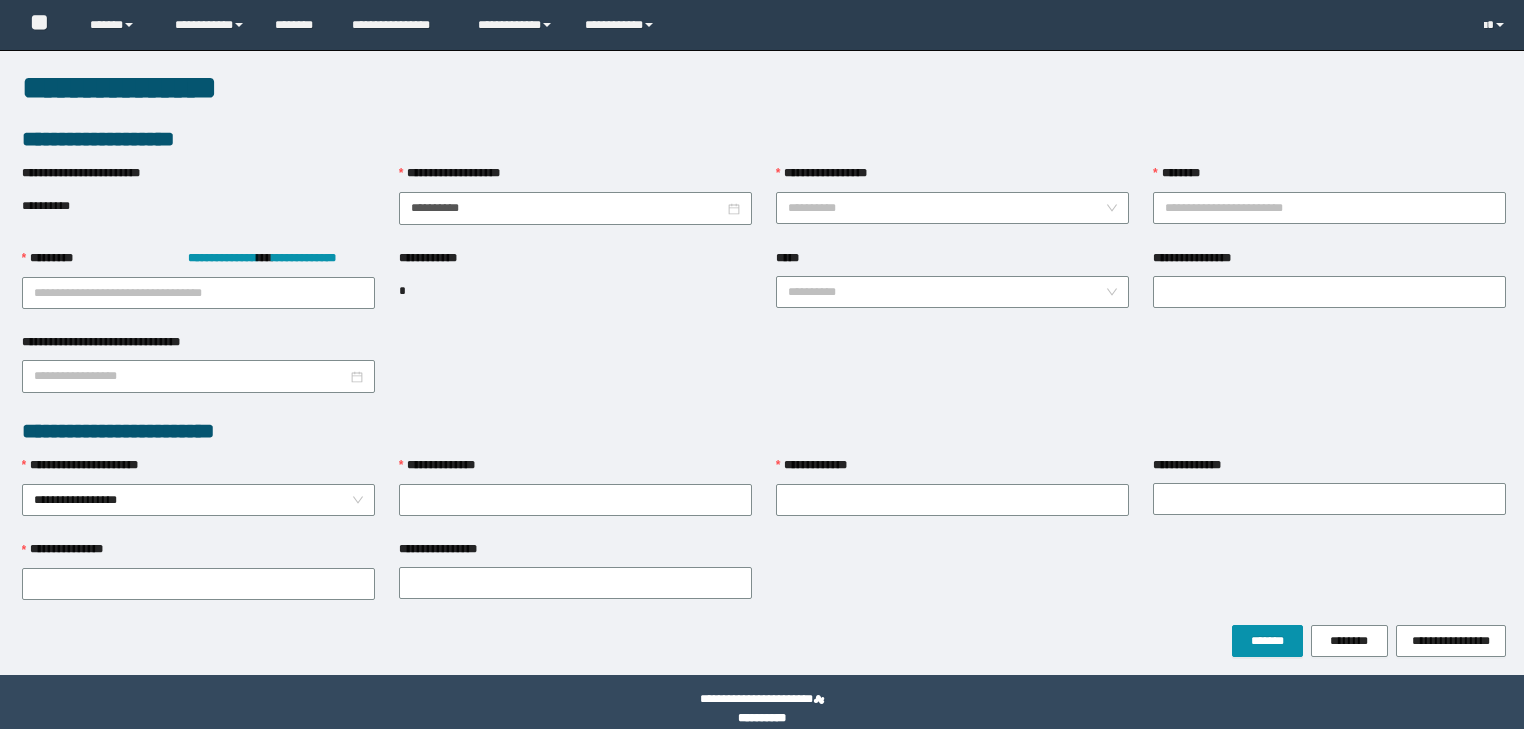 scroll, scrollTop: 18, scrollLeft: 0, axis: vertical 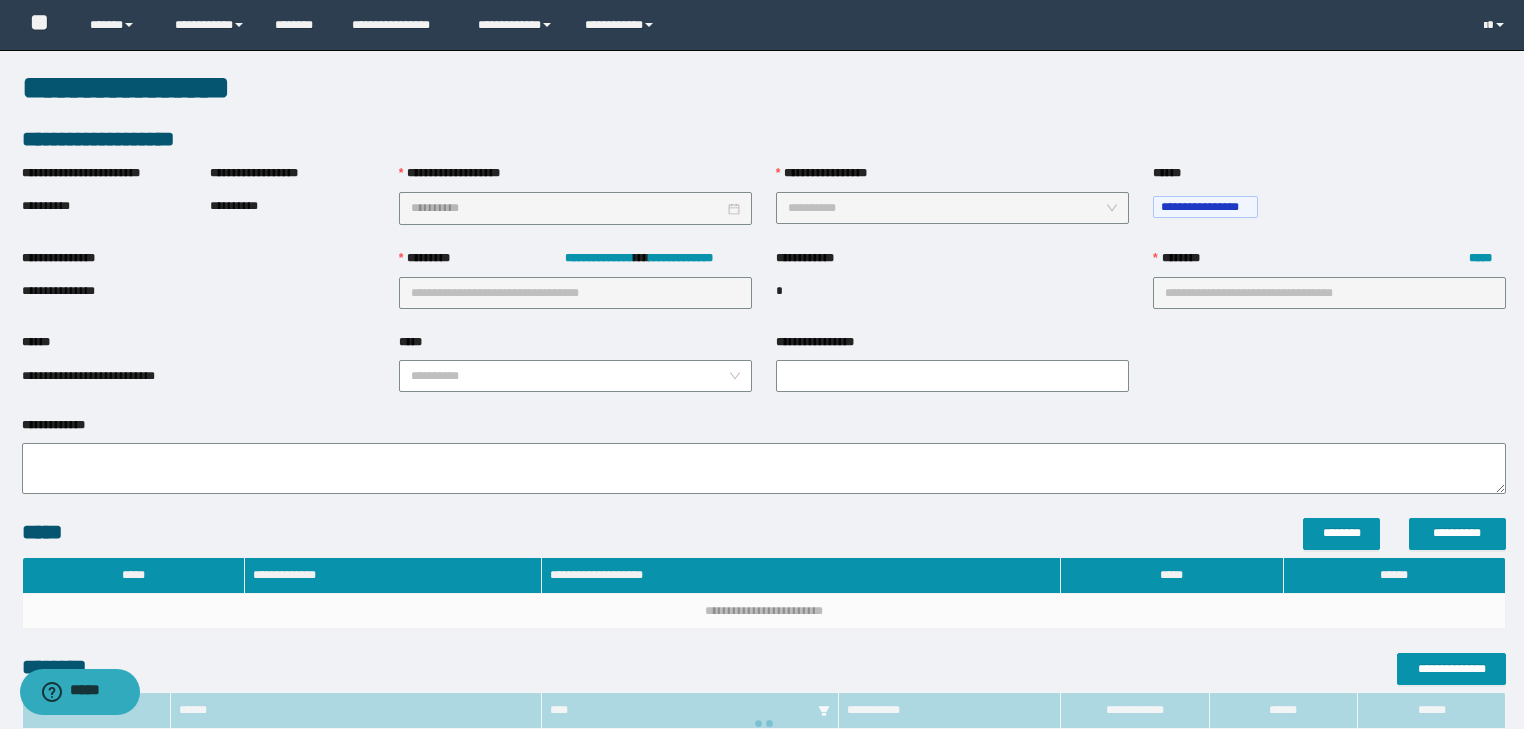 type on "**********" 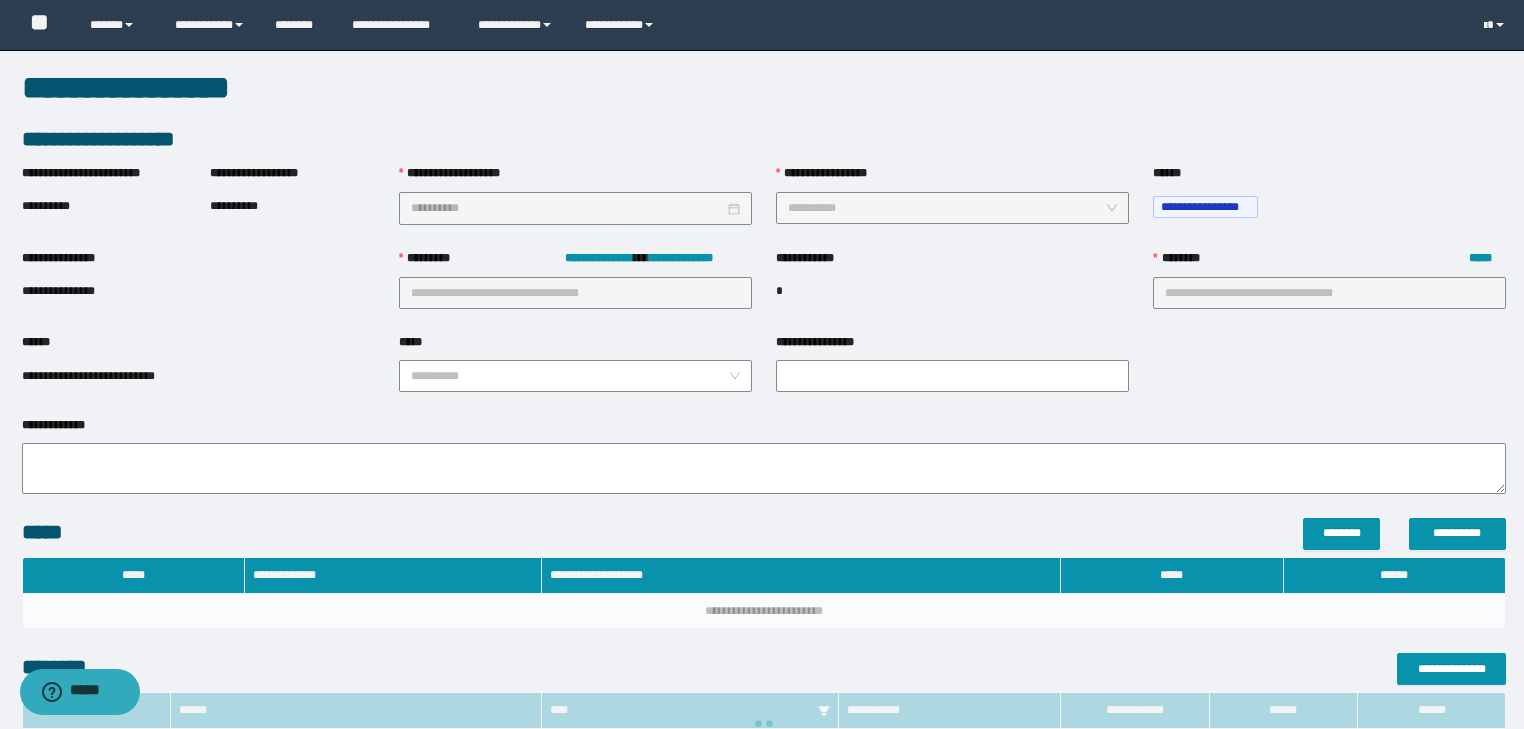 type on "**" 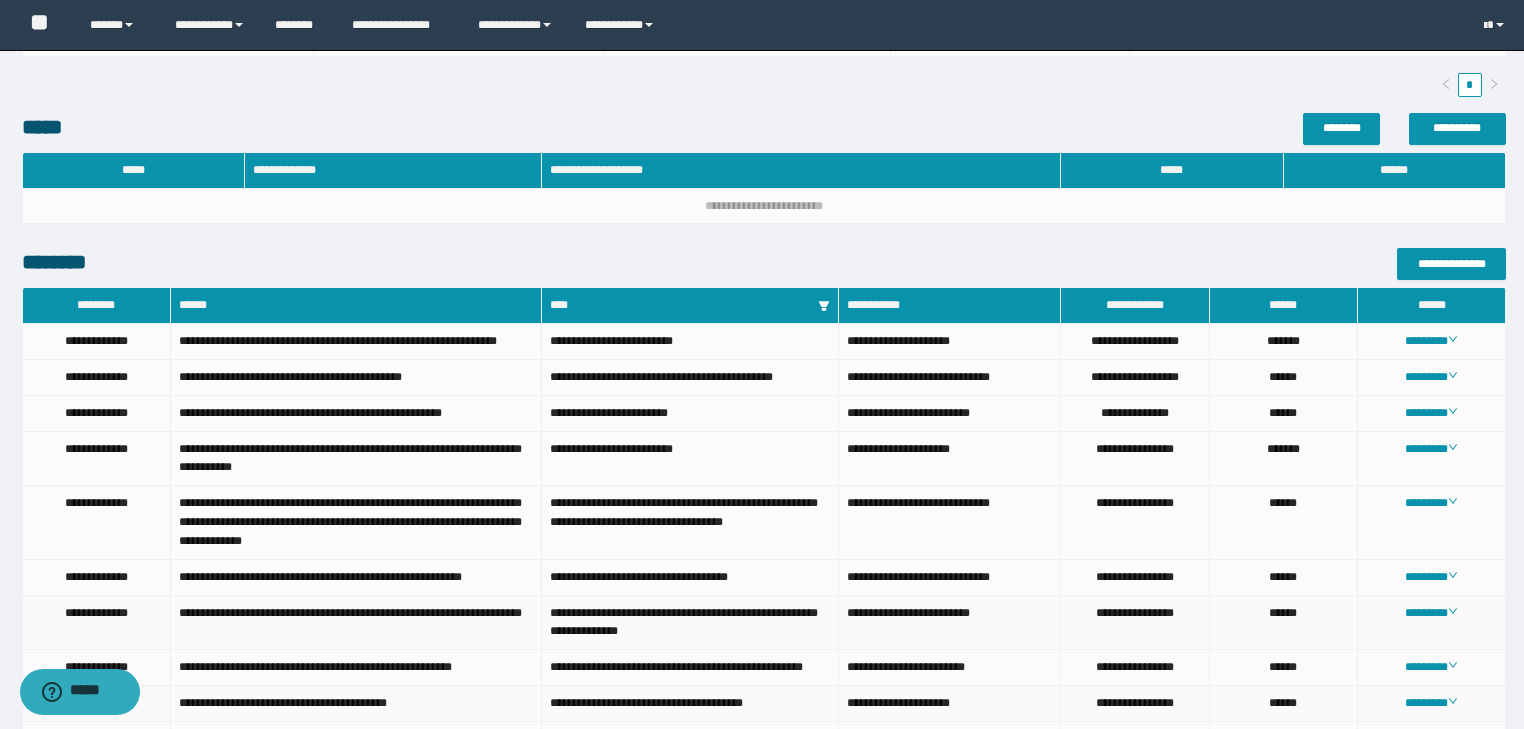 scroll, scrollTop: 1060, scrollLeft: 0, axis: vertical 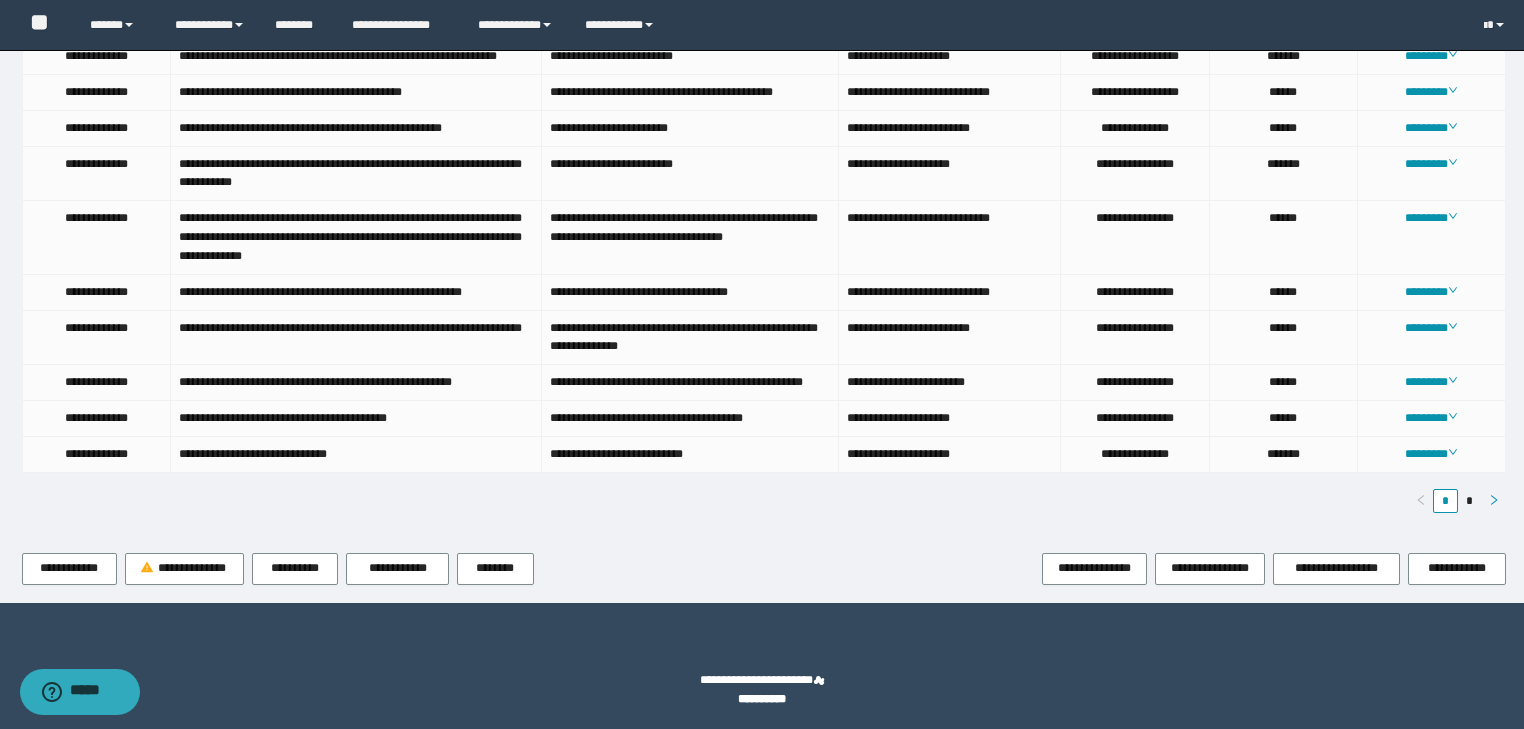 click 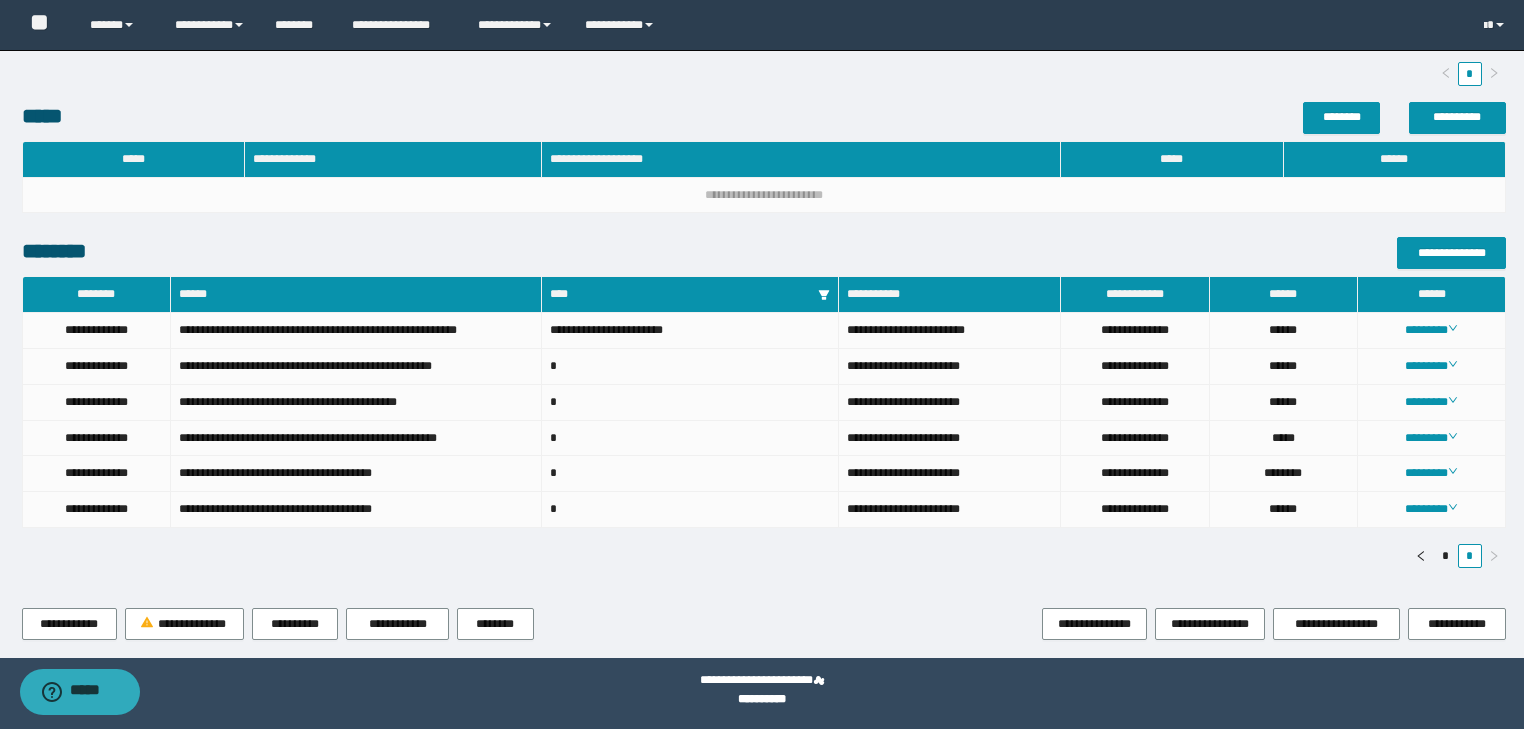 scroll, scrollTop: 785, scrollLeft: 0, axis: vertical 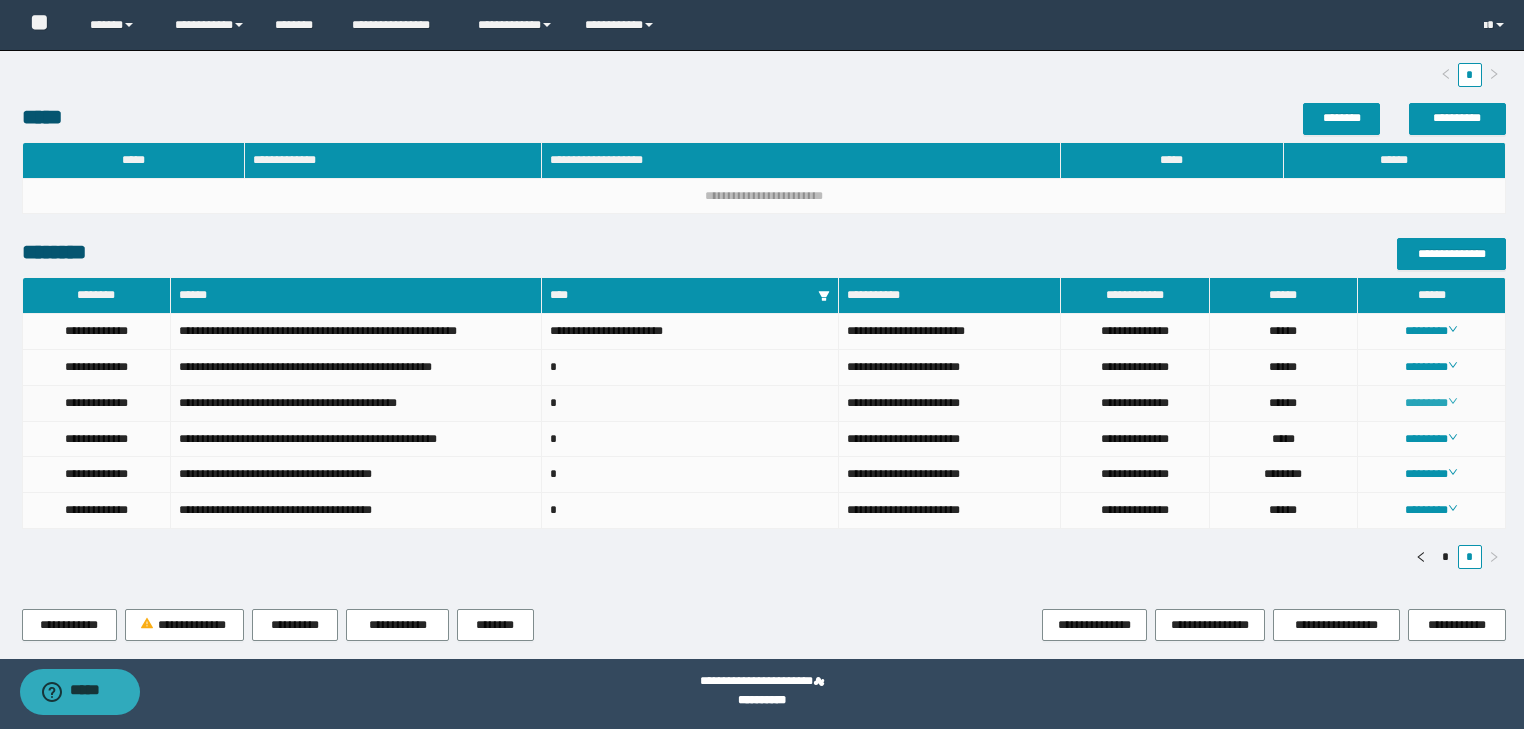 click on "********" at bounding box center [1431, 403] 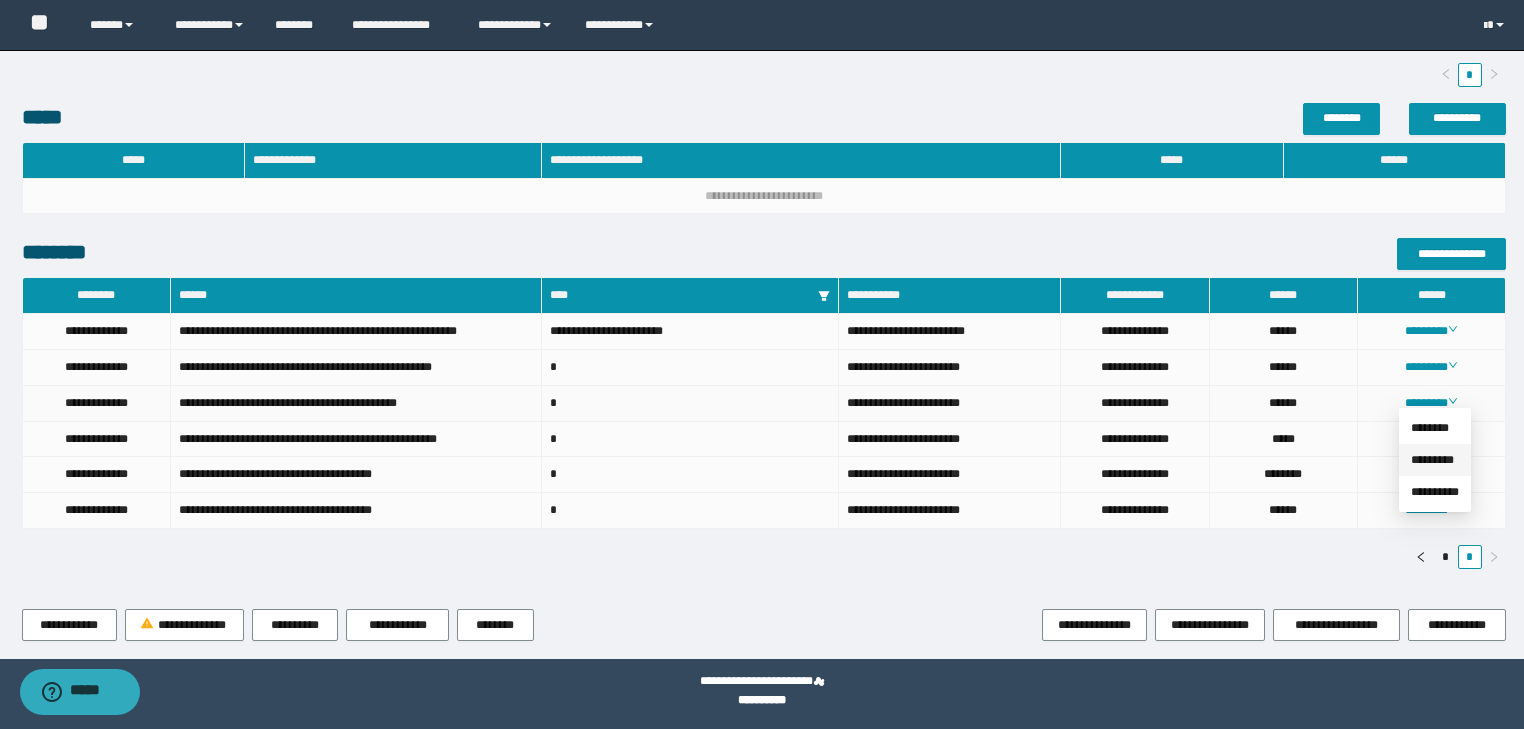 click on "*********" at bounding box center (1432, 460) 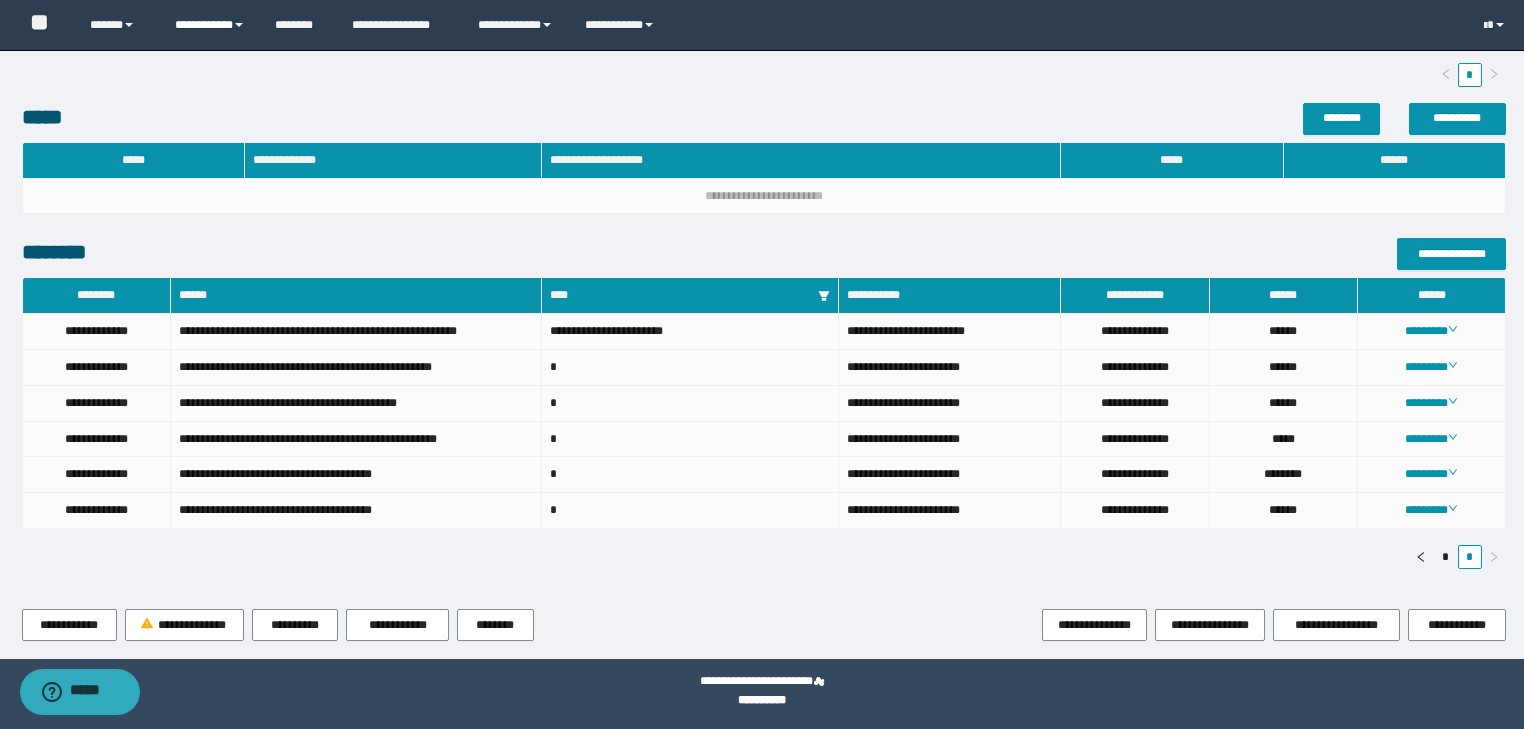 click on "**********" at bounding box center [210, 25] 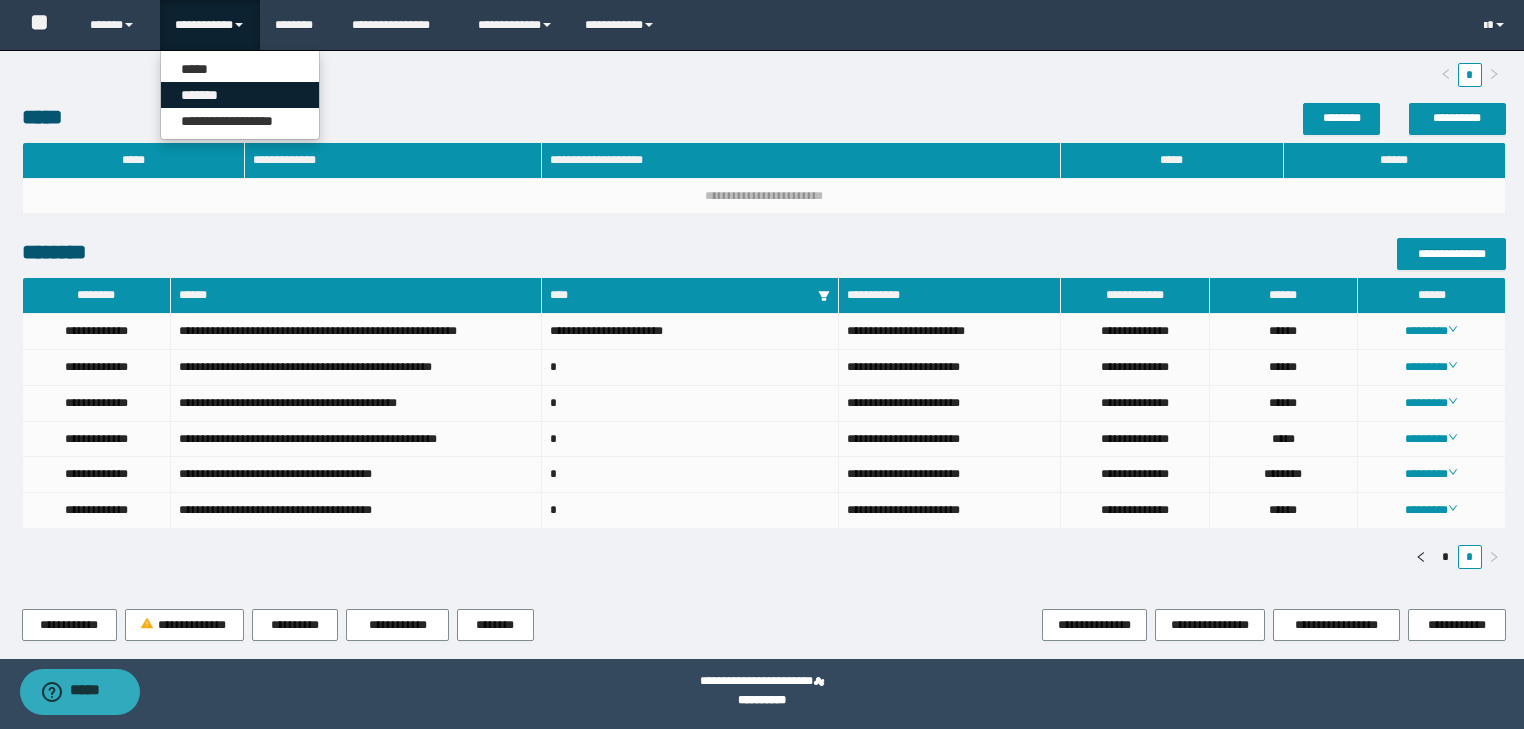 click on "*******" at bounding box center (240, 95) 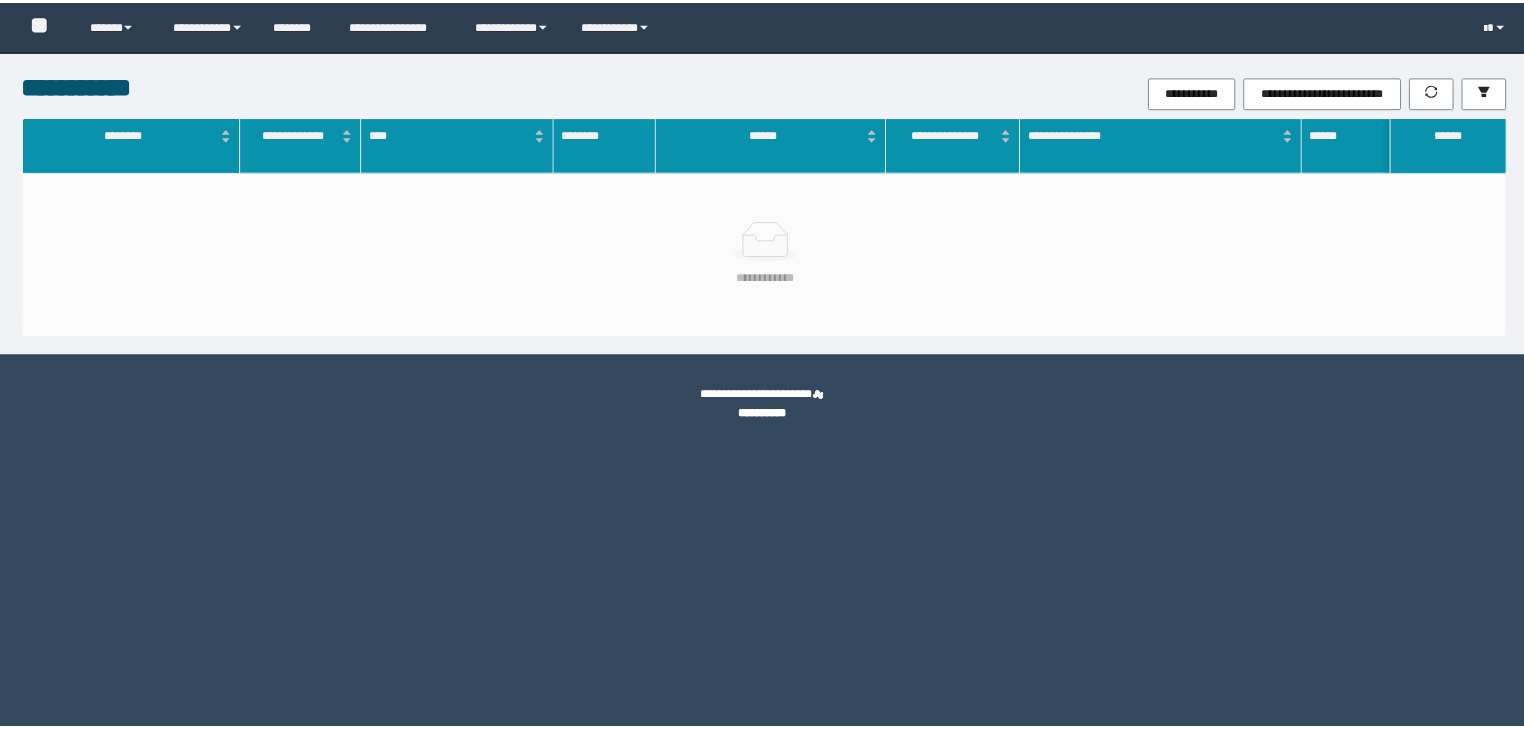 scroll, scrollTop: 0, scrollLeft: 0, axis: both 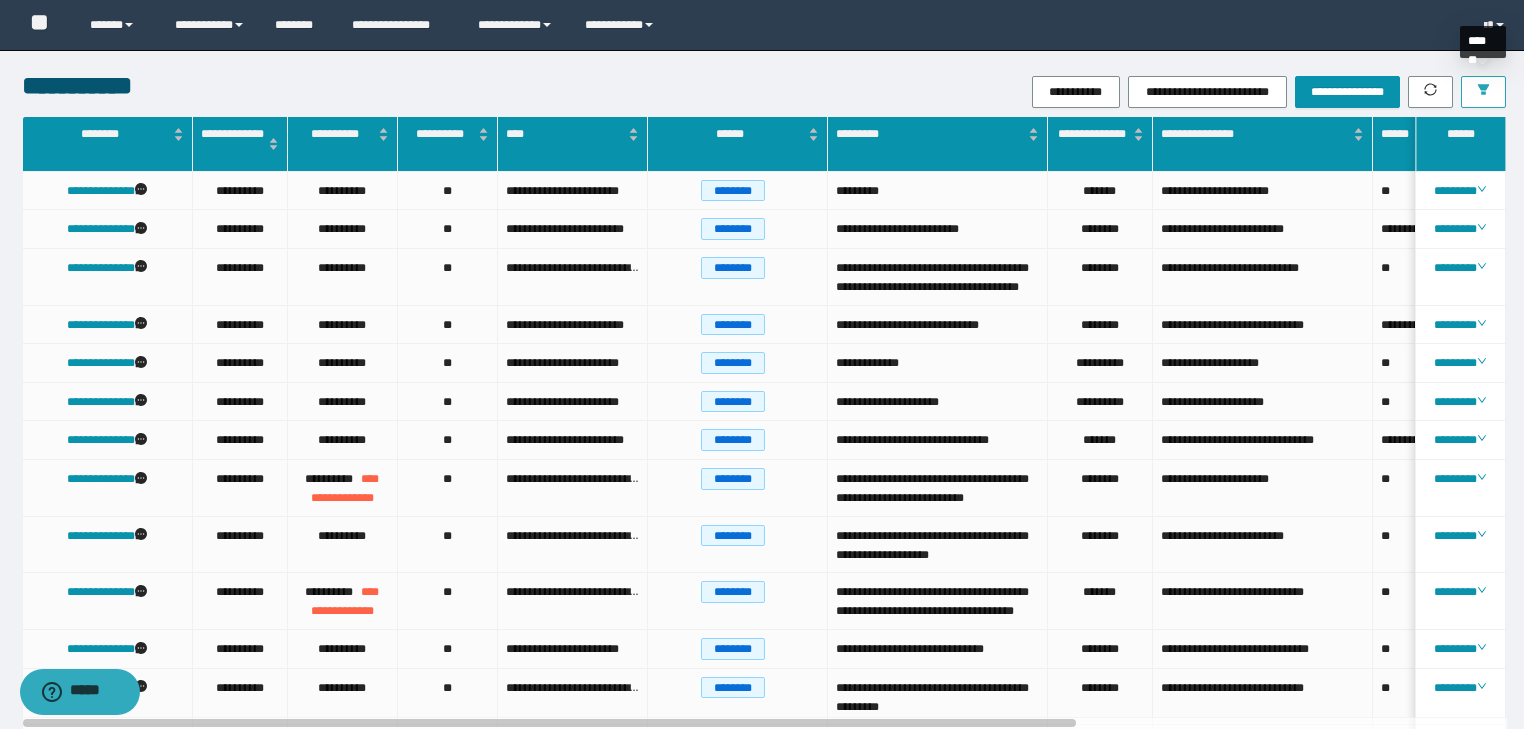 click 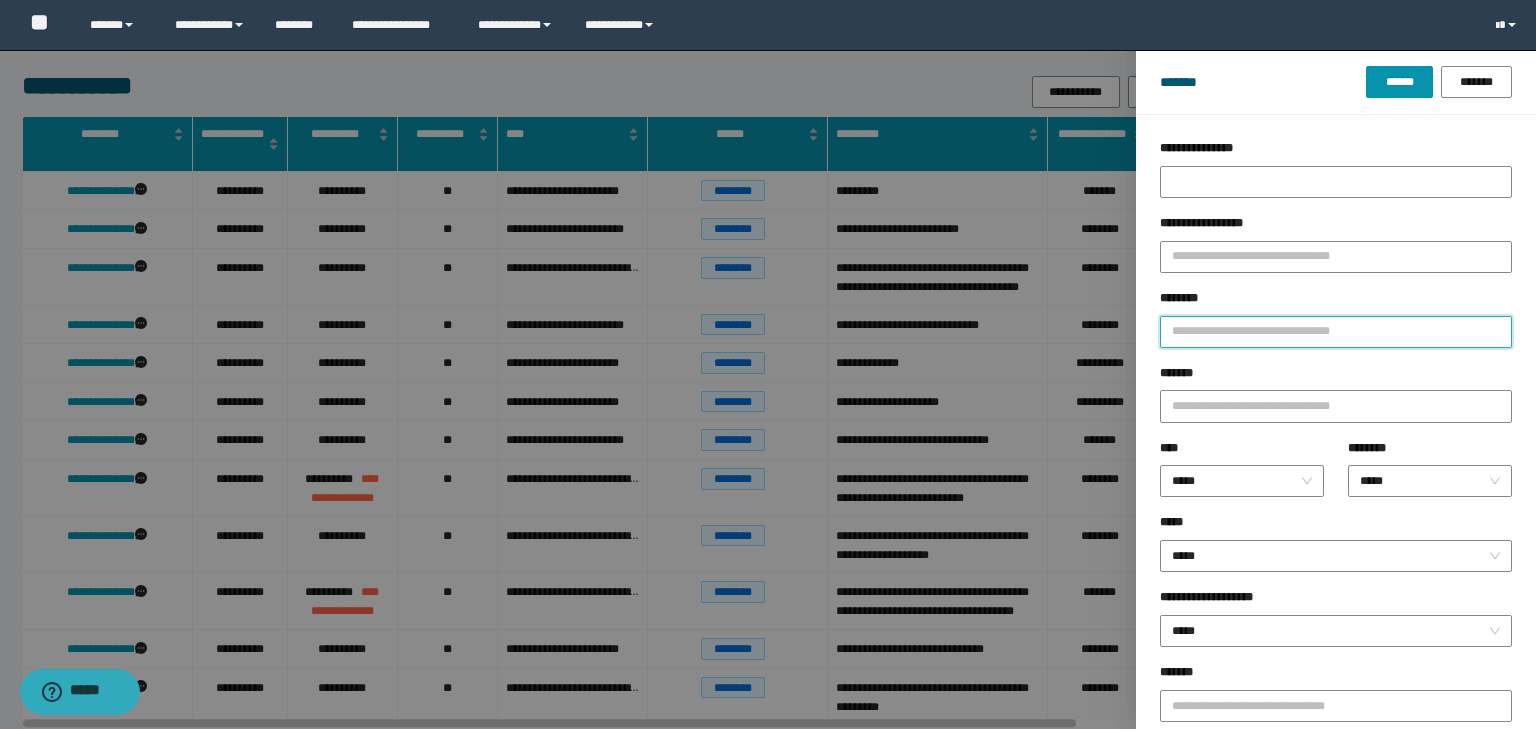 click on "********" at bounding box center [1336, 332] 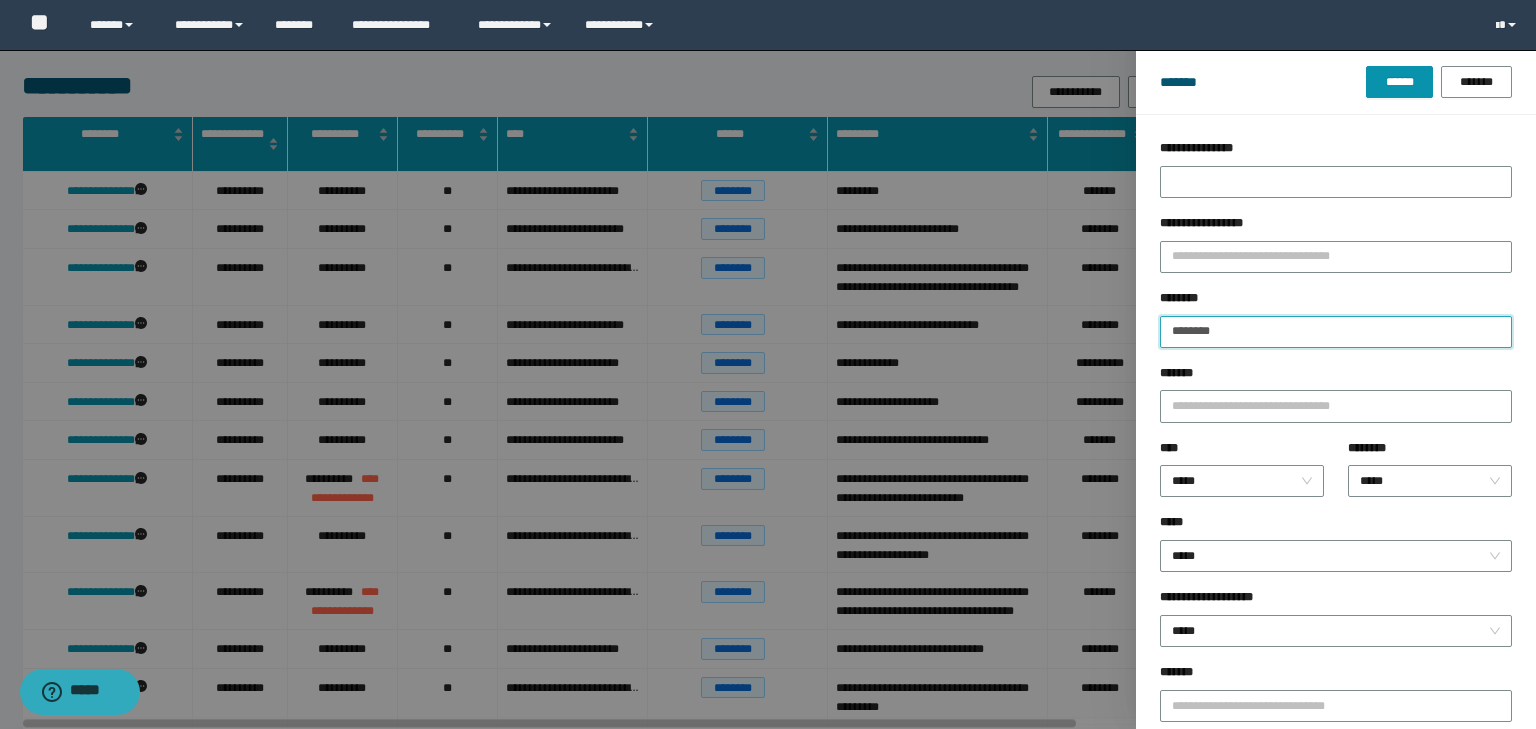 type on "********" 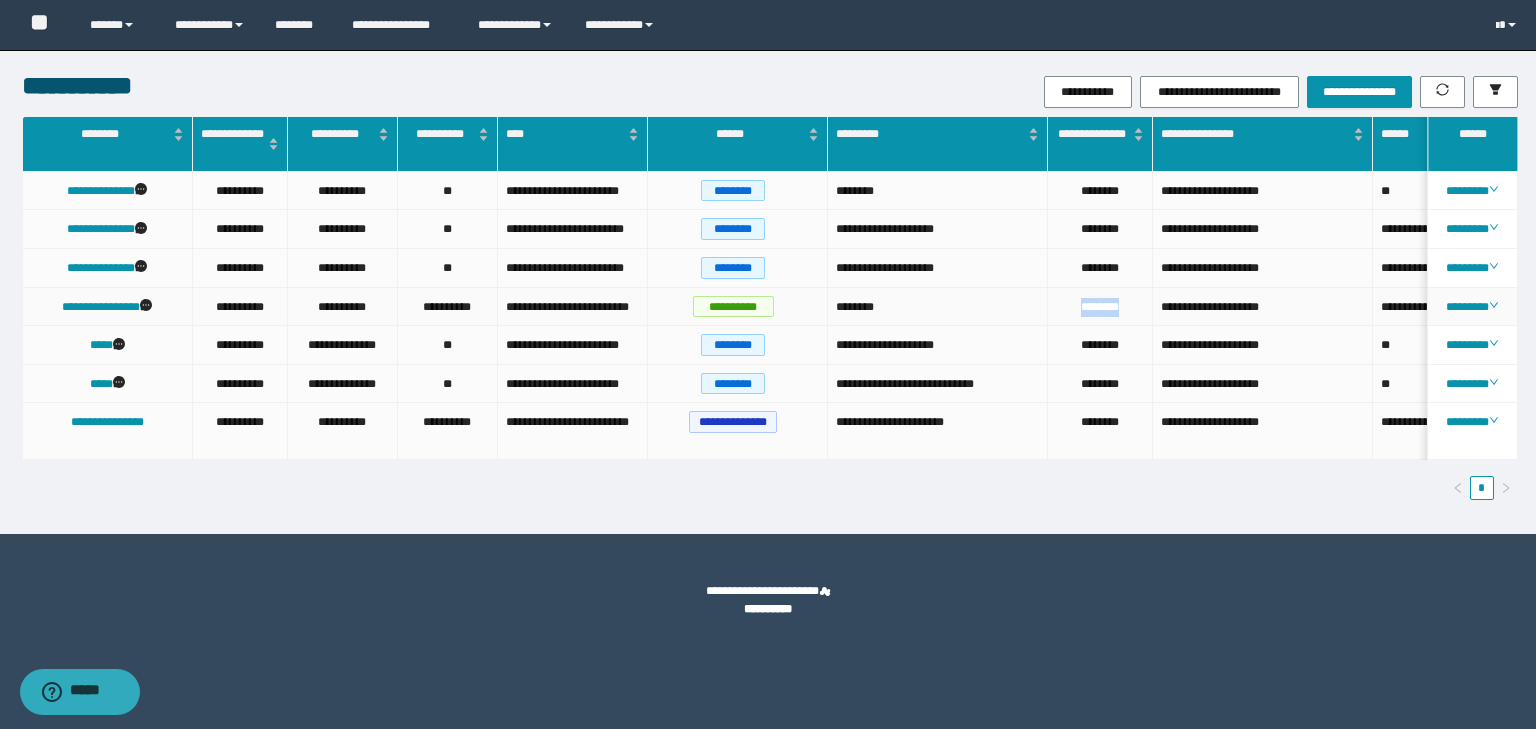 drag, startPoint x: 1140, startPoint y: 307, endPoint x: 1050, endPoint y: 306, distance: 90.005554 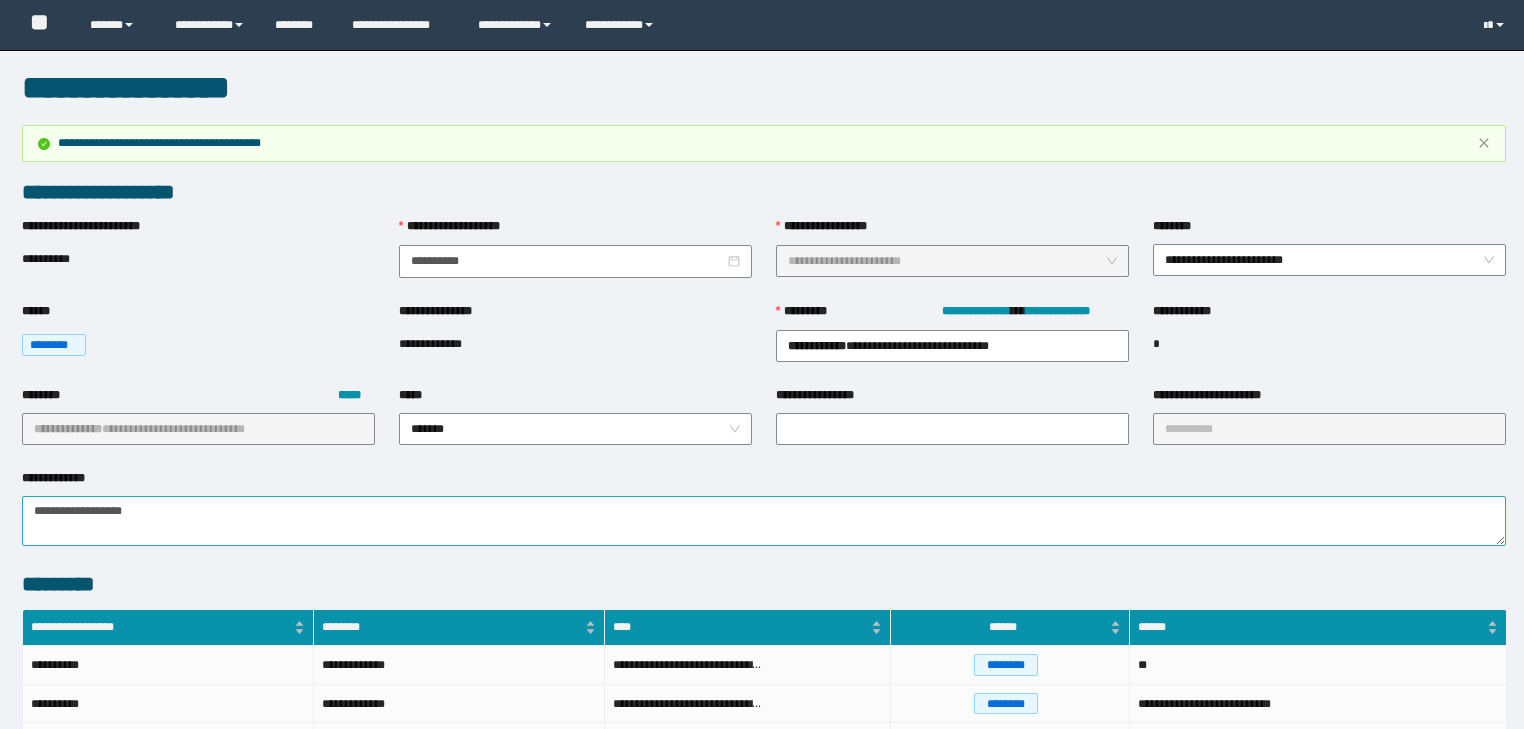 scroll, scrollTop: 236, scrollLeft: 0, axis: vertical 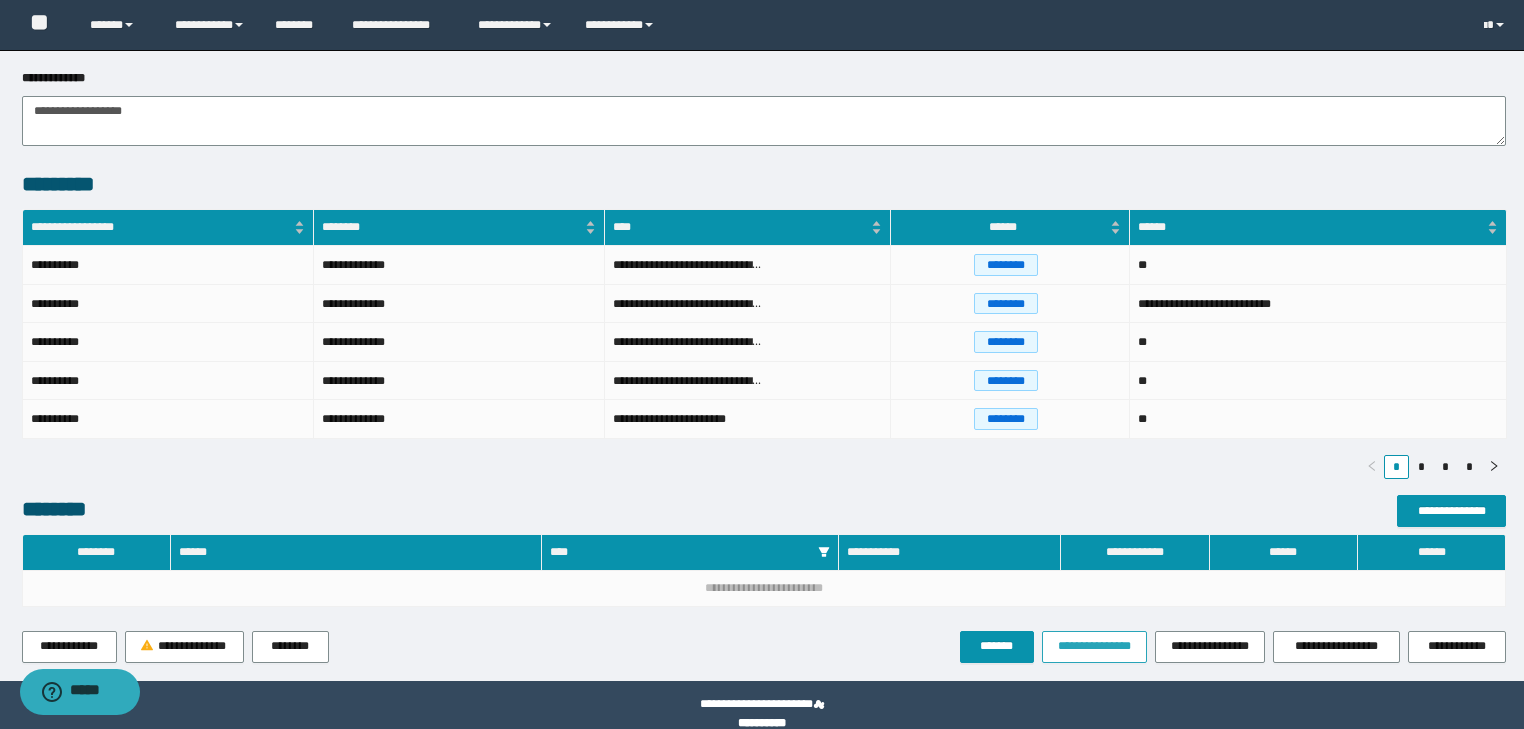 click on "**********" at bounding box center [1094, 646] 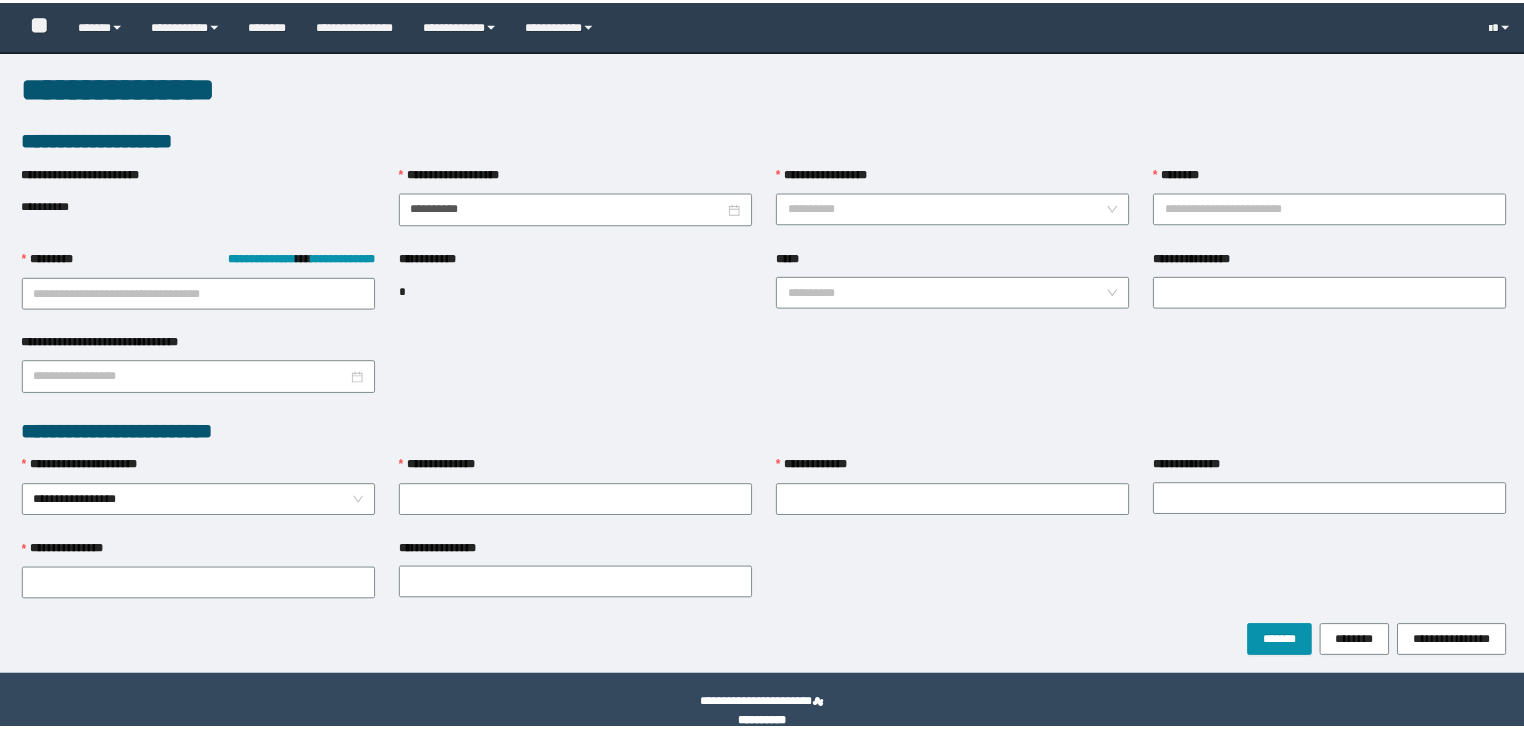 scroll, scrollTop: 0, scrollLeft: 0, axis: both 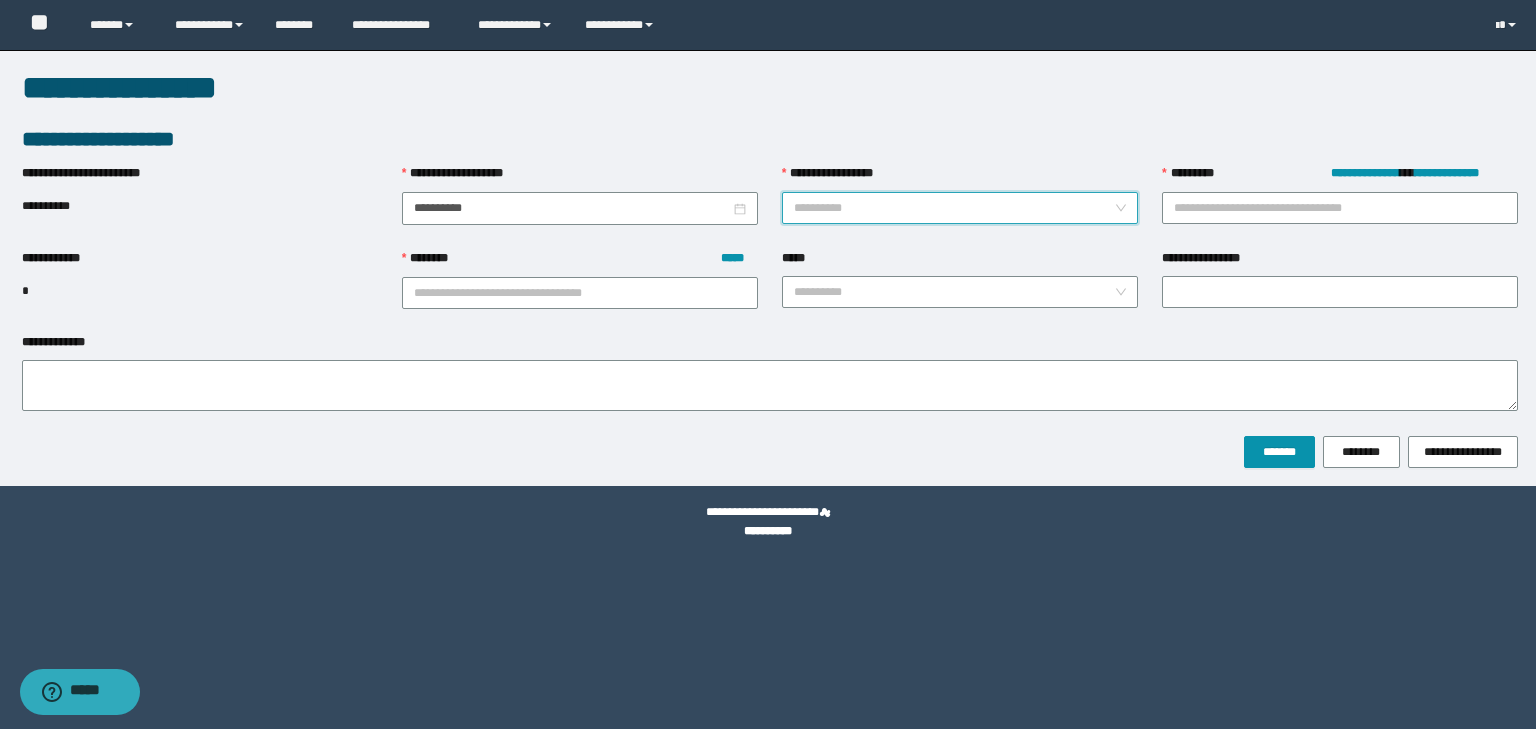click on "**********" at bounding box center [954, 208] 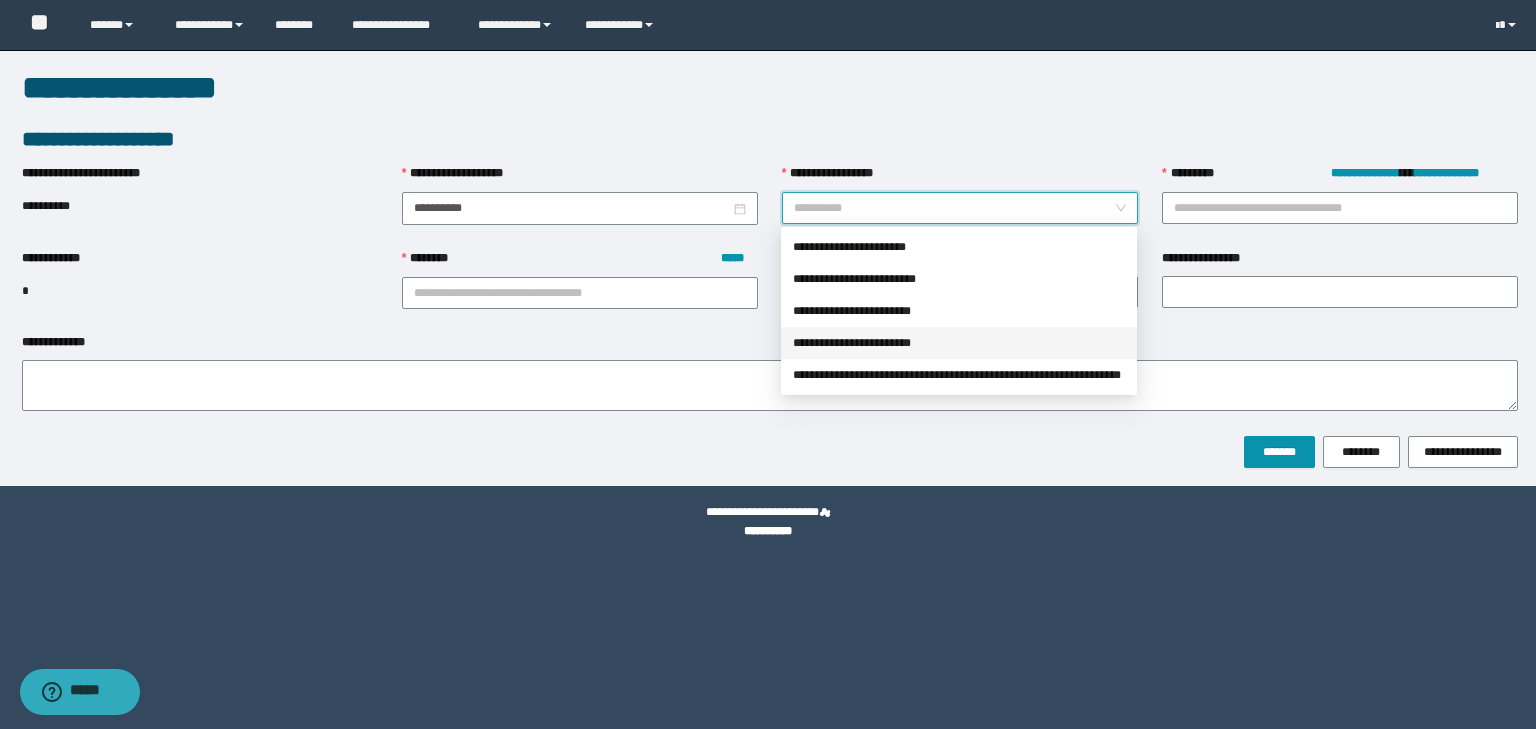 click on "**********" at bounding box center [959, 343] 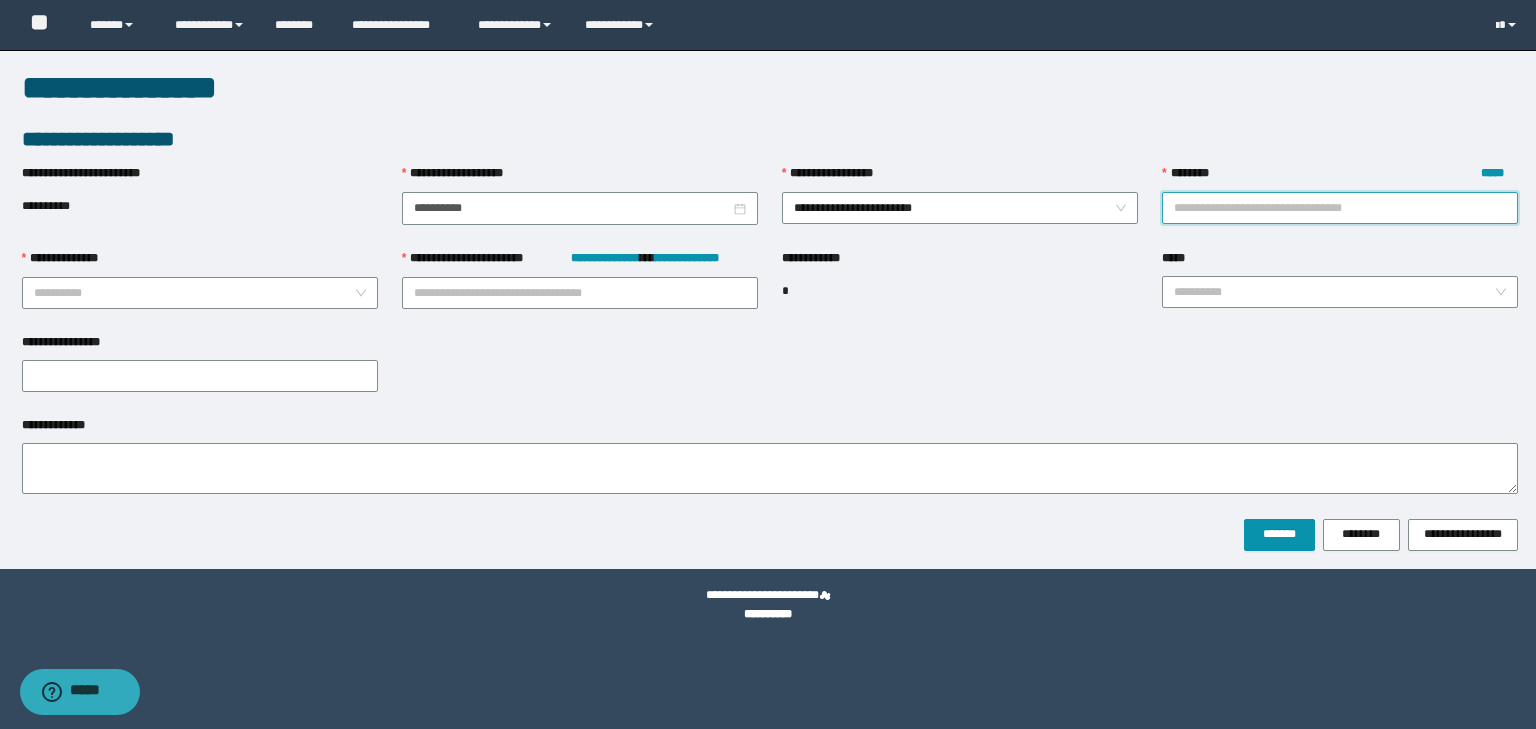 click on "******** *****" at bounding box center [1340, 208] 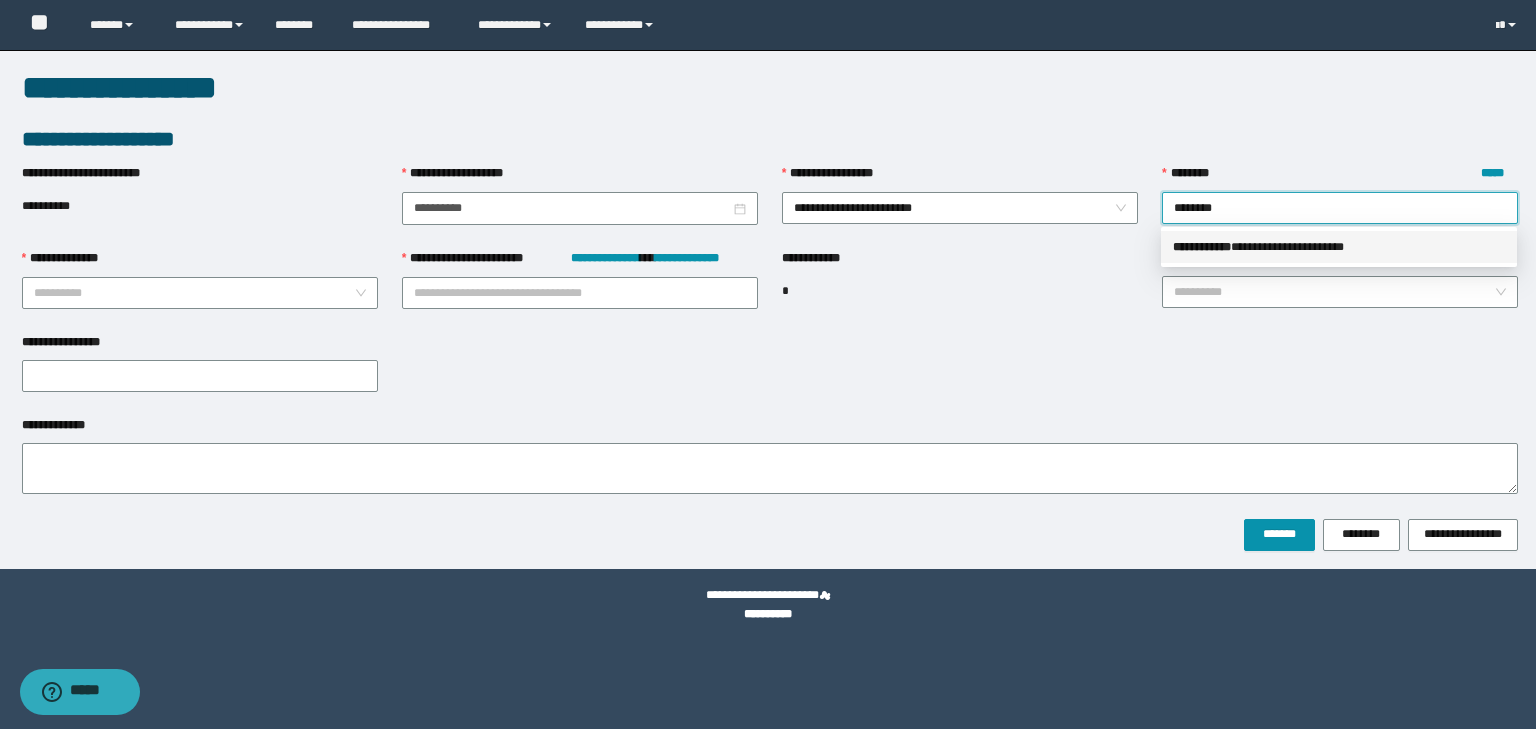 click on "** * ********" at bounding box center (1202, 247) 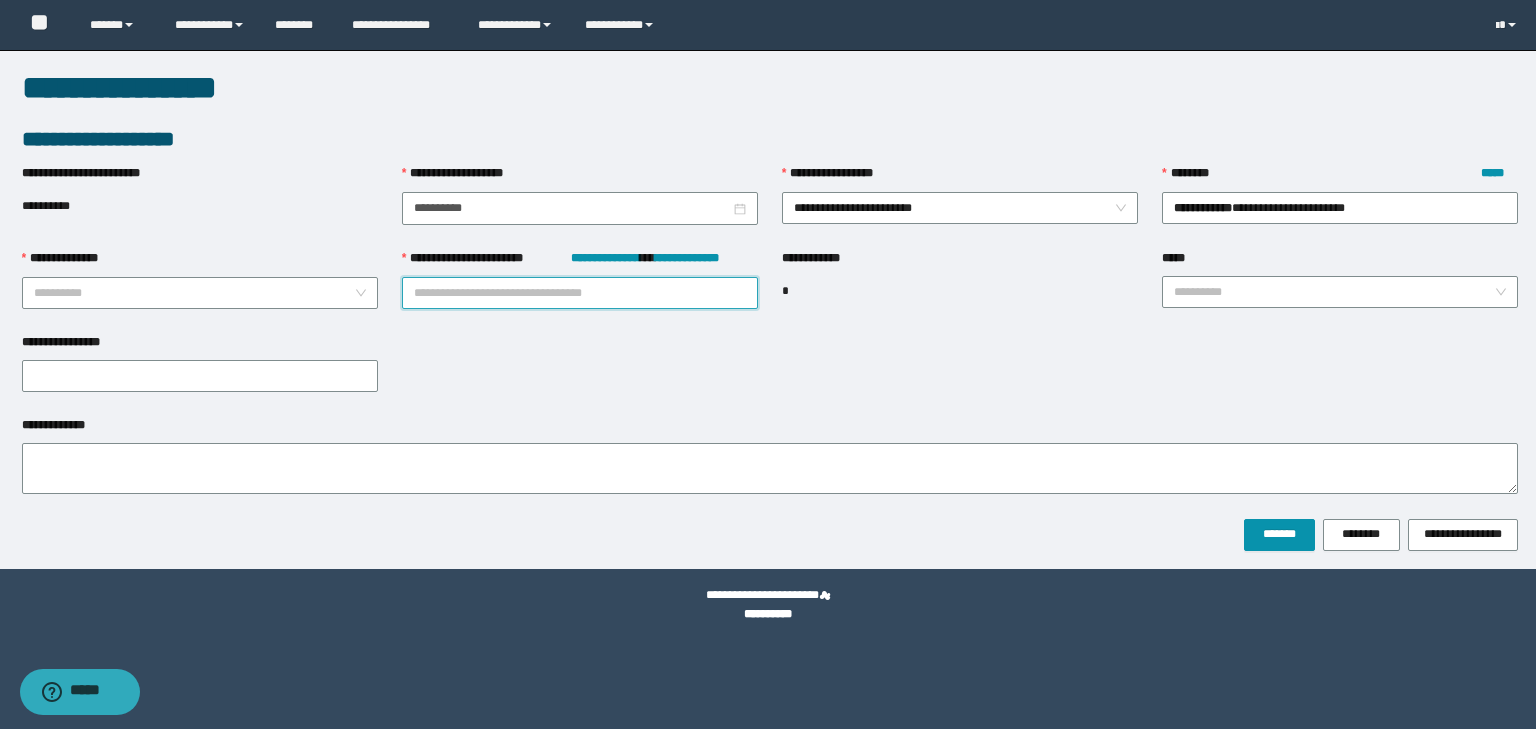 click on "**********" at bounding box center (580, 293) 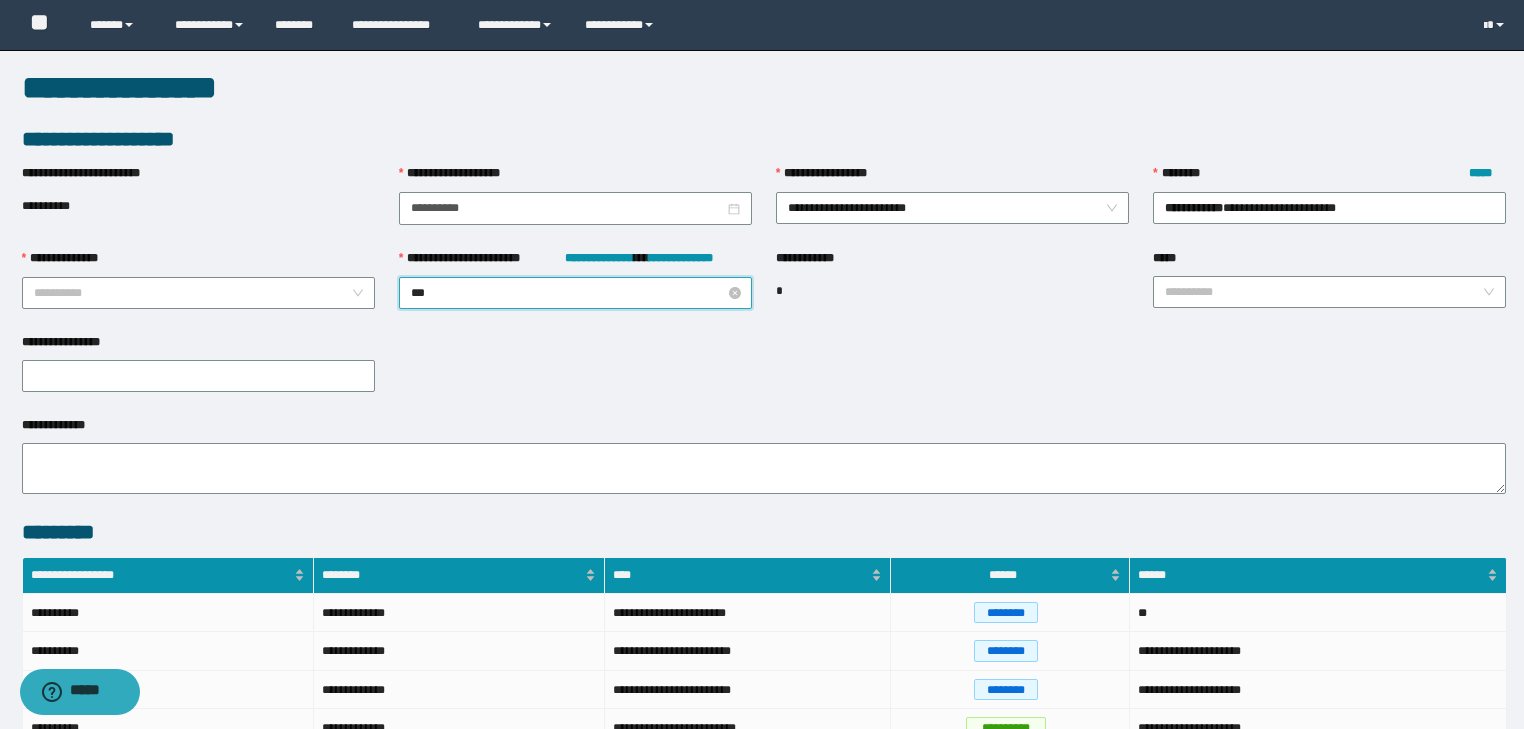 type on "****" 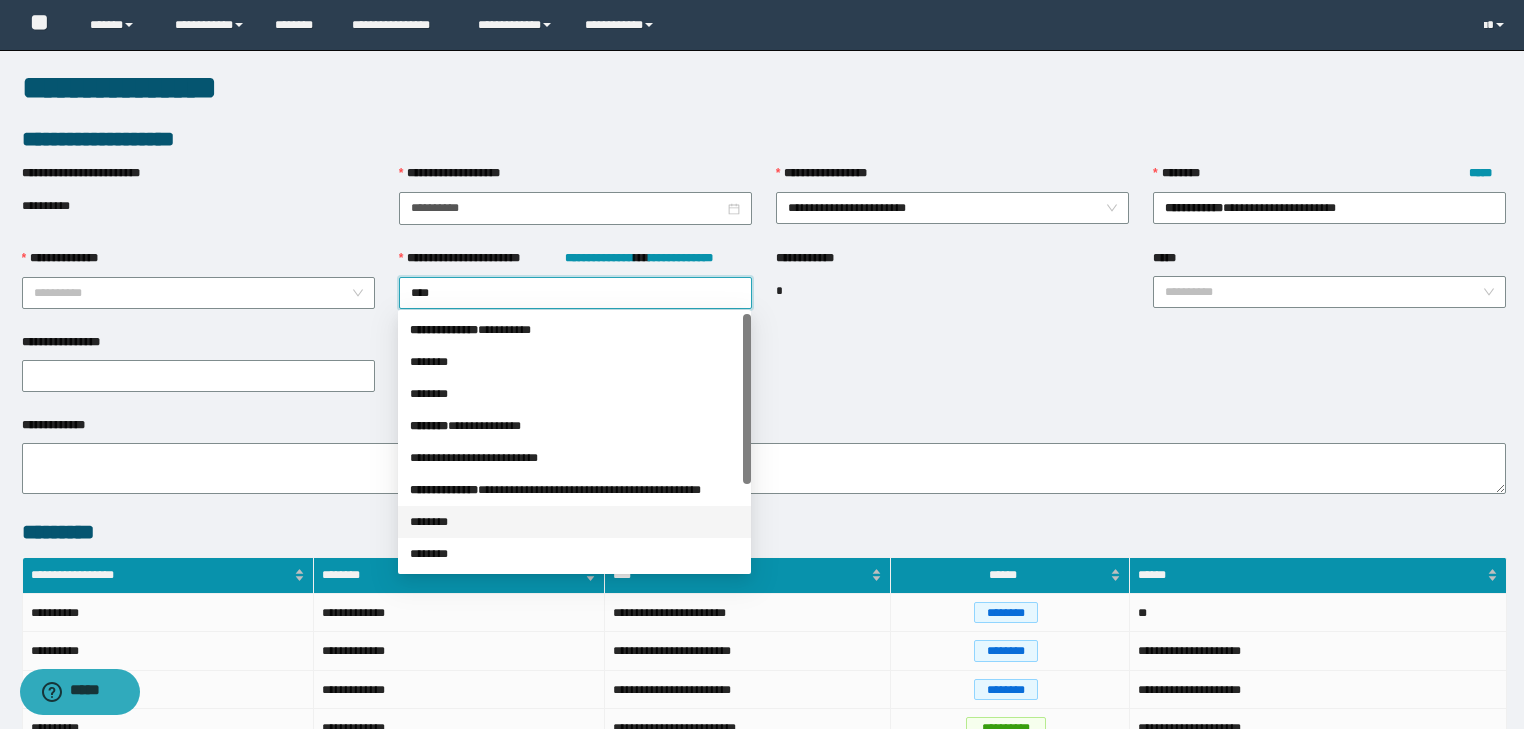 click on "********" at bounding box center [574, 522] 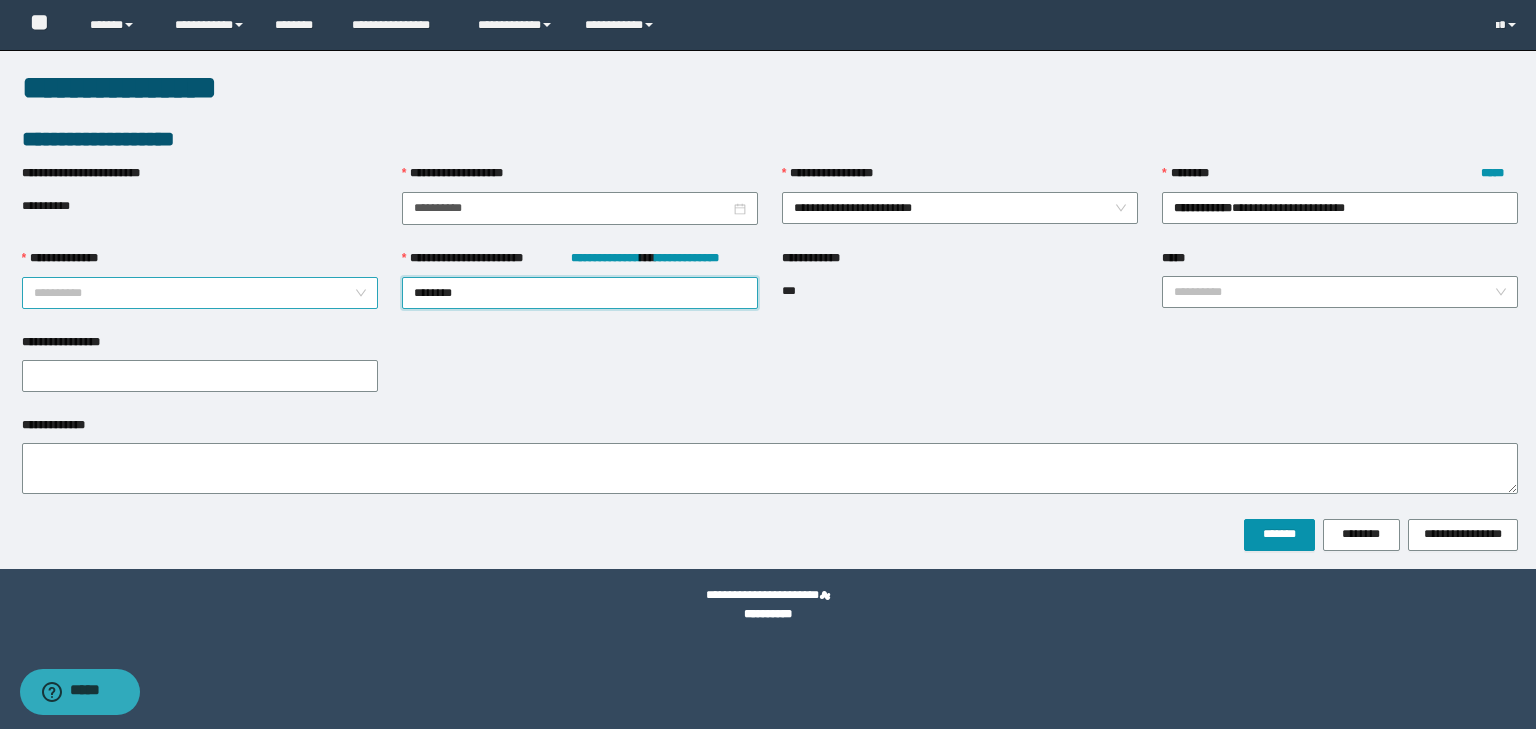 click on "**********" at bounding box center (194, 293) 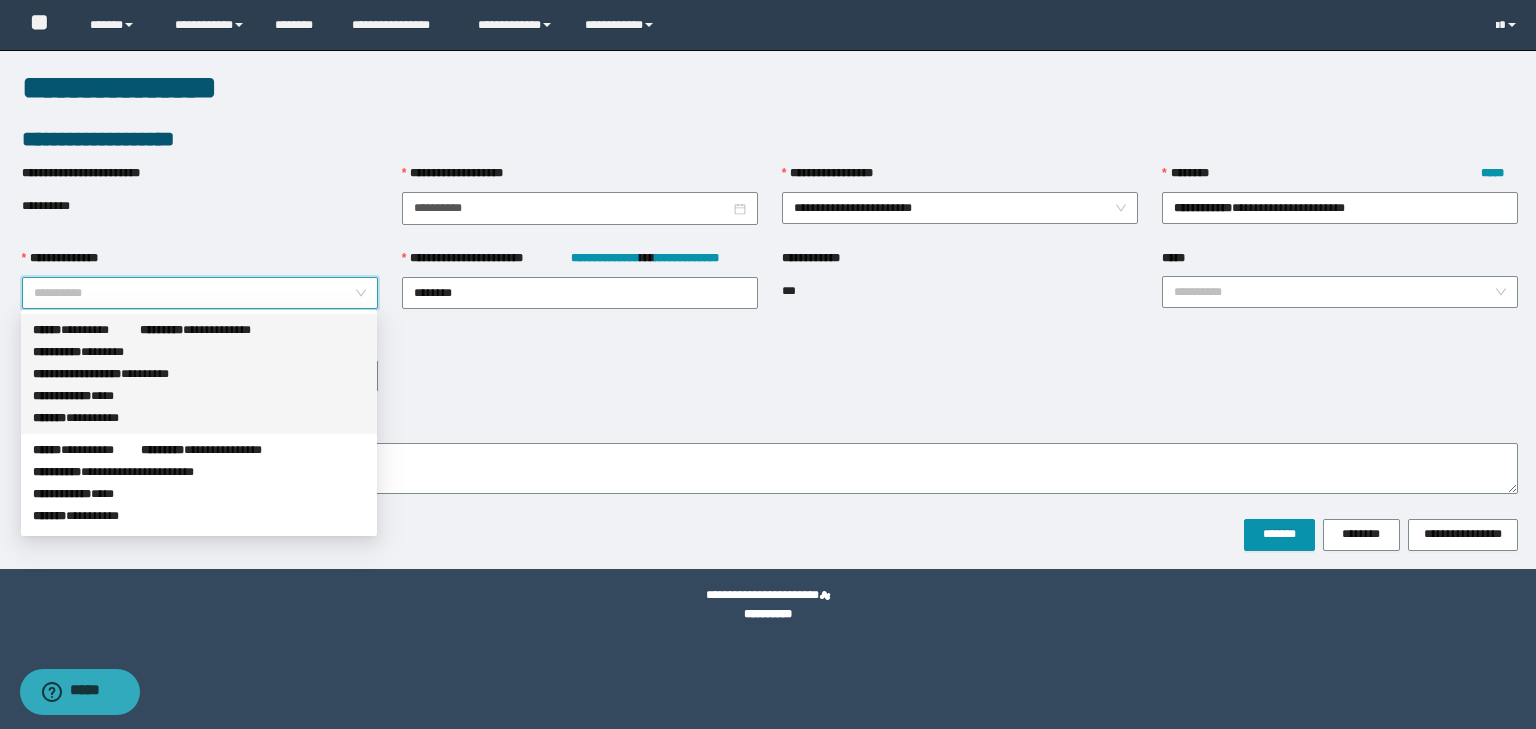 click on "**********" at bounding box center [199, 374] 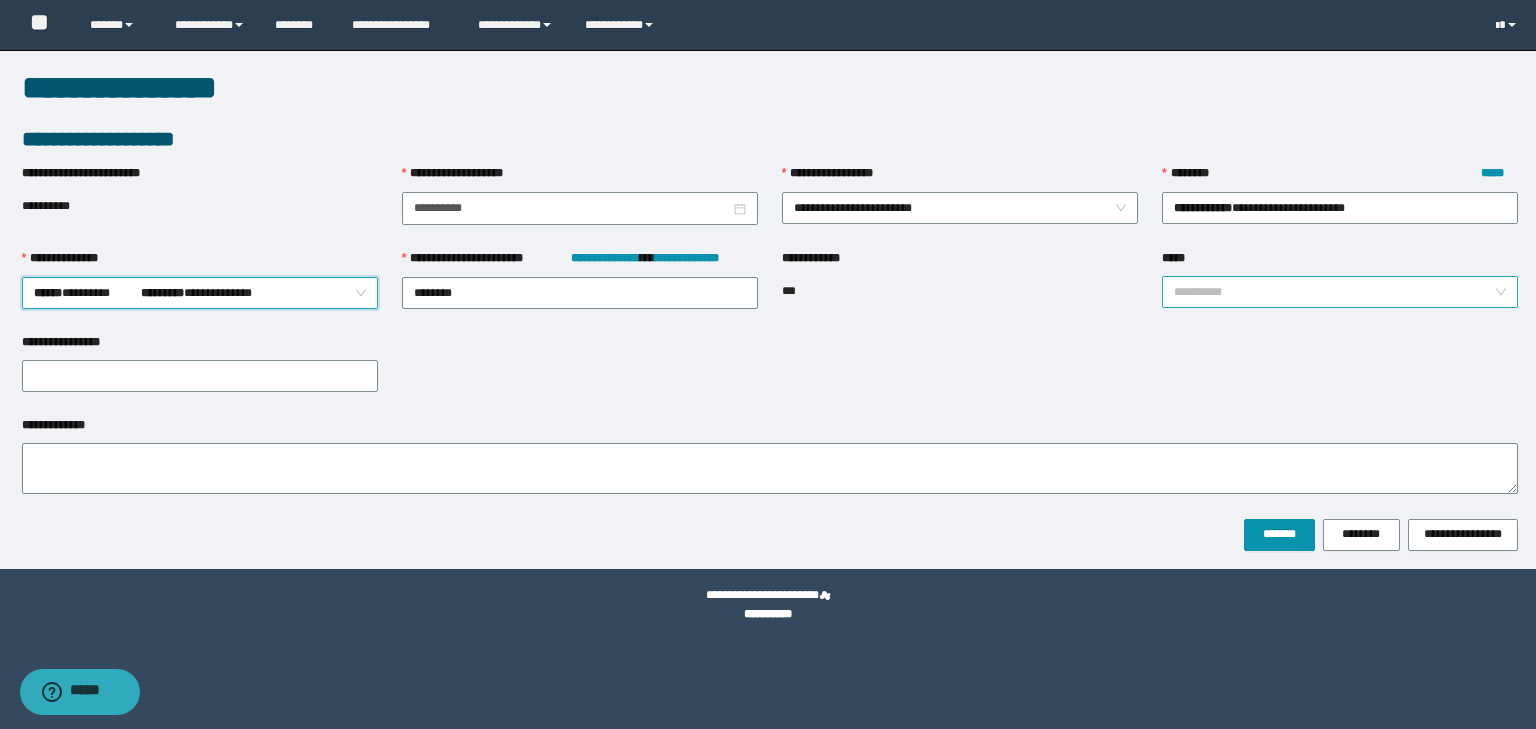 click on "*****" at bounding box center (1334, 292) 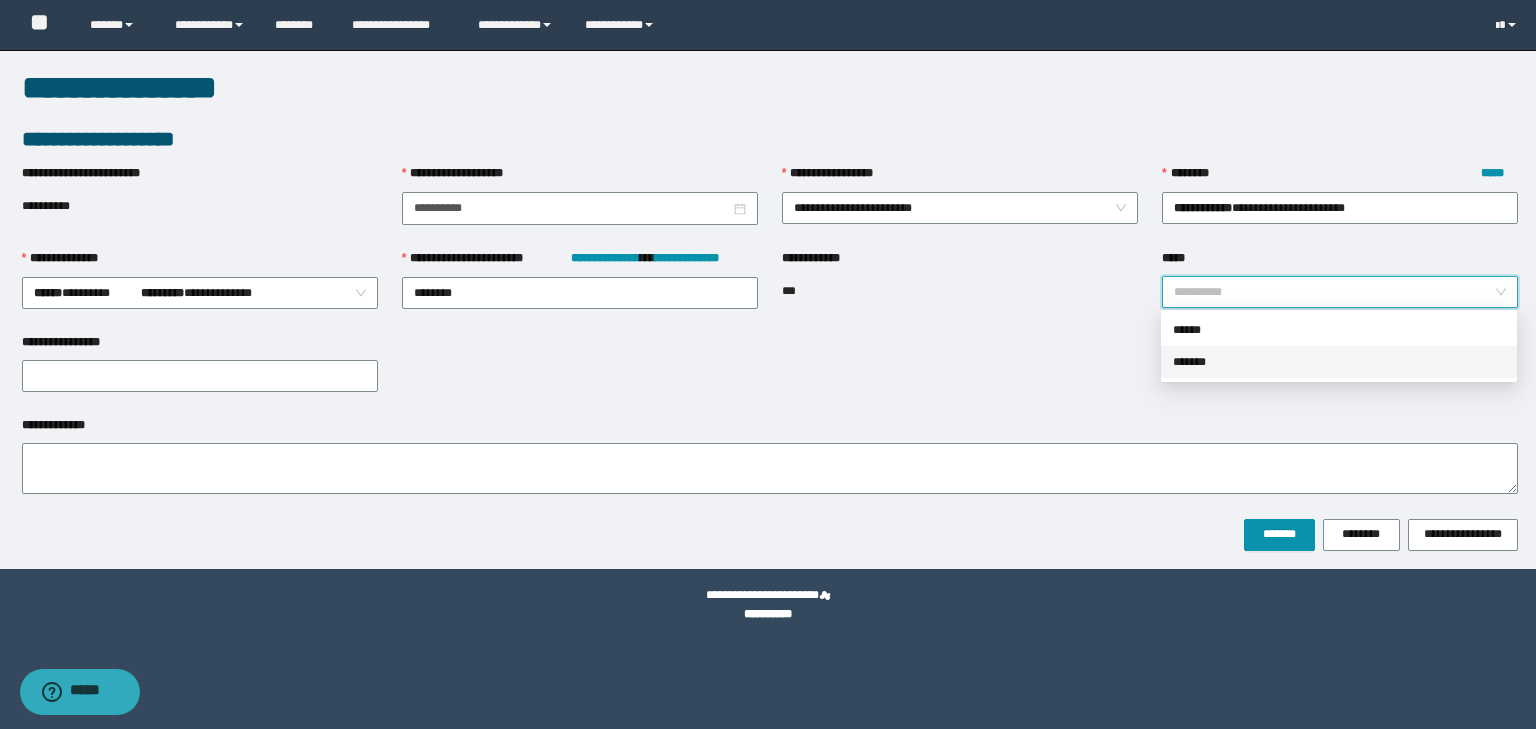 click on "*******" at bounding box center (1339, 362) 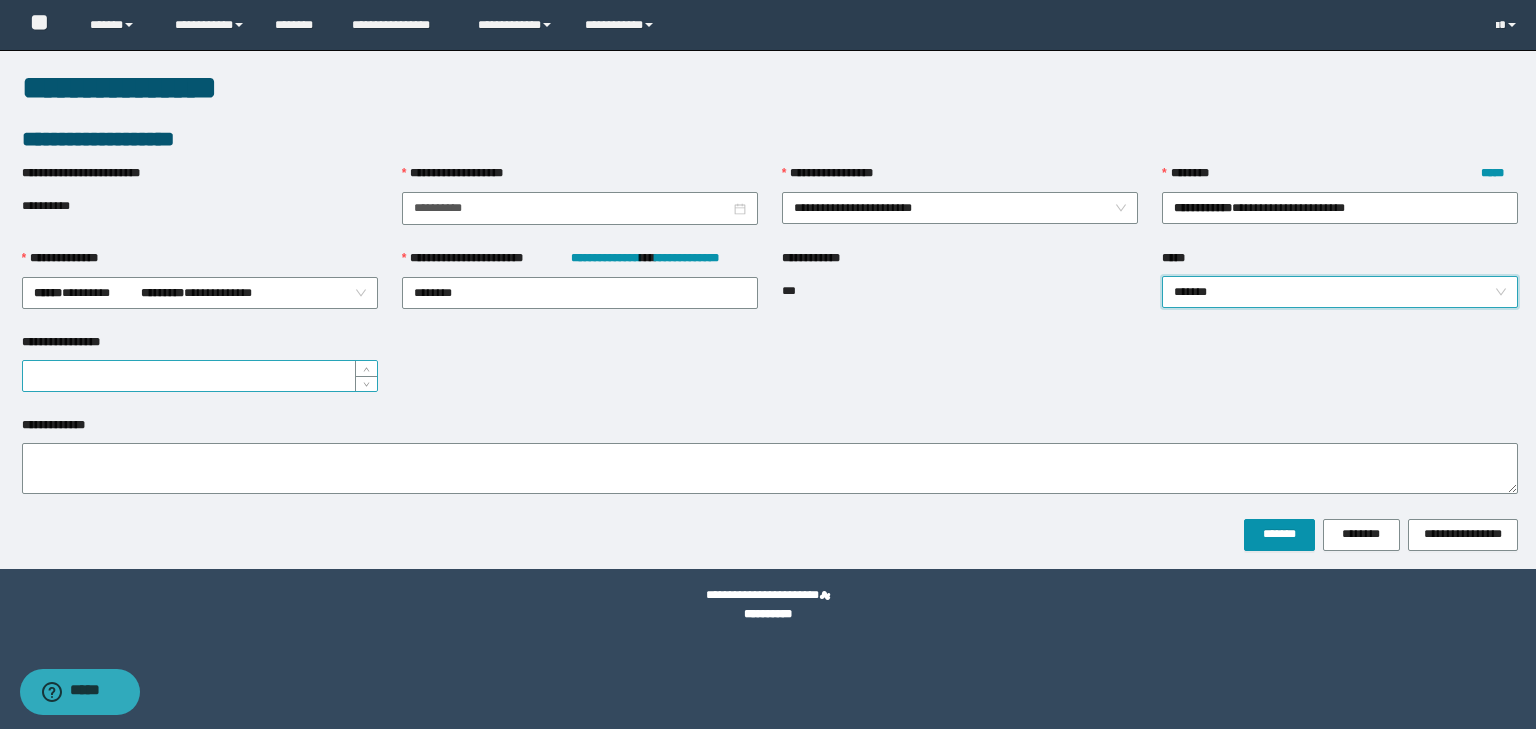 click on "**********" at bounding box center [200, 376] 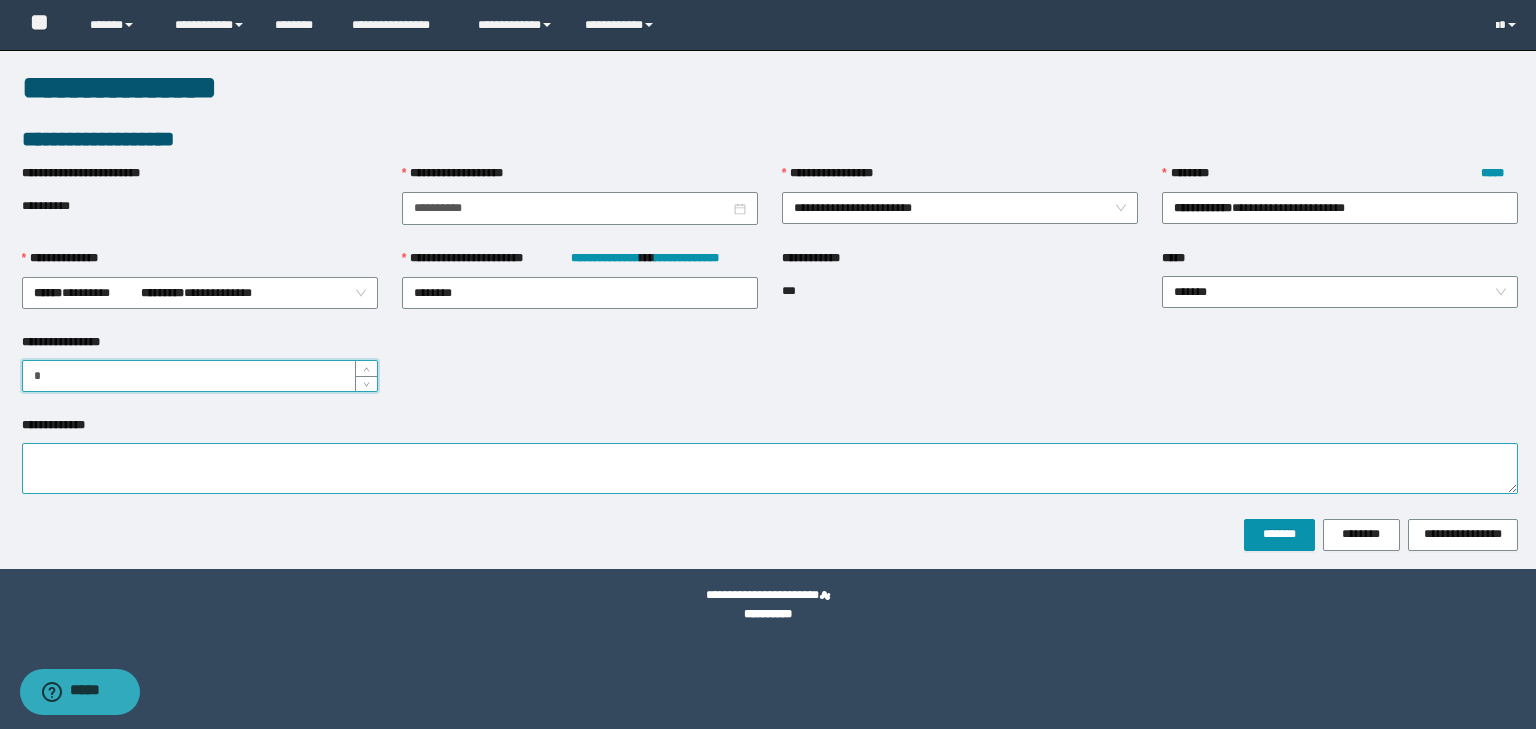type on "*" 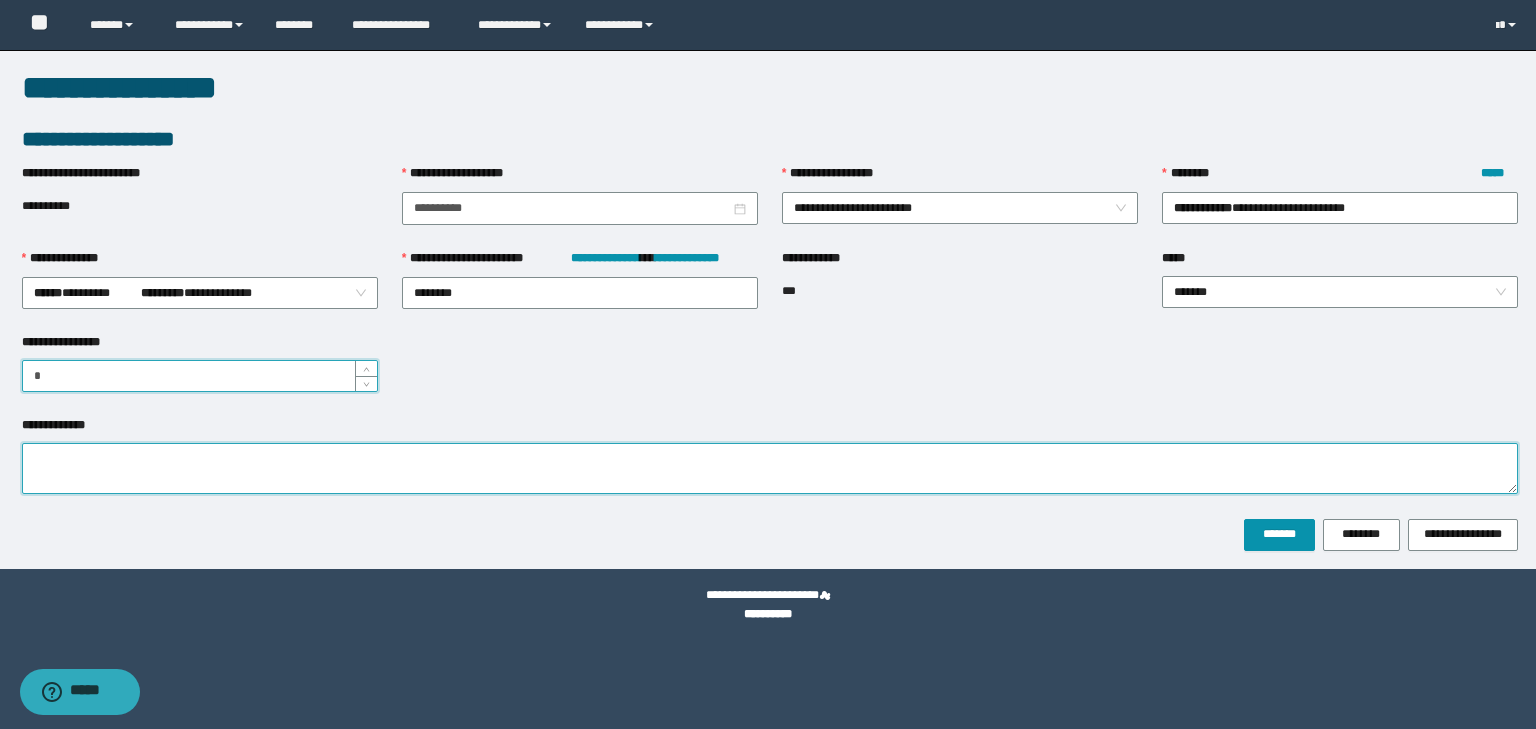 click on "**********" at bounding box center (770, 468) 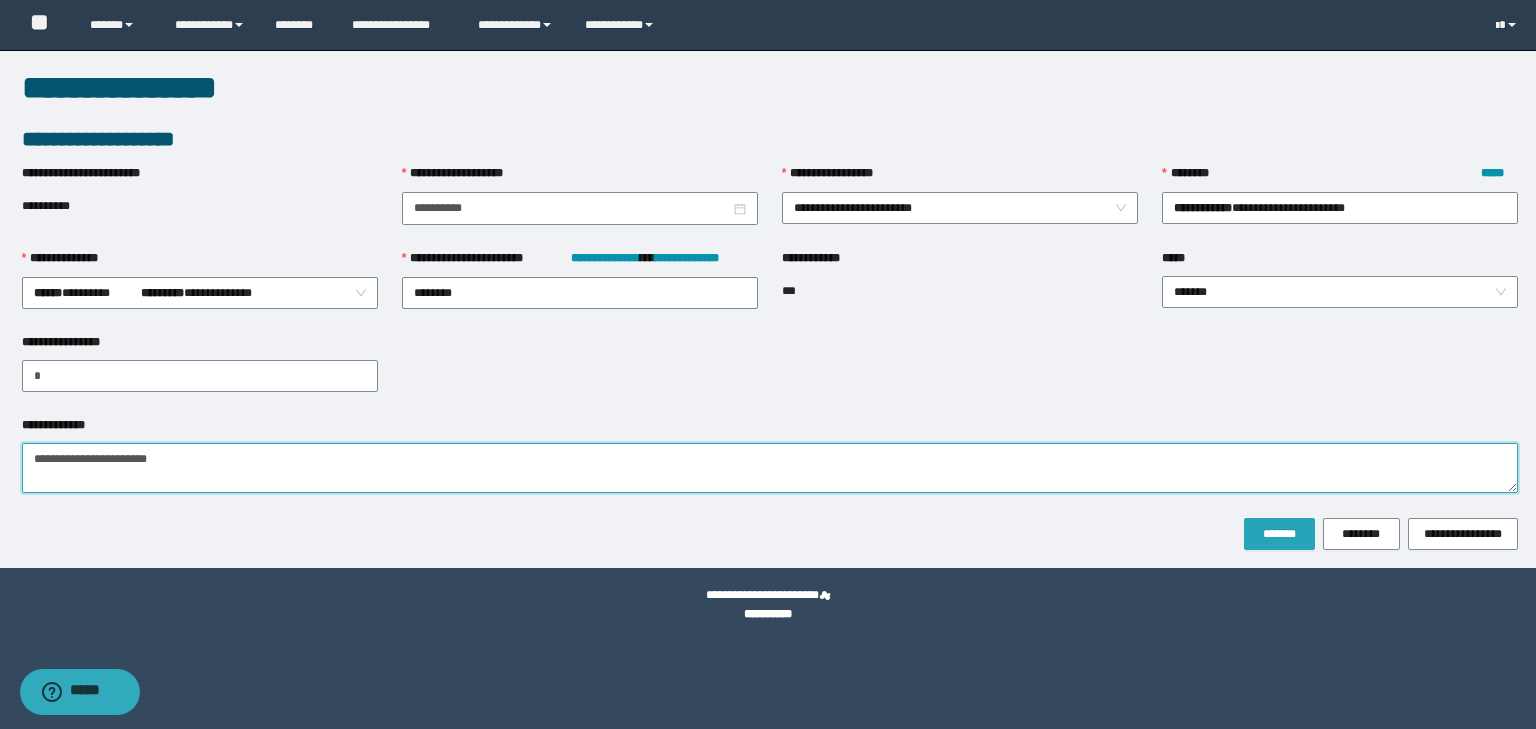 type on "**********" 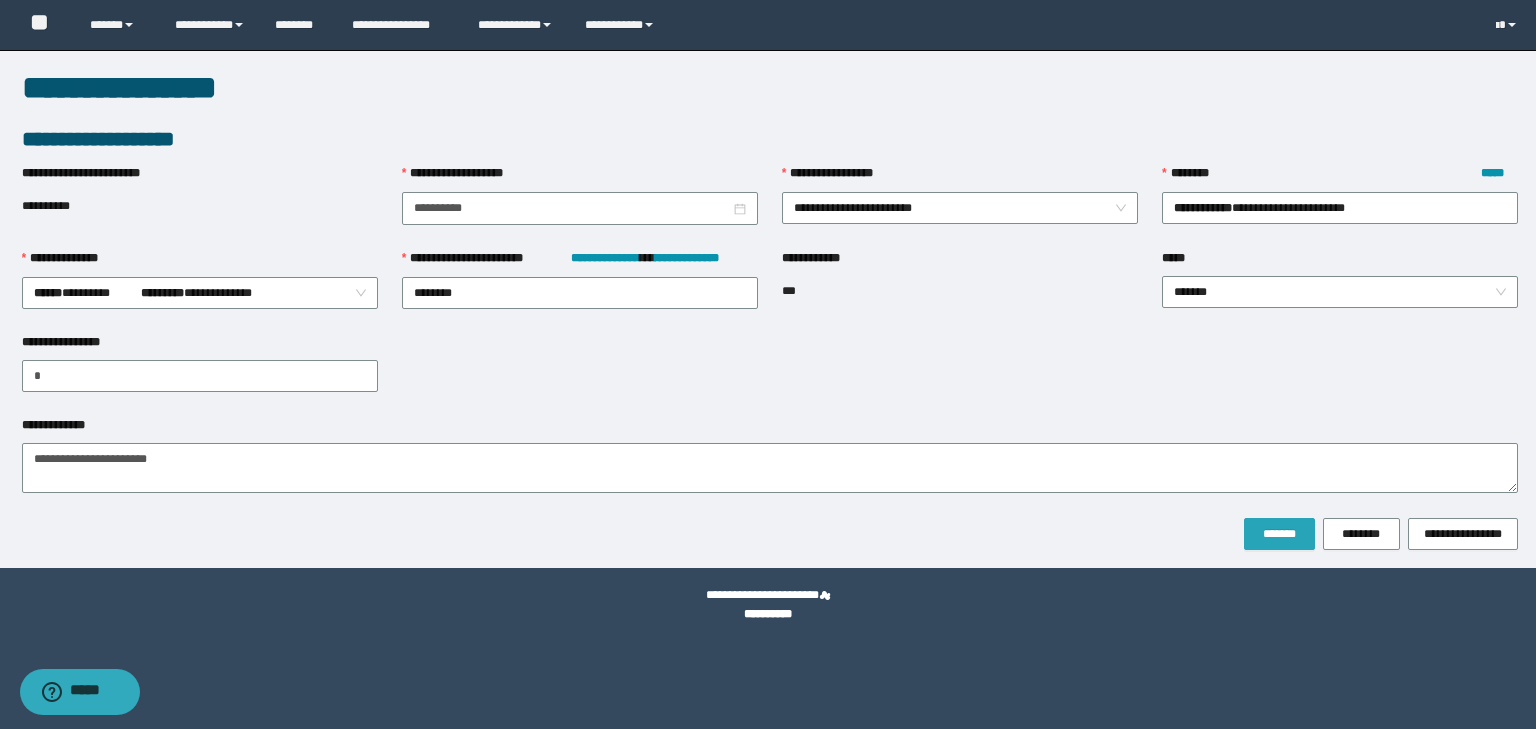 click on "*******" at bounding box center [1279, 534] 